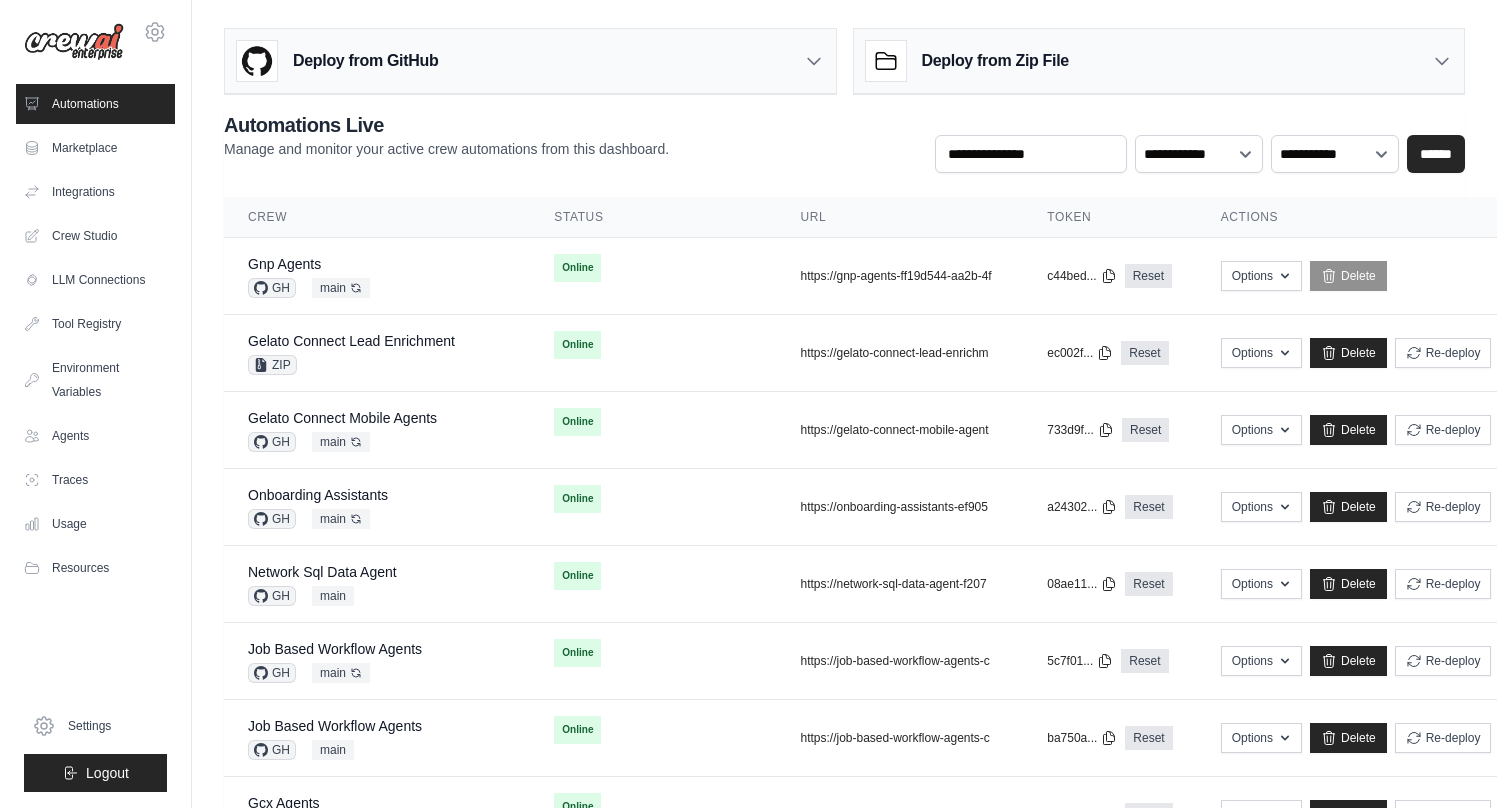 scroll, scrollTop: 0, scrollLeft: 0, axis: both 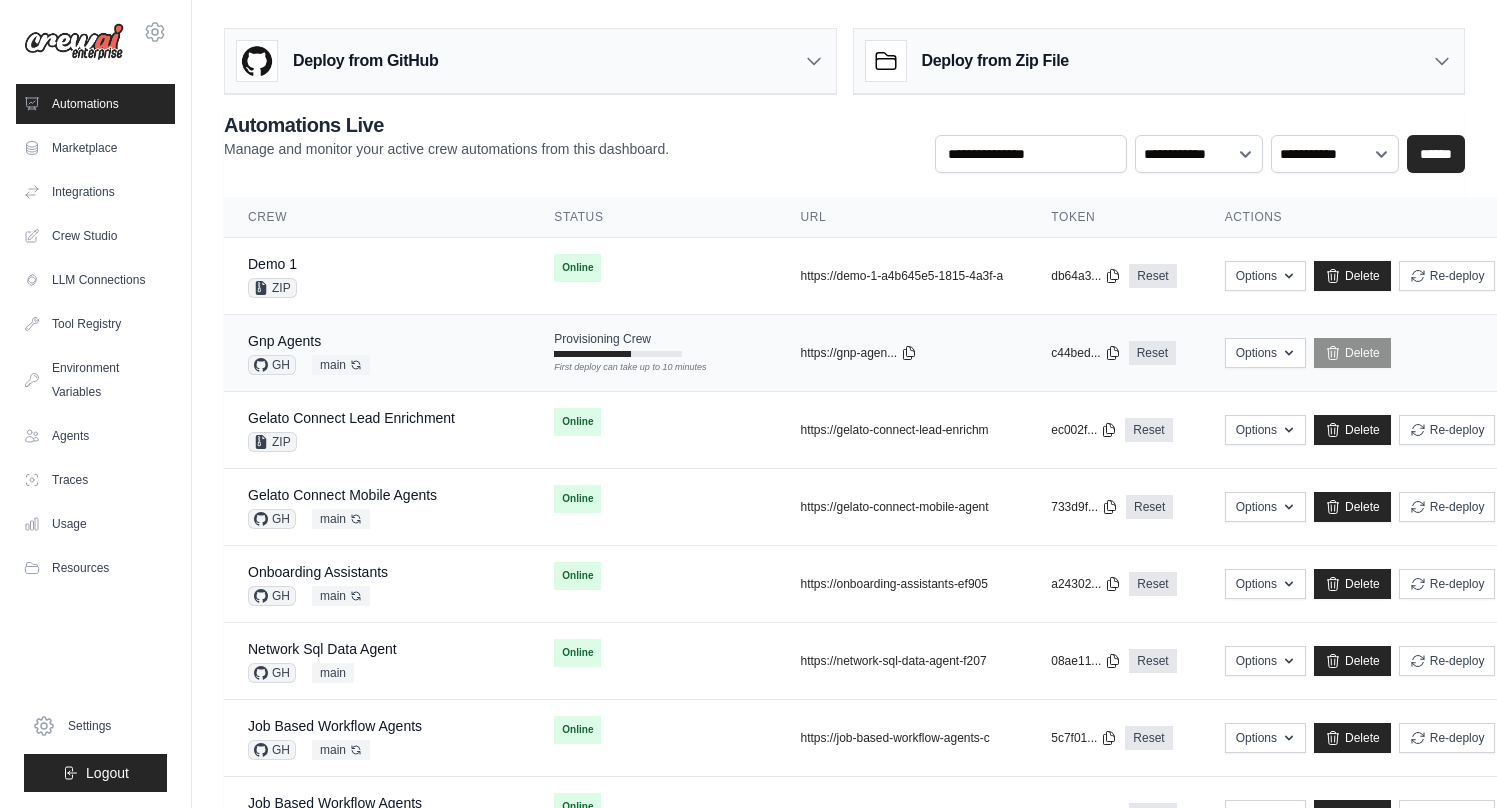 click on "Gnp Agents
GH
main
Auto-deploy enabled" at bounding box center [377, 353] 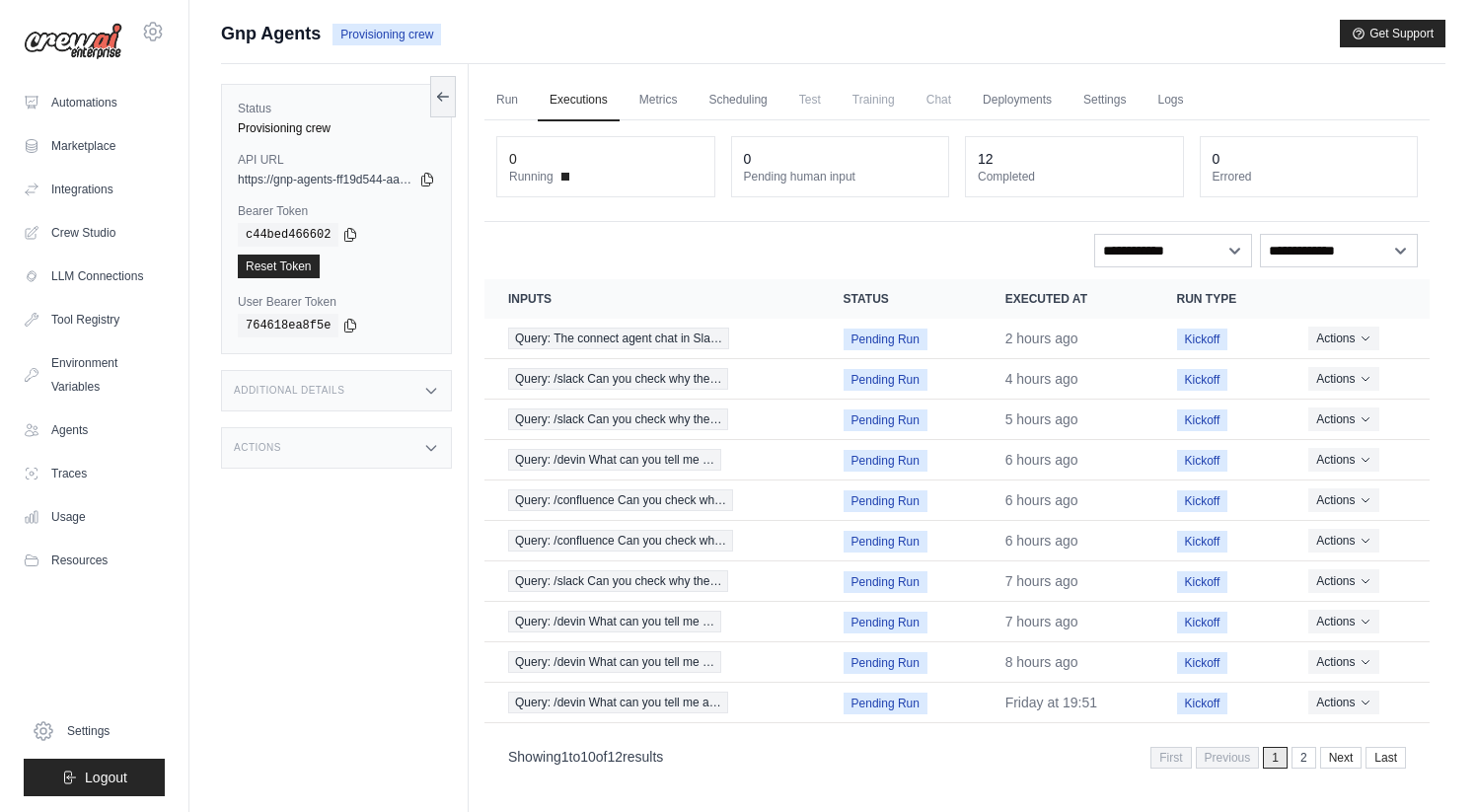 scroll, scrollTop: 0, scrollLeft: 0, axis: both 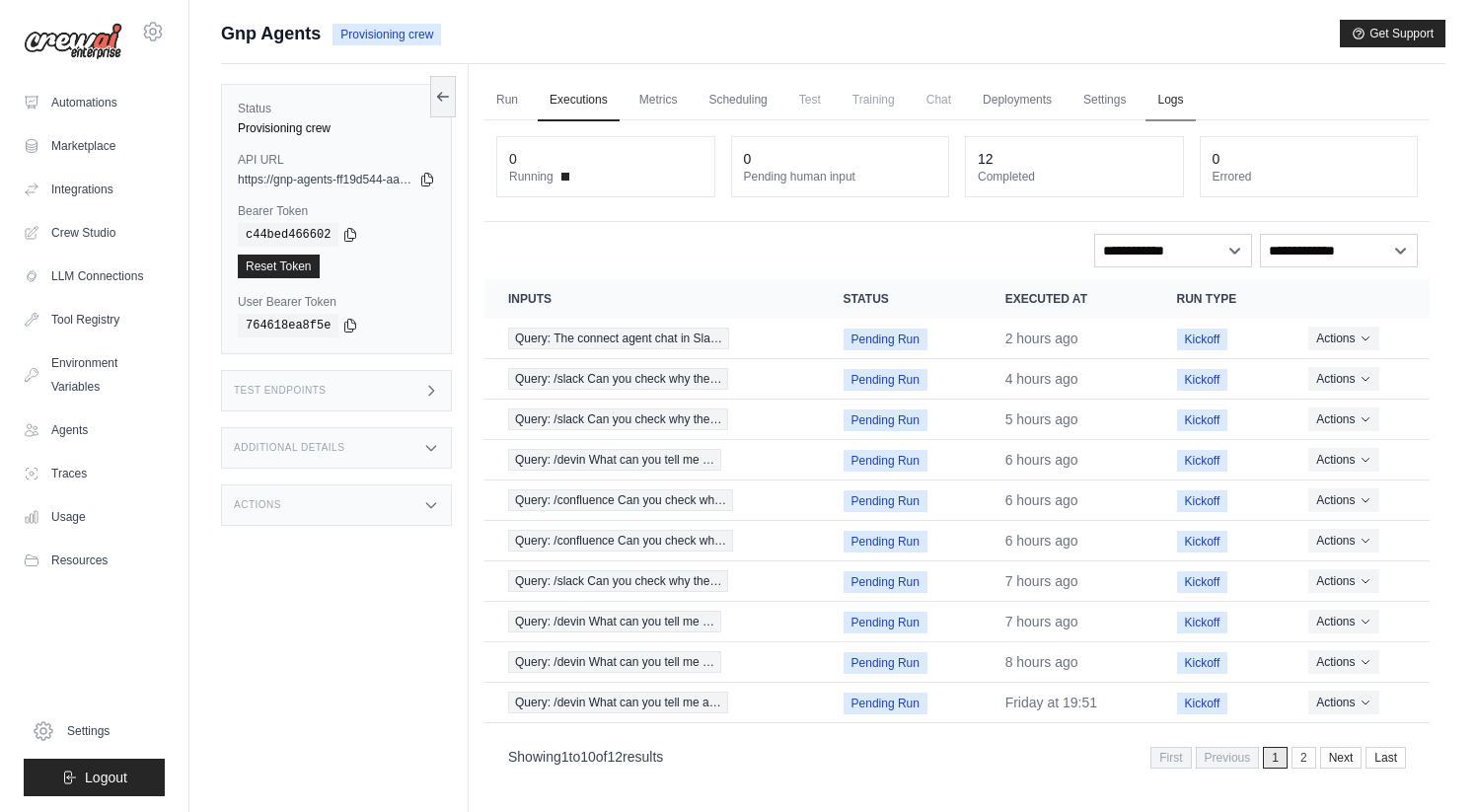click on "Logs" at bounding box center (1170, 101) 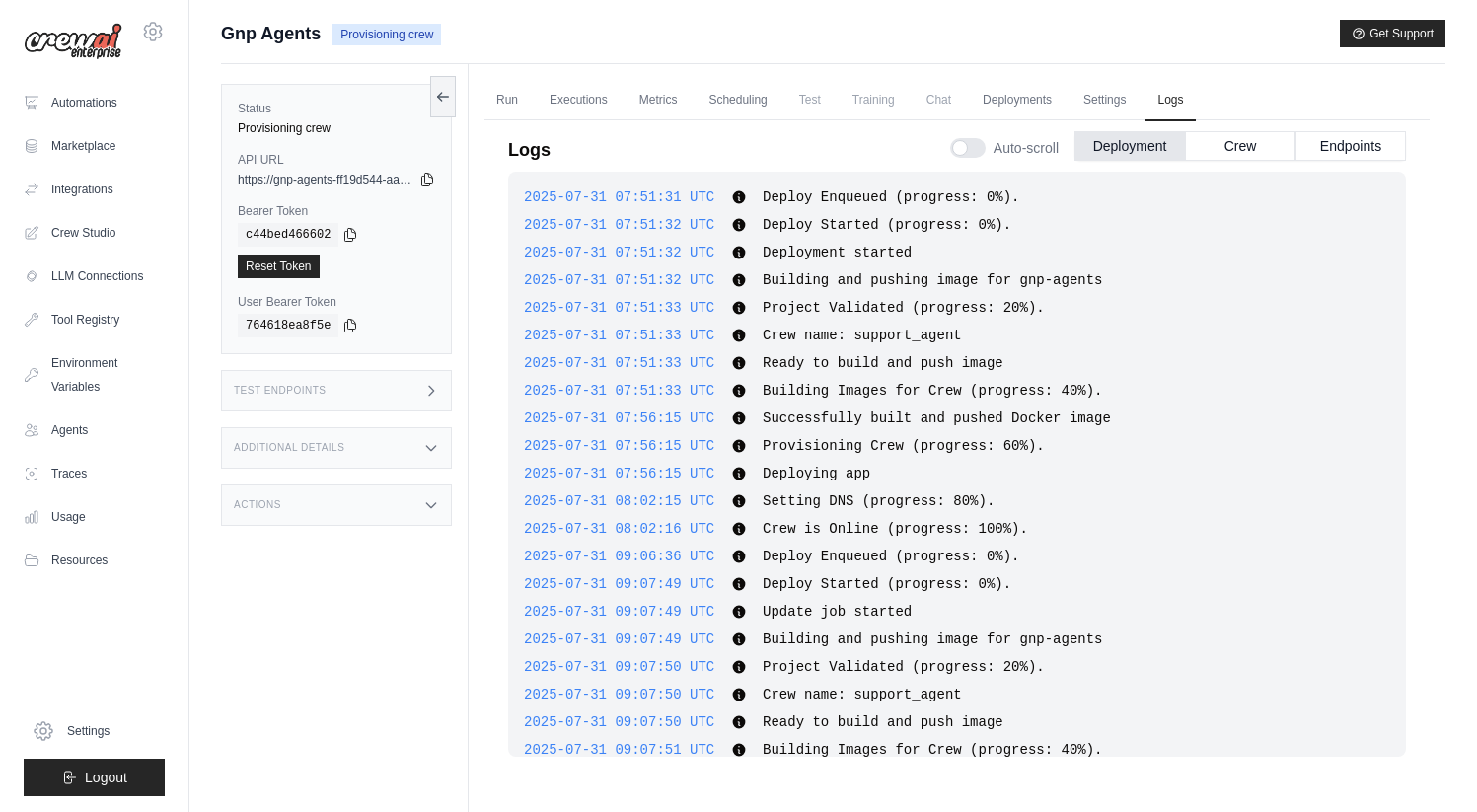 scroll, scrollTop: 7312, scrollLeft: 0, axis: vertical 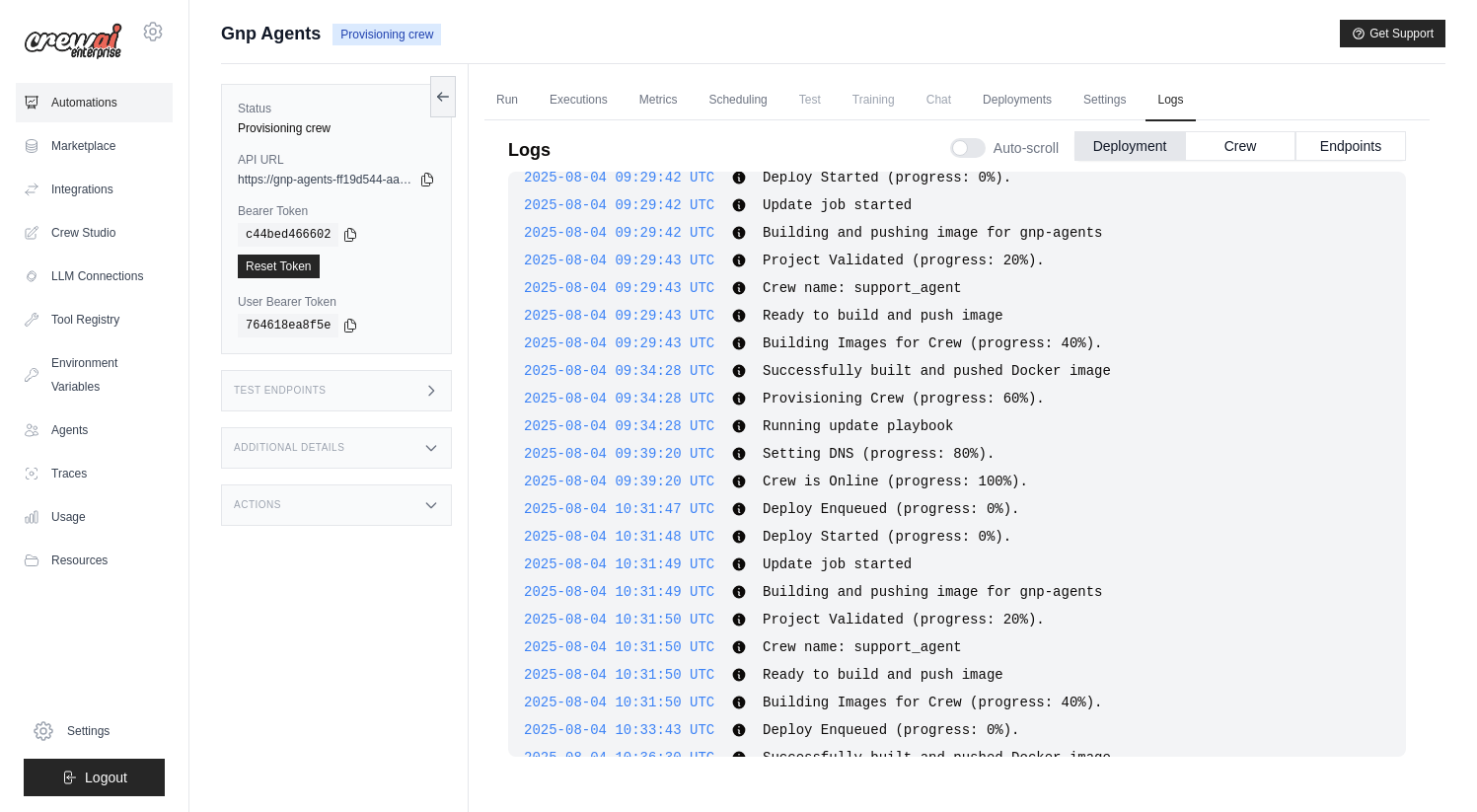 click on "Automations" at bounding box center (94, 103) 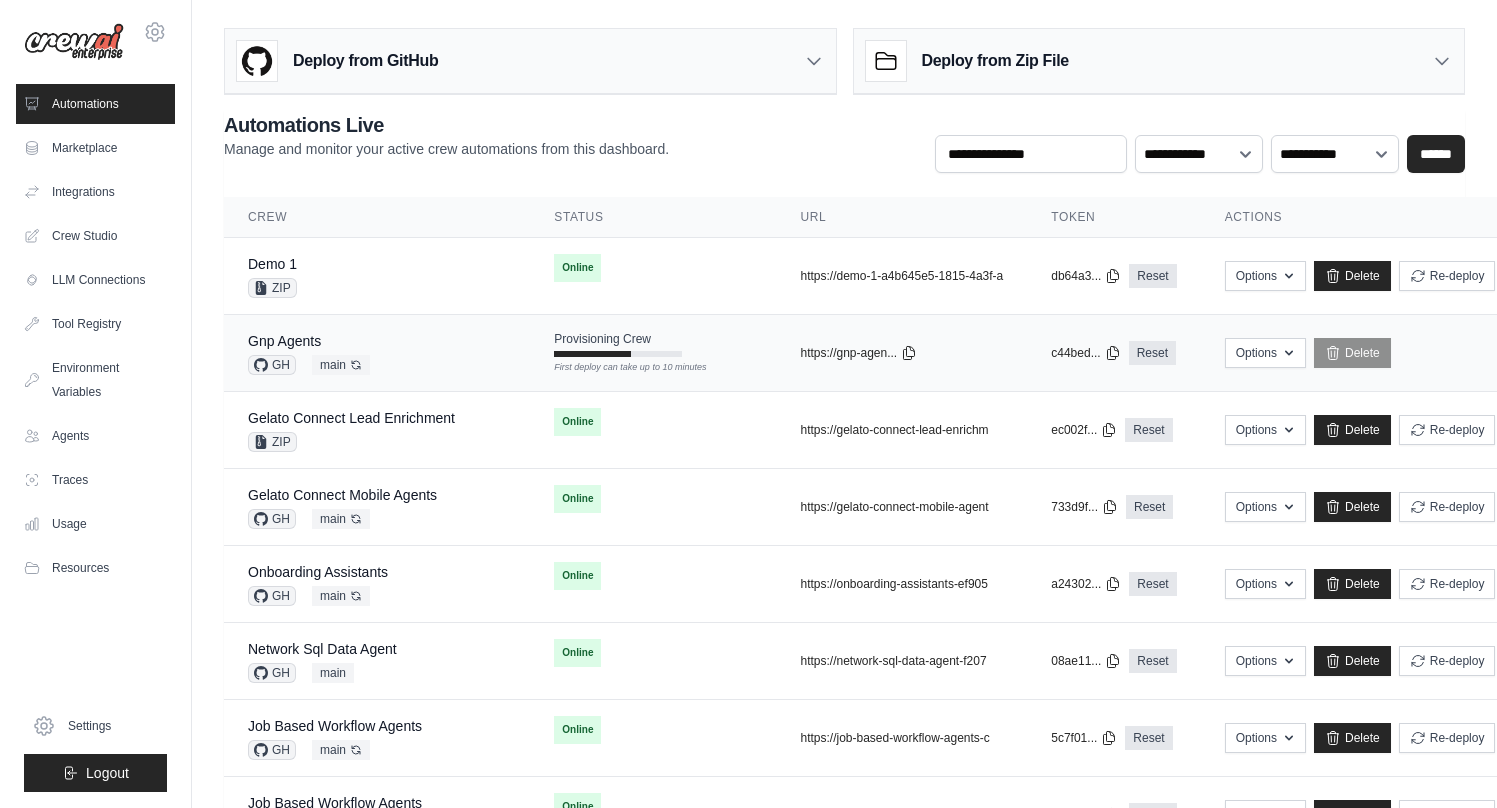 click on "Gnp Agents
GH
main
Auto-deploy enabled" at bounding box center (377, 353) 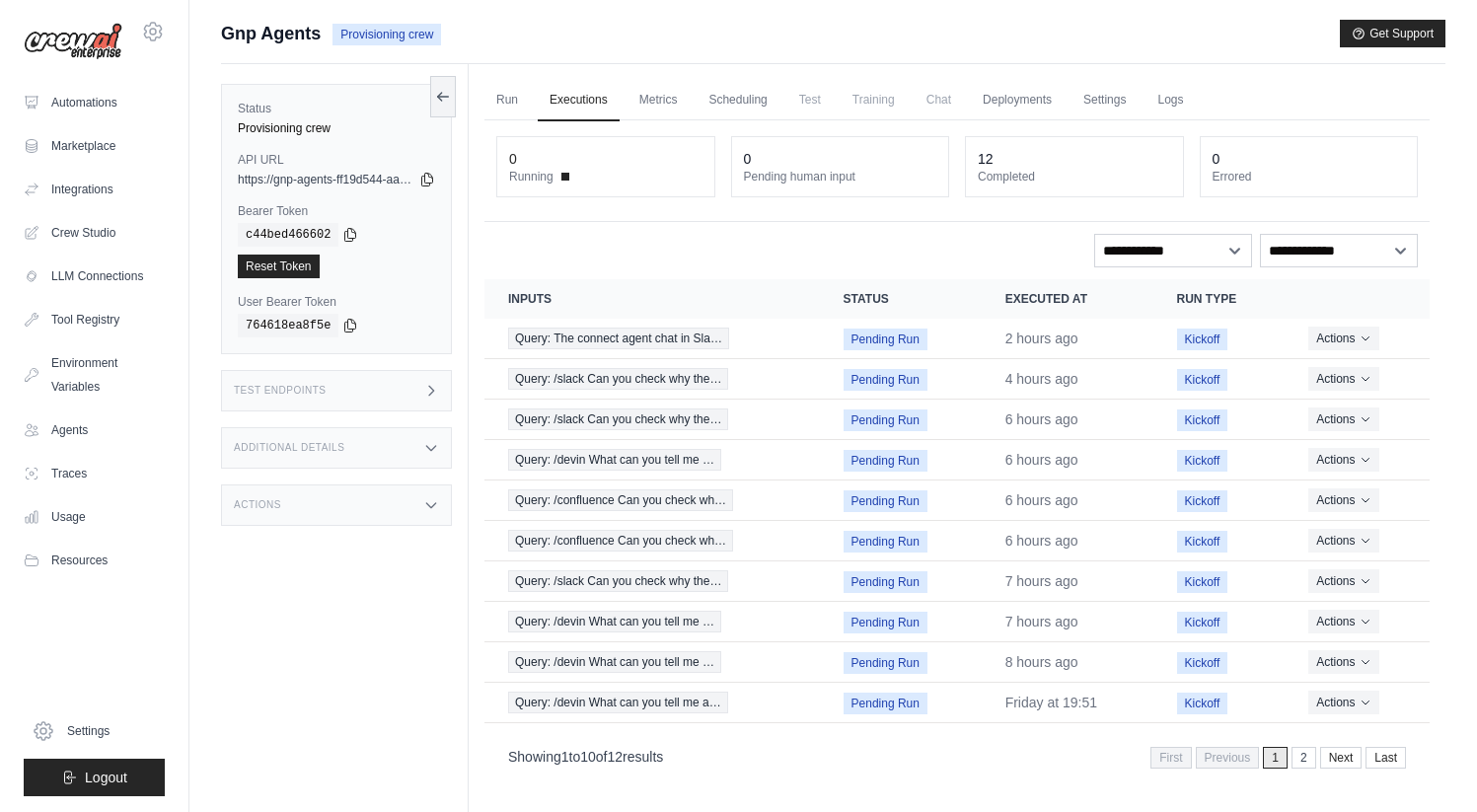 scroll, scrollTop: 0, scrollLeft: 0, axis: both 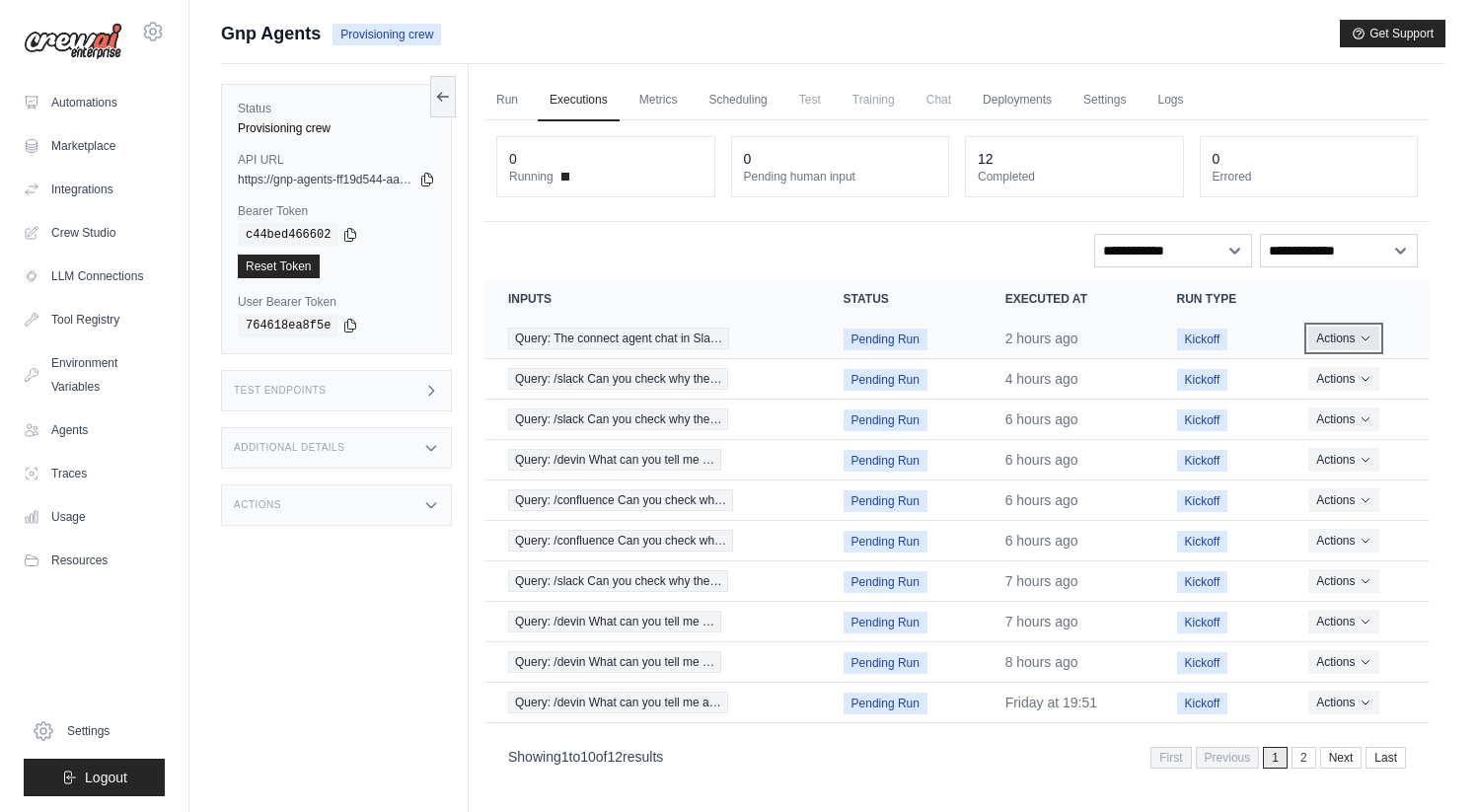 click 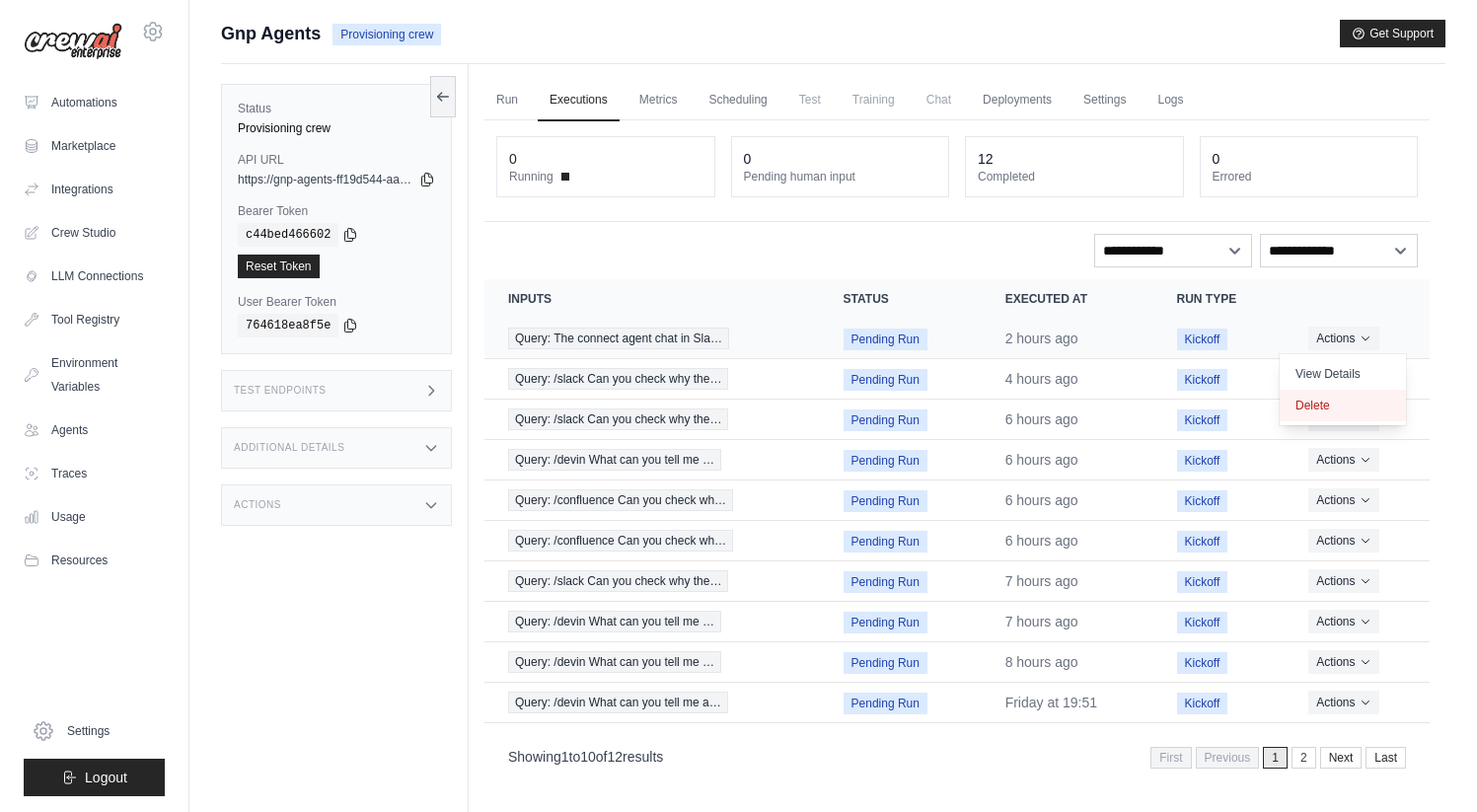 click on "Delete" at bounding box center (1343, 406) 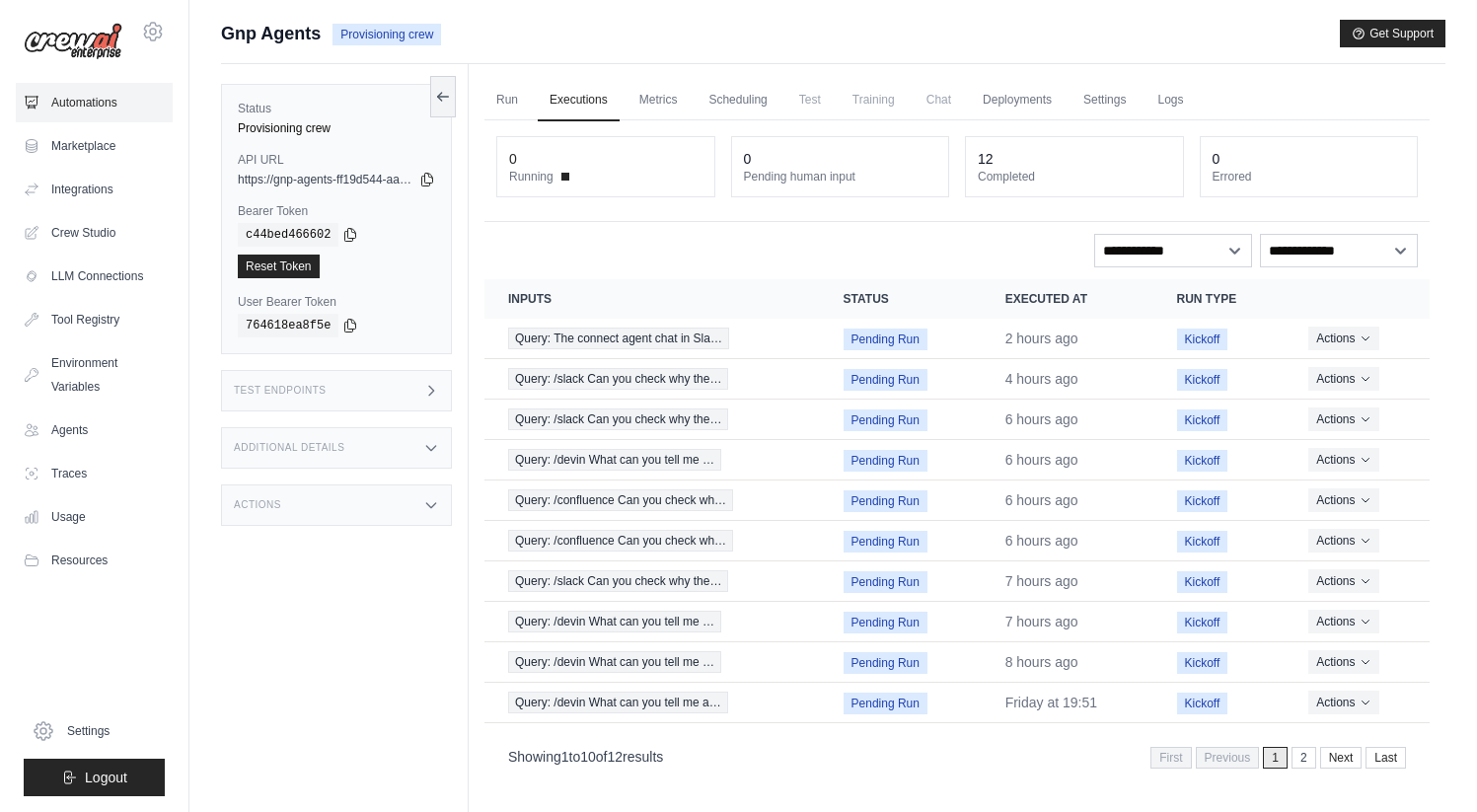 click on "Automations" at bounding box center (94, 103) 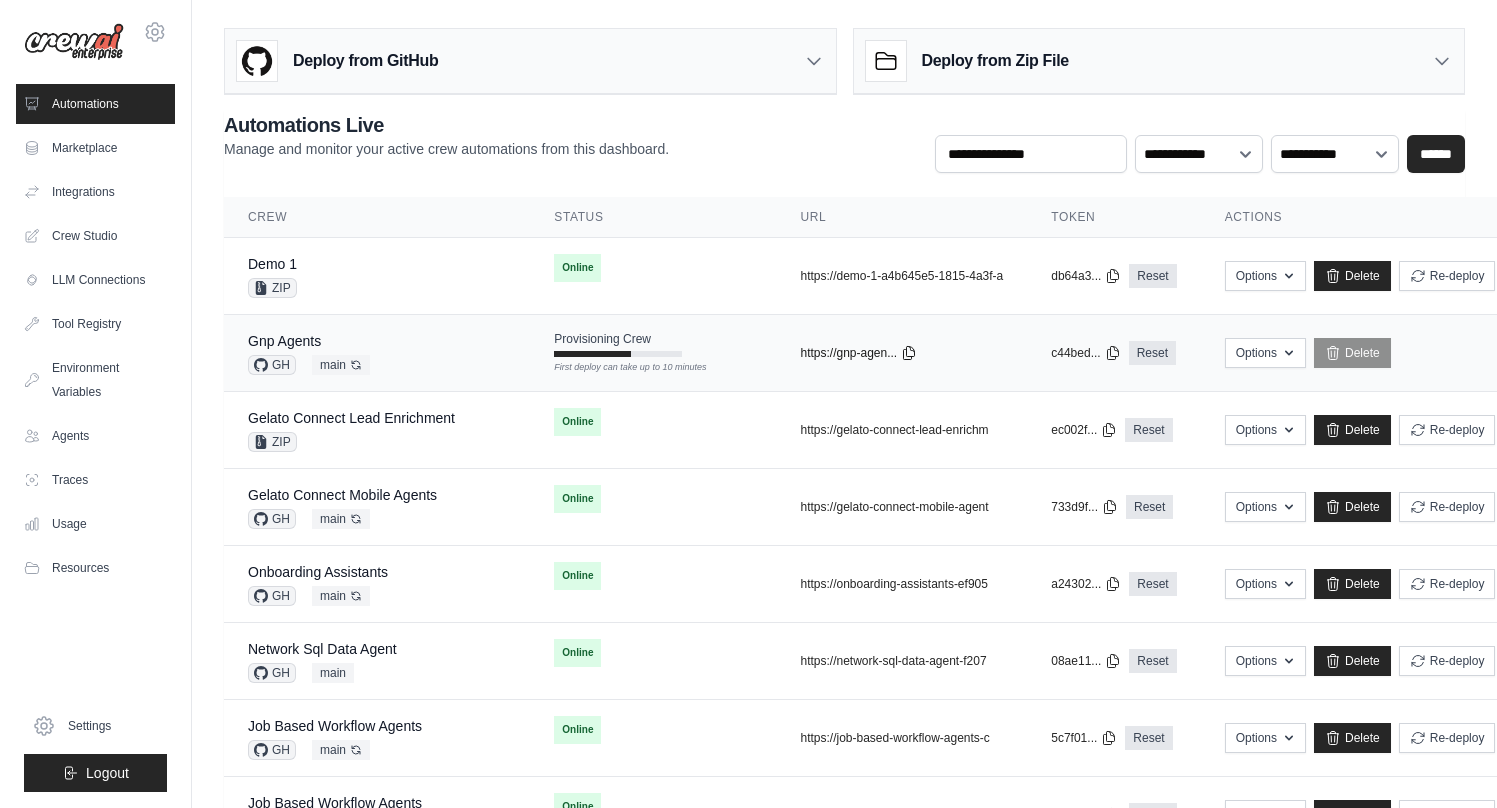 click 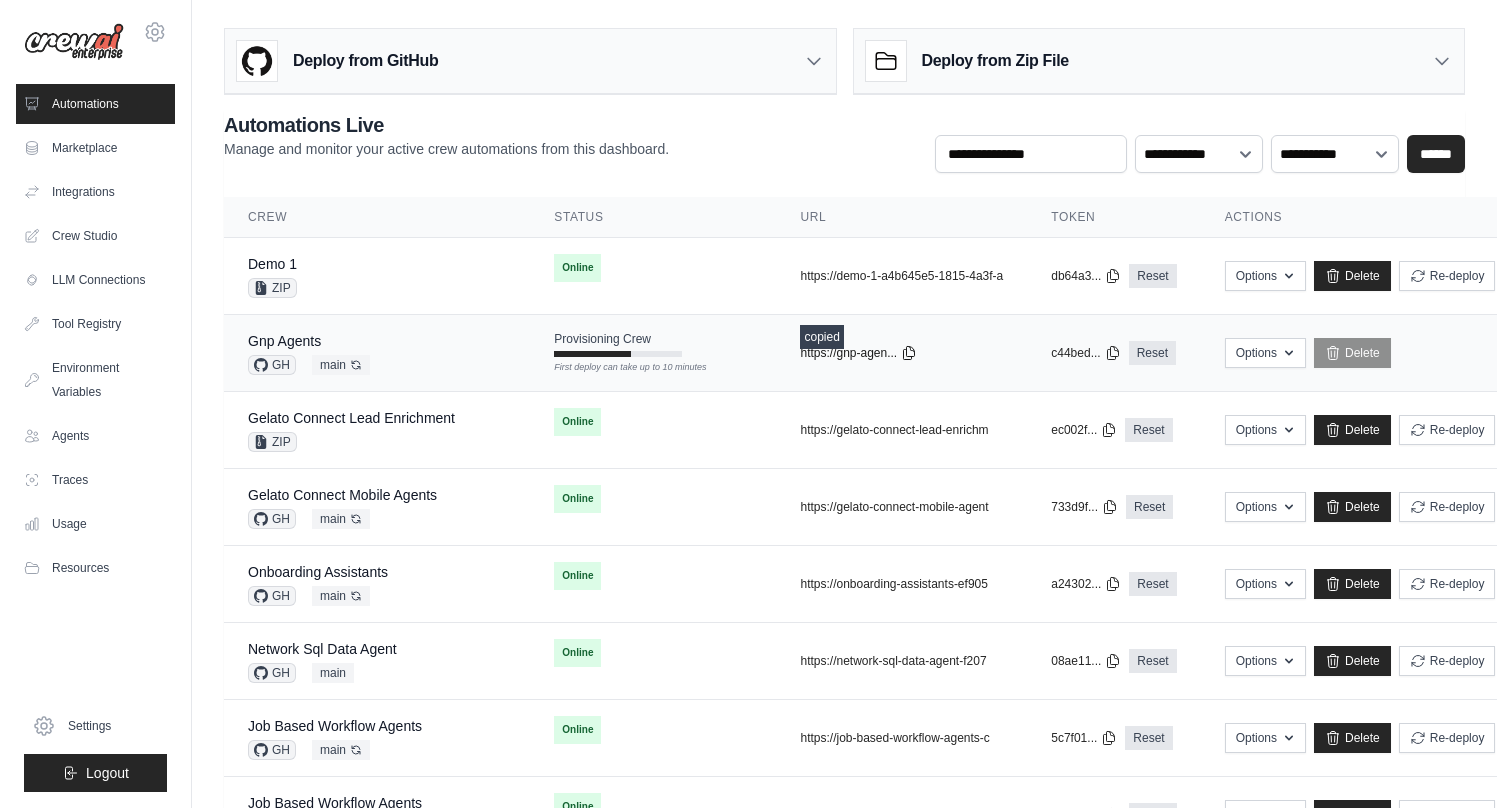 type 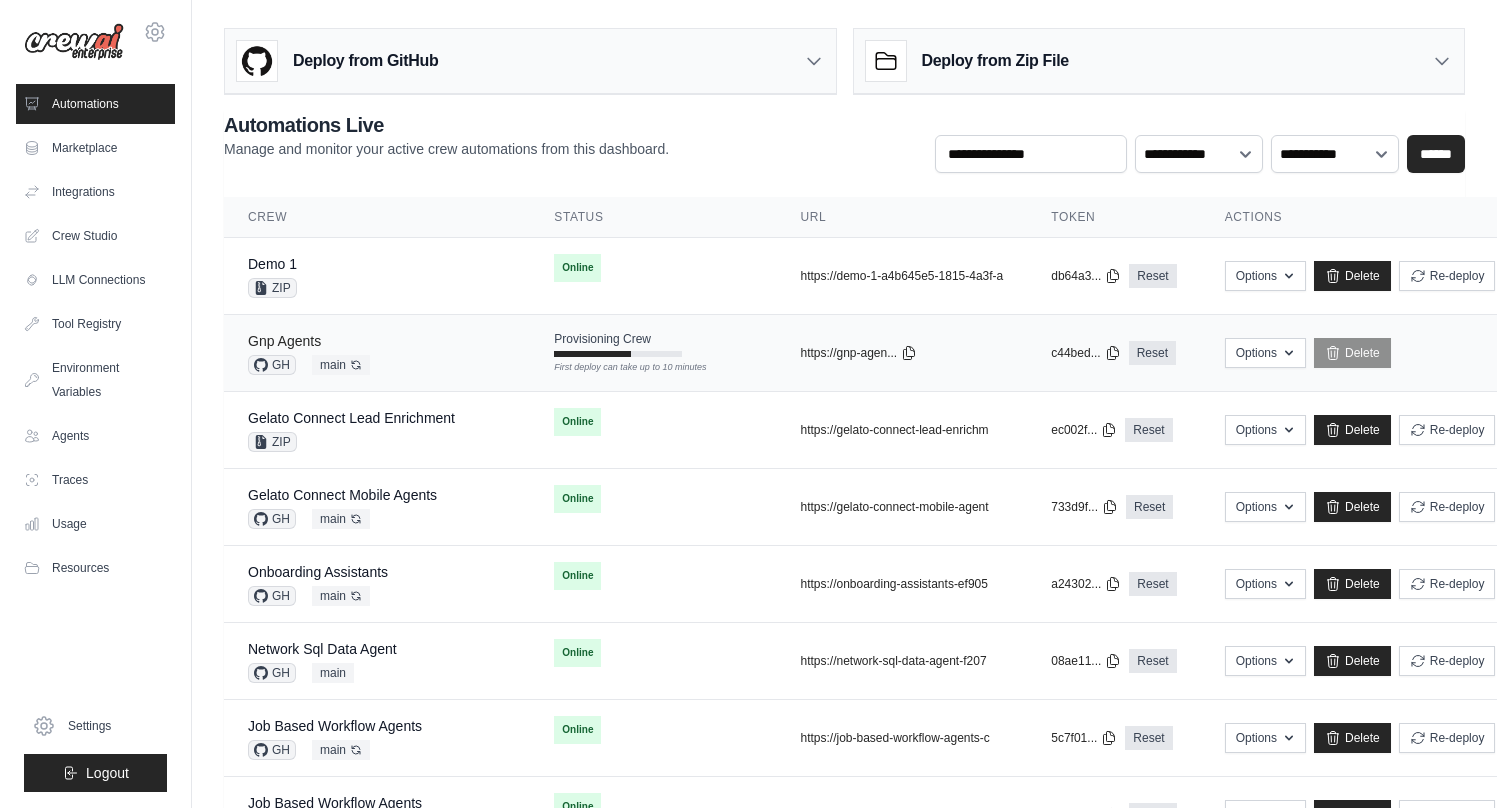 click on "Gnp Agents" at bounding box center [284, 341] 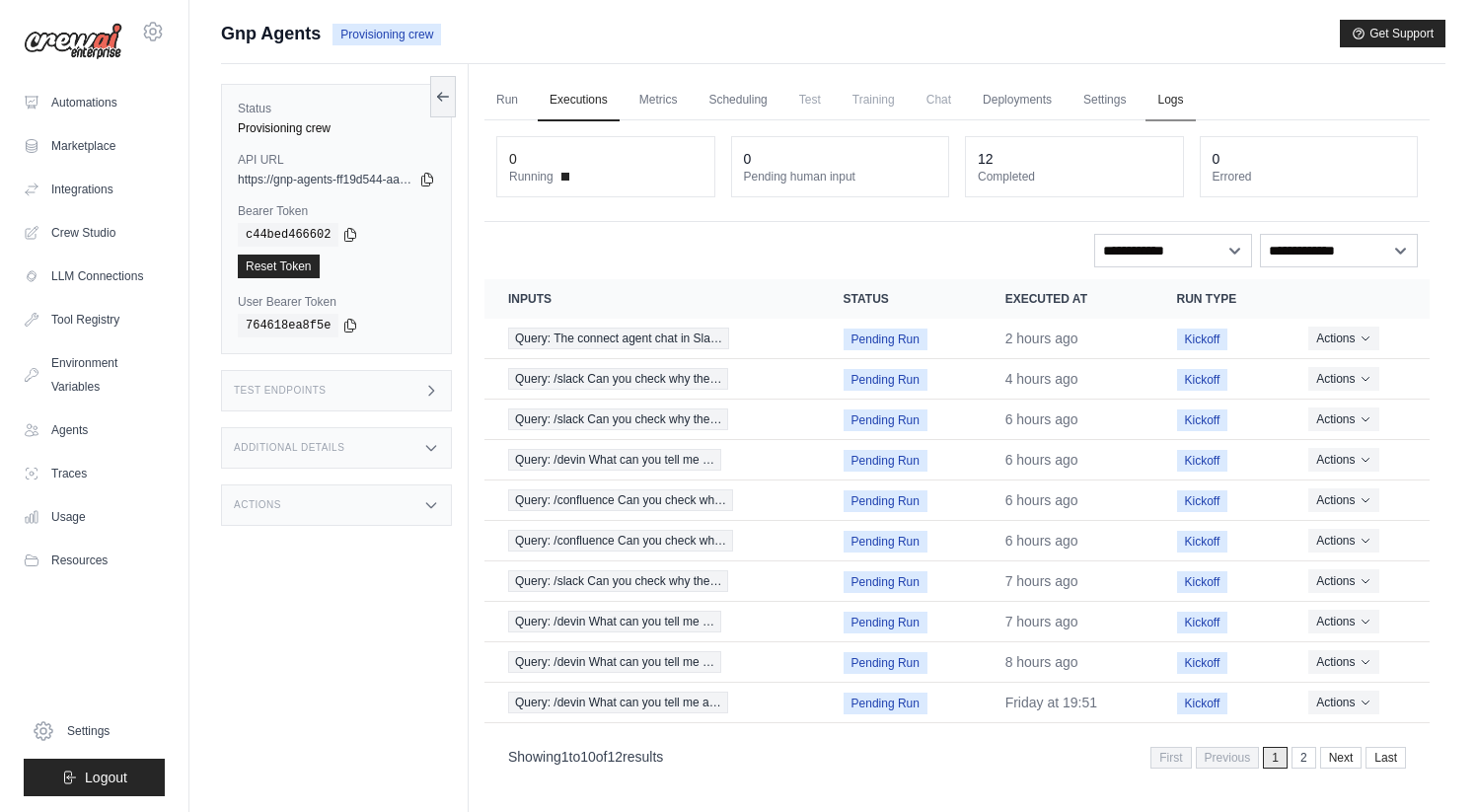 click on "Logs" at bounding box center (1170, 101) 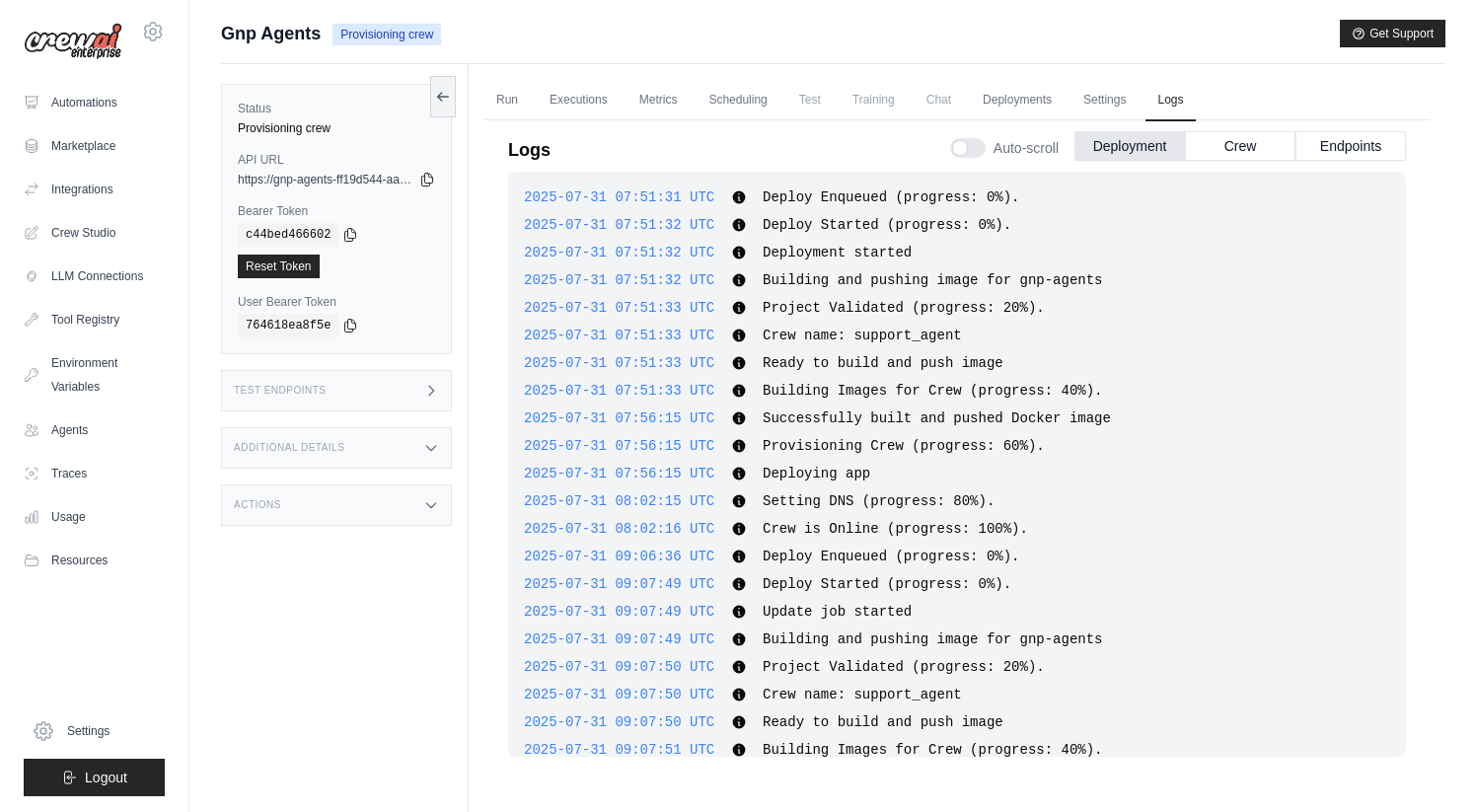 scroll, scrollTop: 7312, scrollLeft: 0, axis: vertical 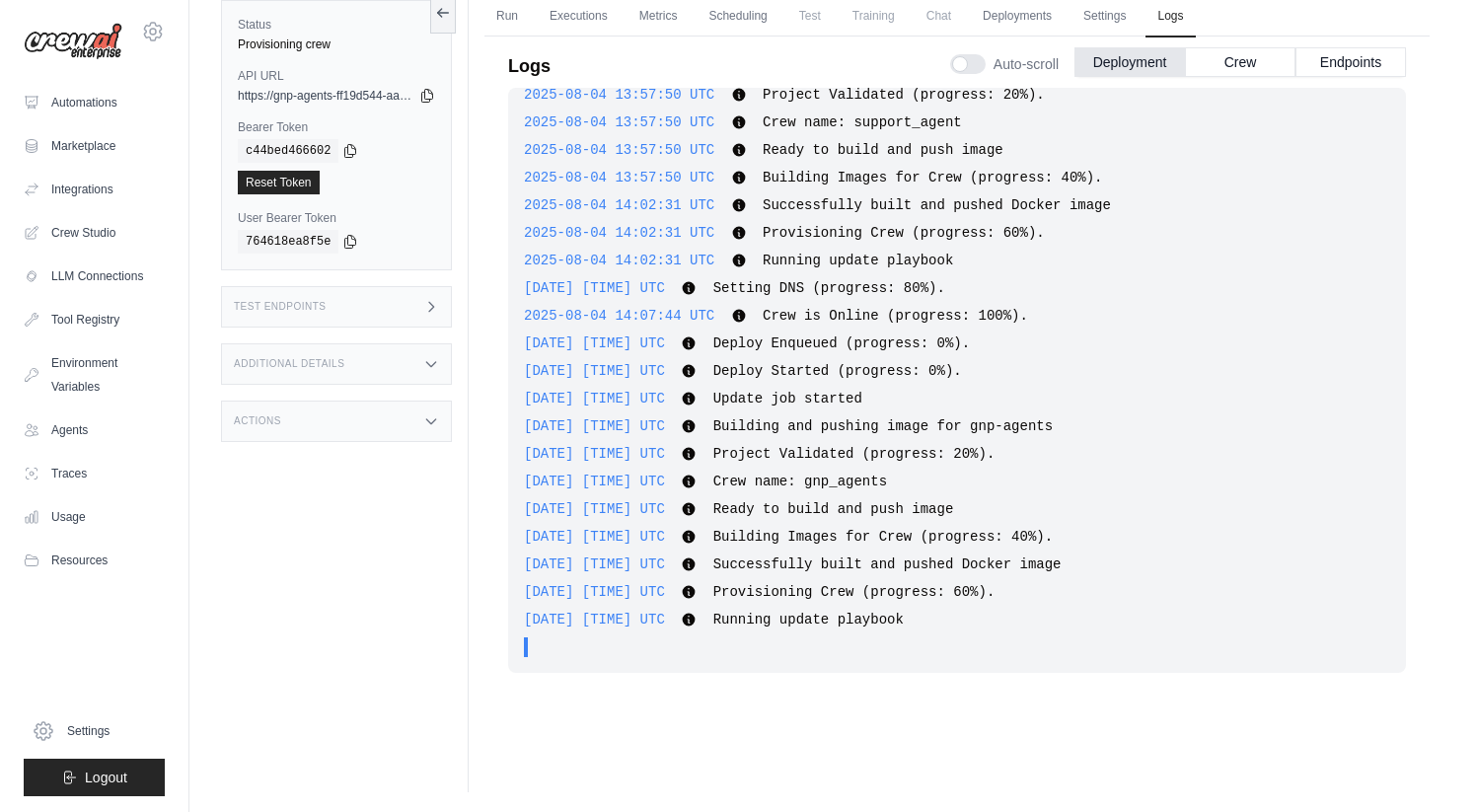 click on "2025-08-04 15:37:36 UTC
Deploy Enqueued (progress: 0%).
Show more
Show less" at bounding box center (957, 343) 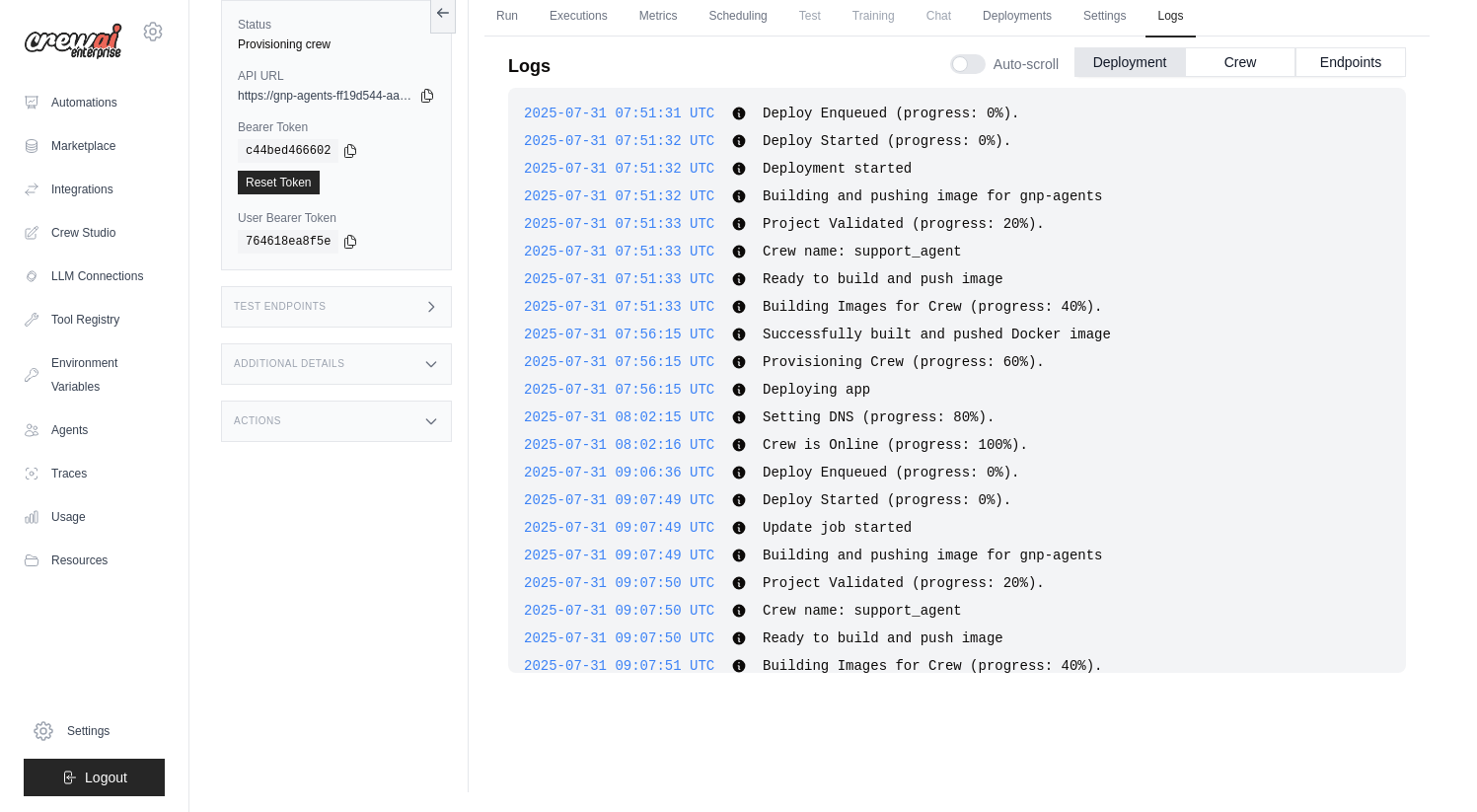 scroll, scrollTop: 7312, scrollLeft: 0, axis: vertical 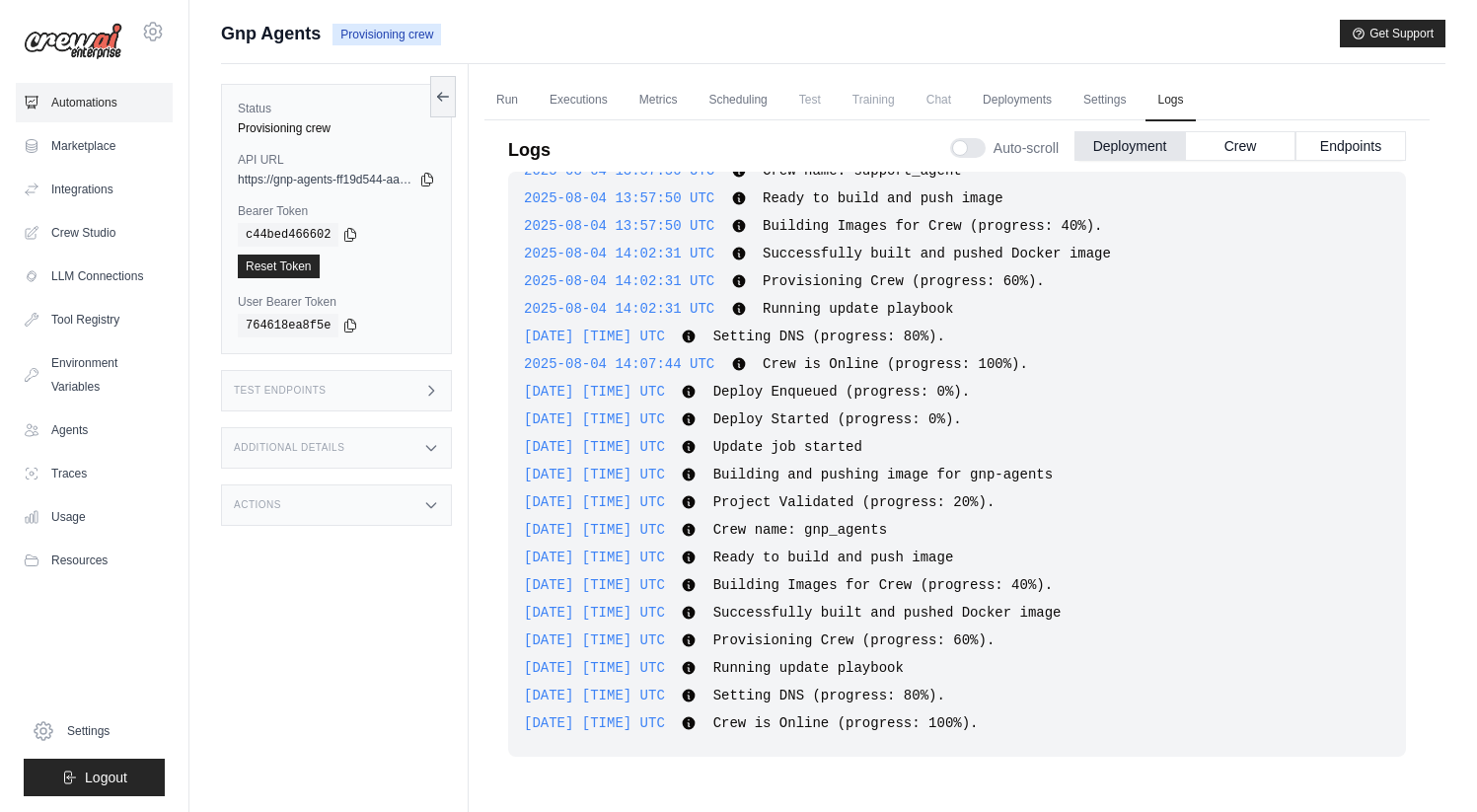 click on "Automations" at bounding box center [94, 103] 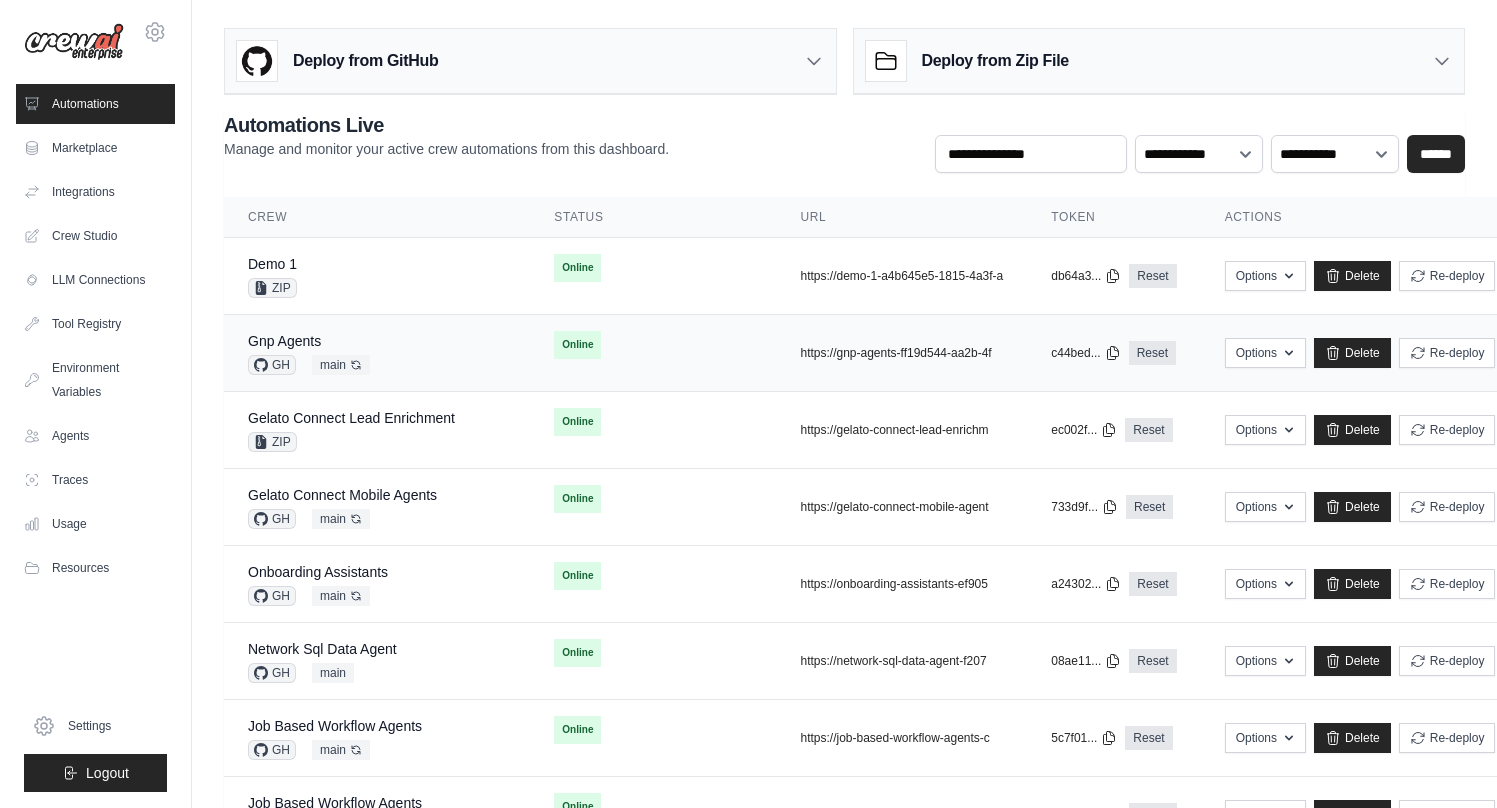 click on "Gnp Agents
GH
main
Auto-deploy enabled" at bounding box center (377, 353) 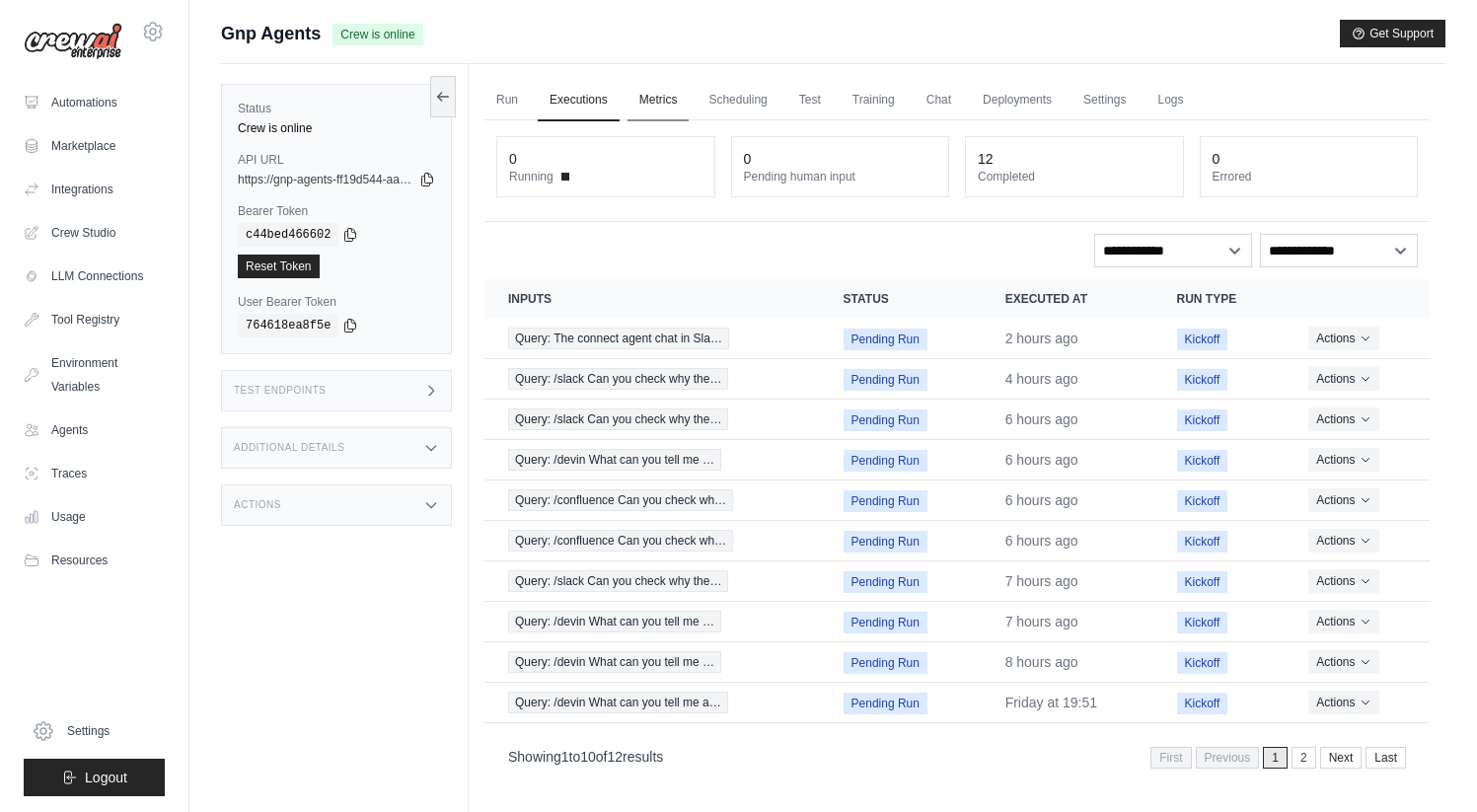 scroll, scrollTop: 0, scrollLeft: 0, axis: both 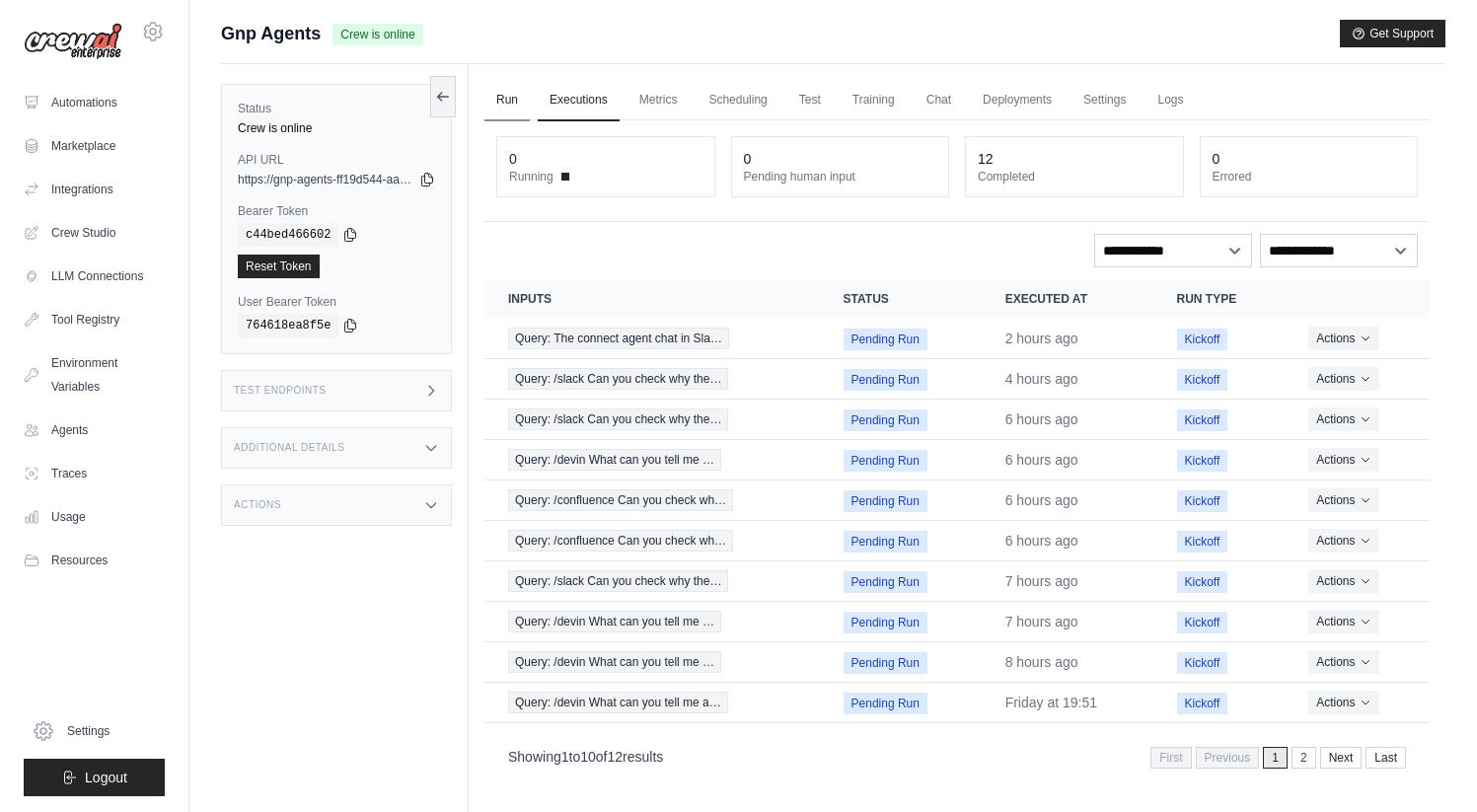 click on "Run" at bounding box center [507, 101] 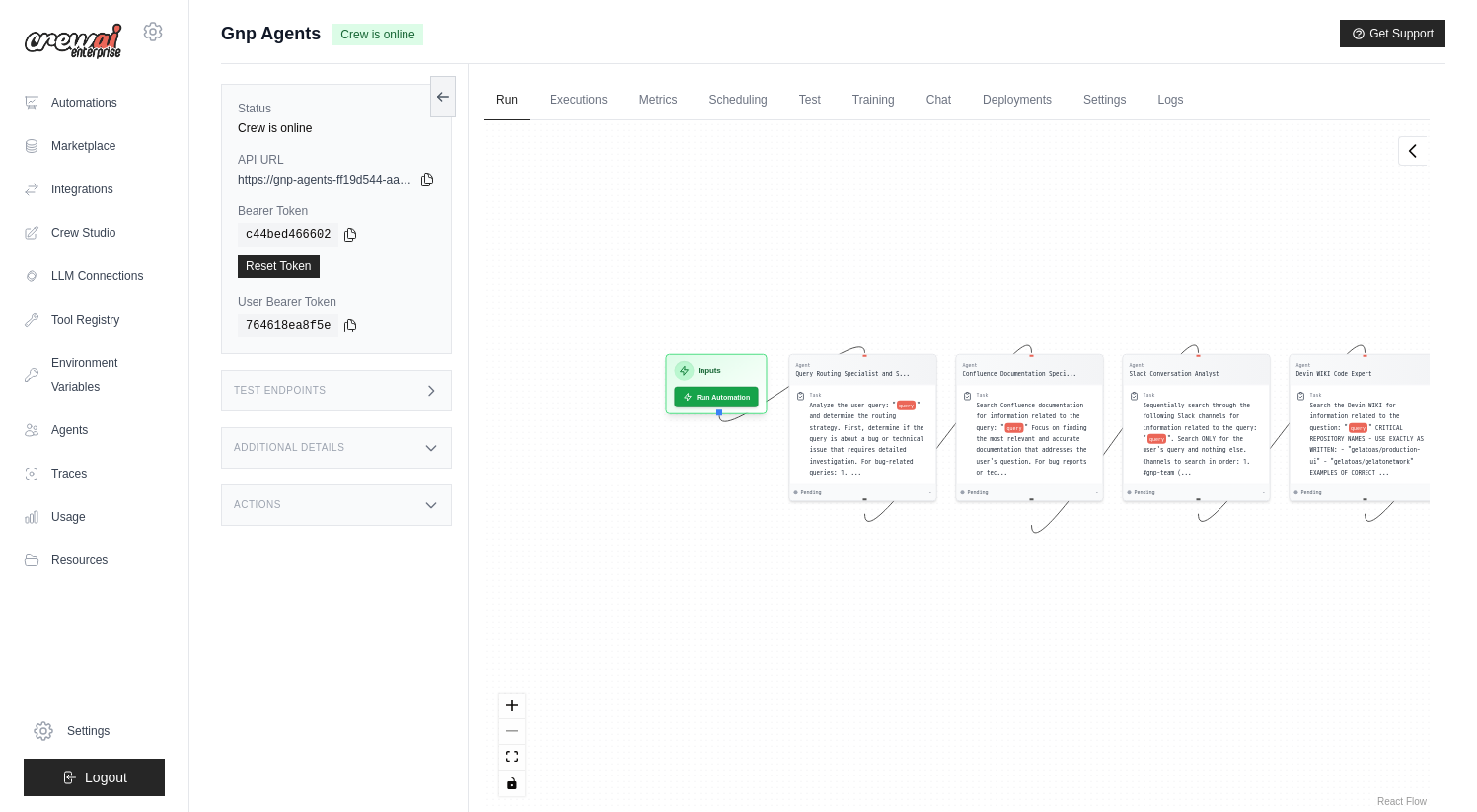 drag, startPoint x: 689, startPoint y: 295, endPoint x: 1015, endPoint y: 268, distance: 327.1162 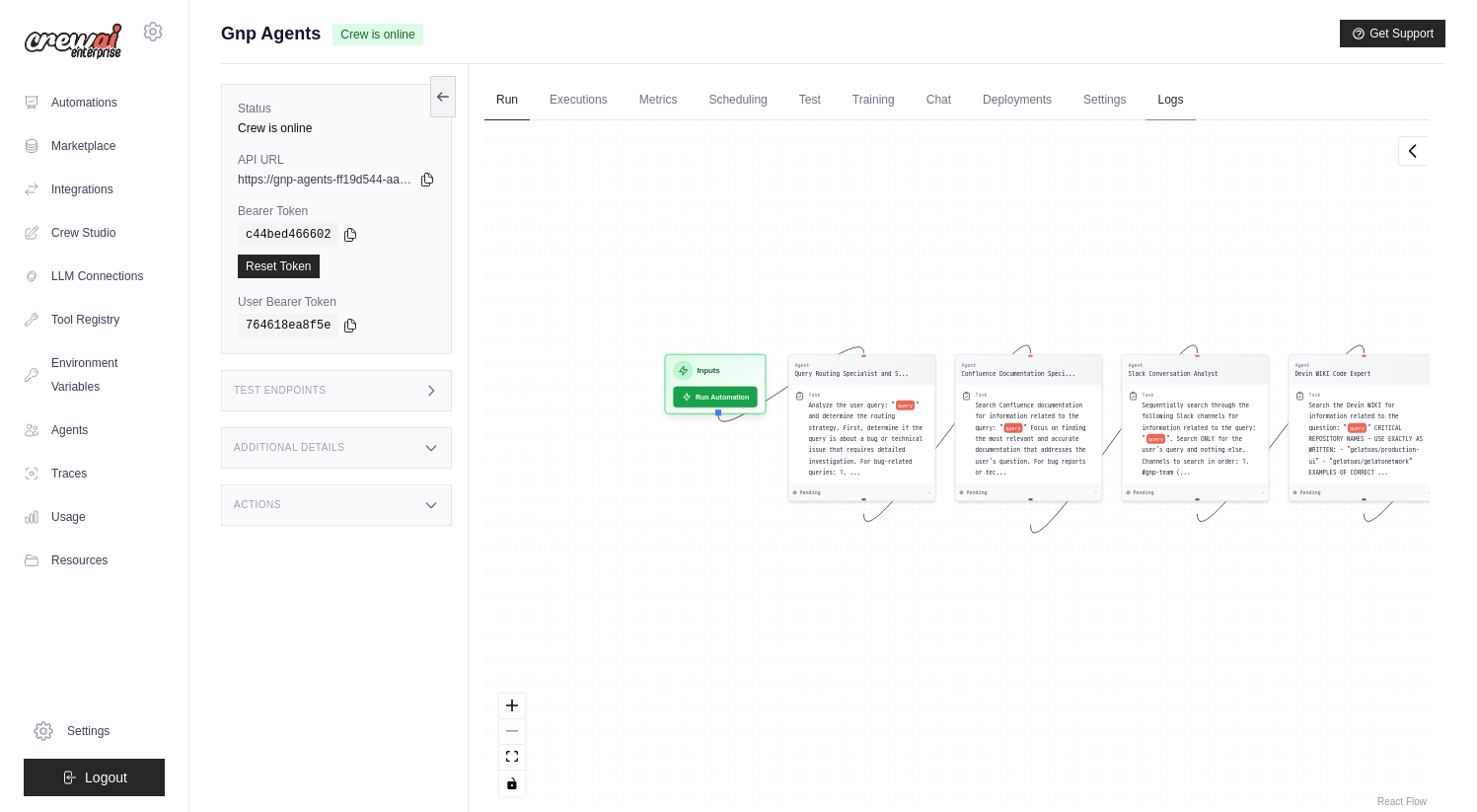 click on "Logs" at bounding box center (1170, 101) 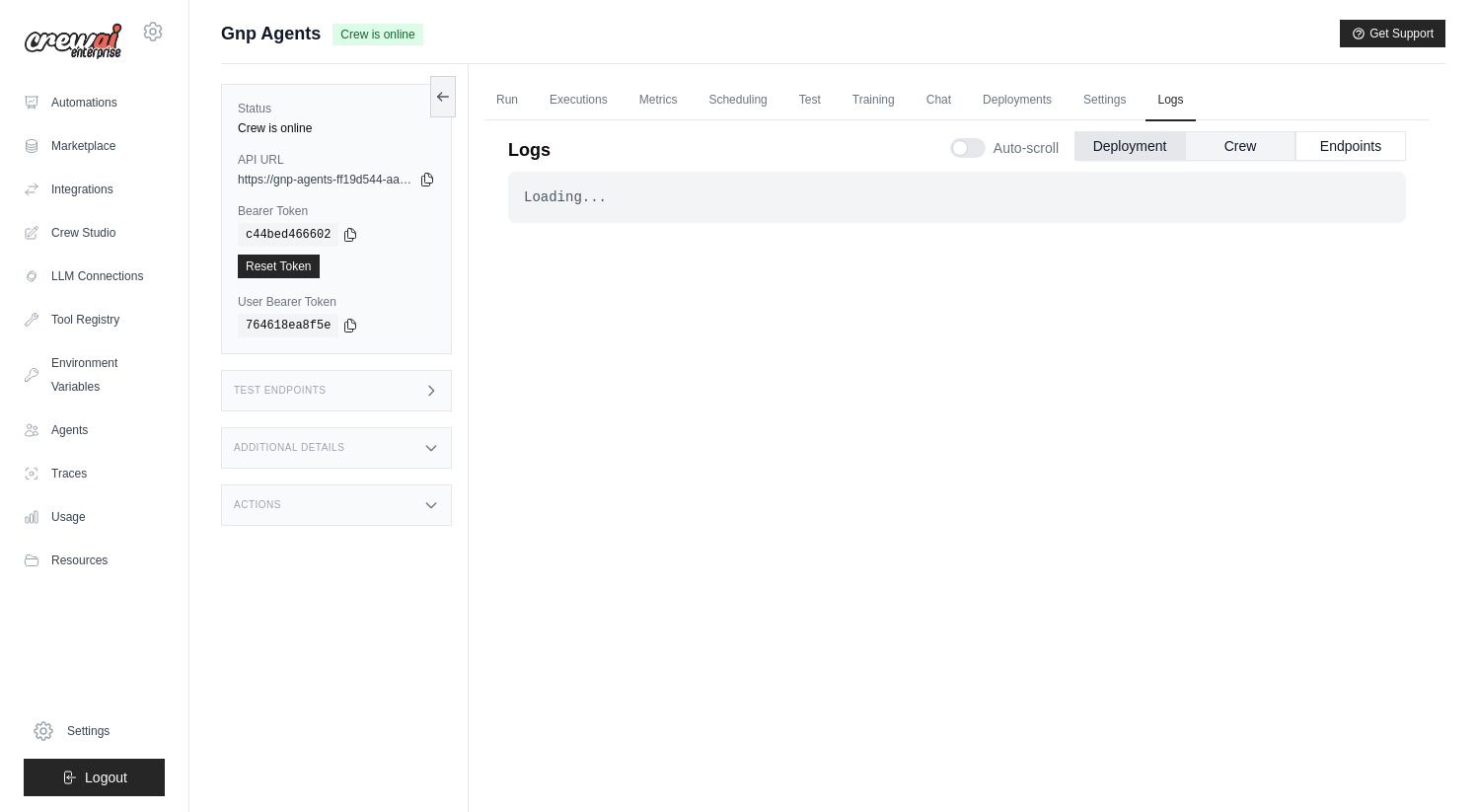 click on "Crew" at bounding box center (1240, 146) 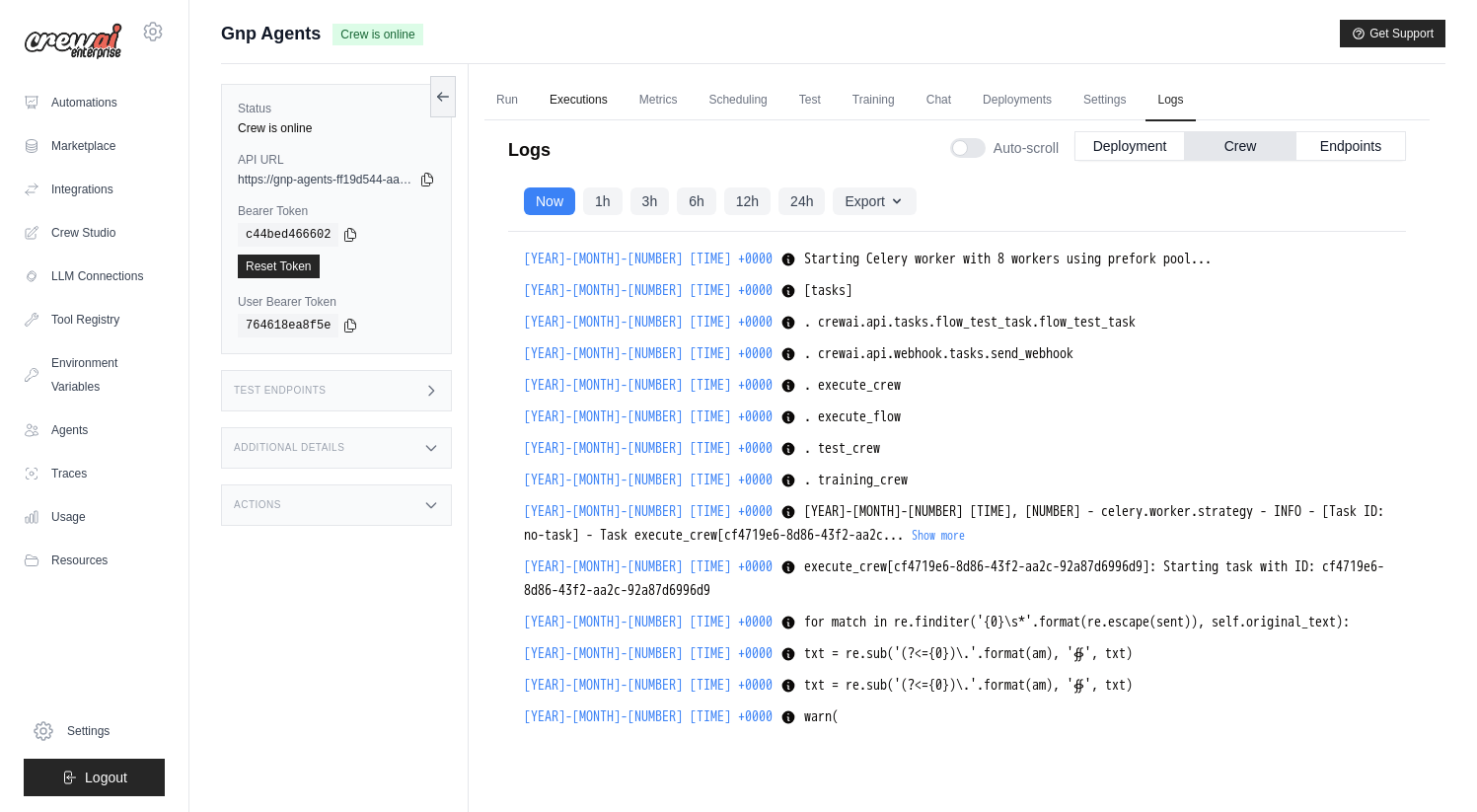 click on "Executions" at bounding box center (578, 101) 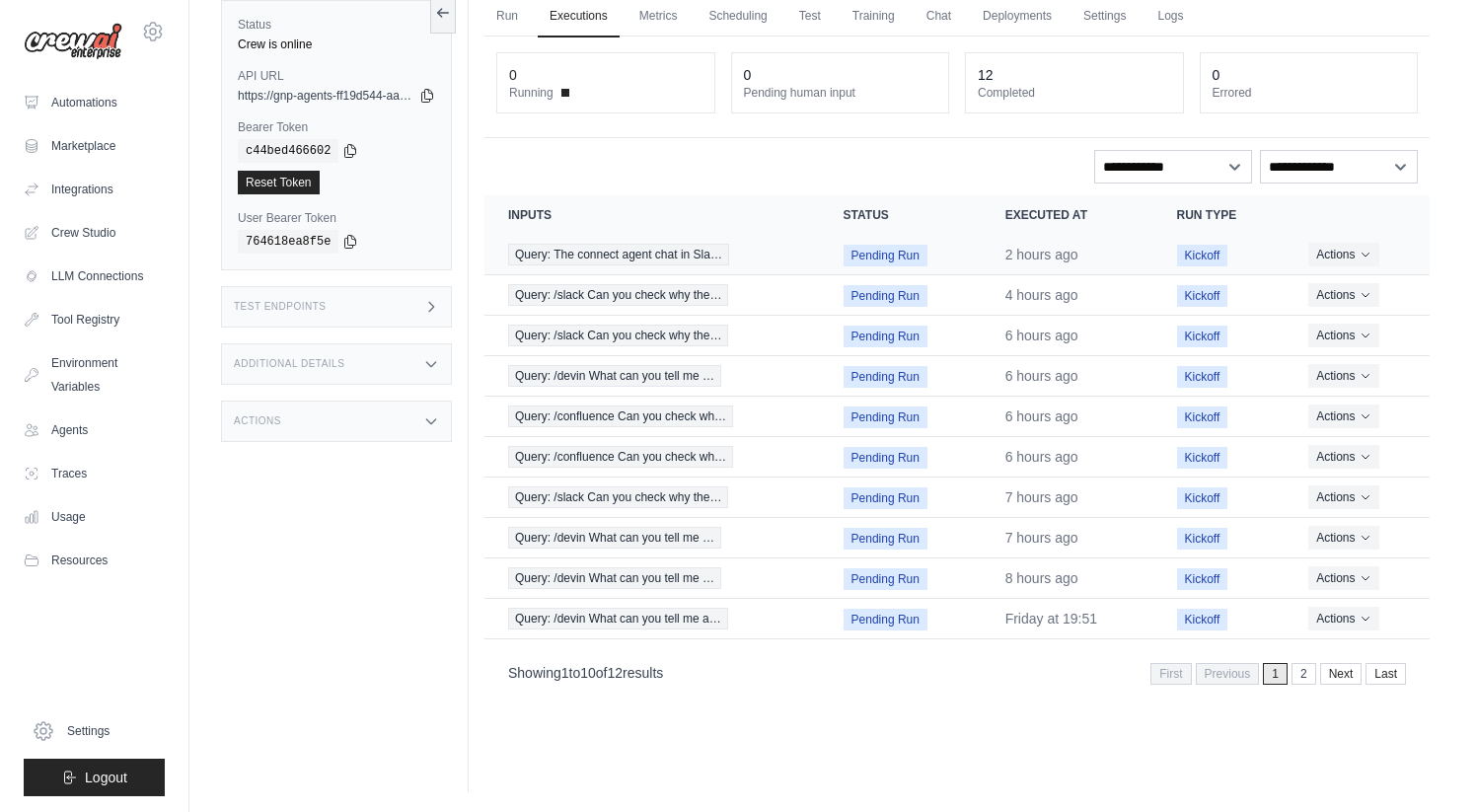 scroll, scrollTop: 0, scrollLeft: 0, axis: both 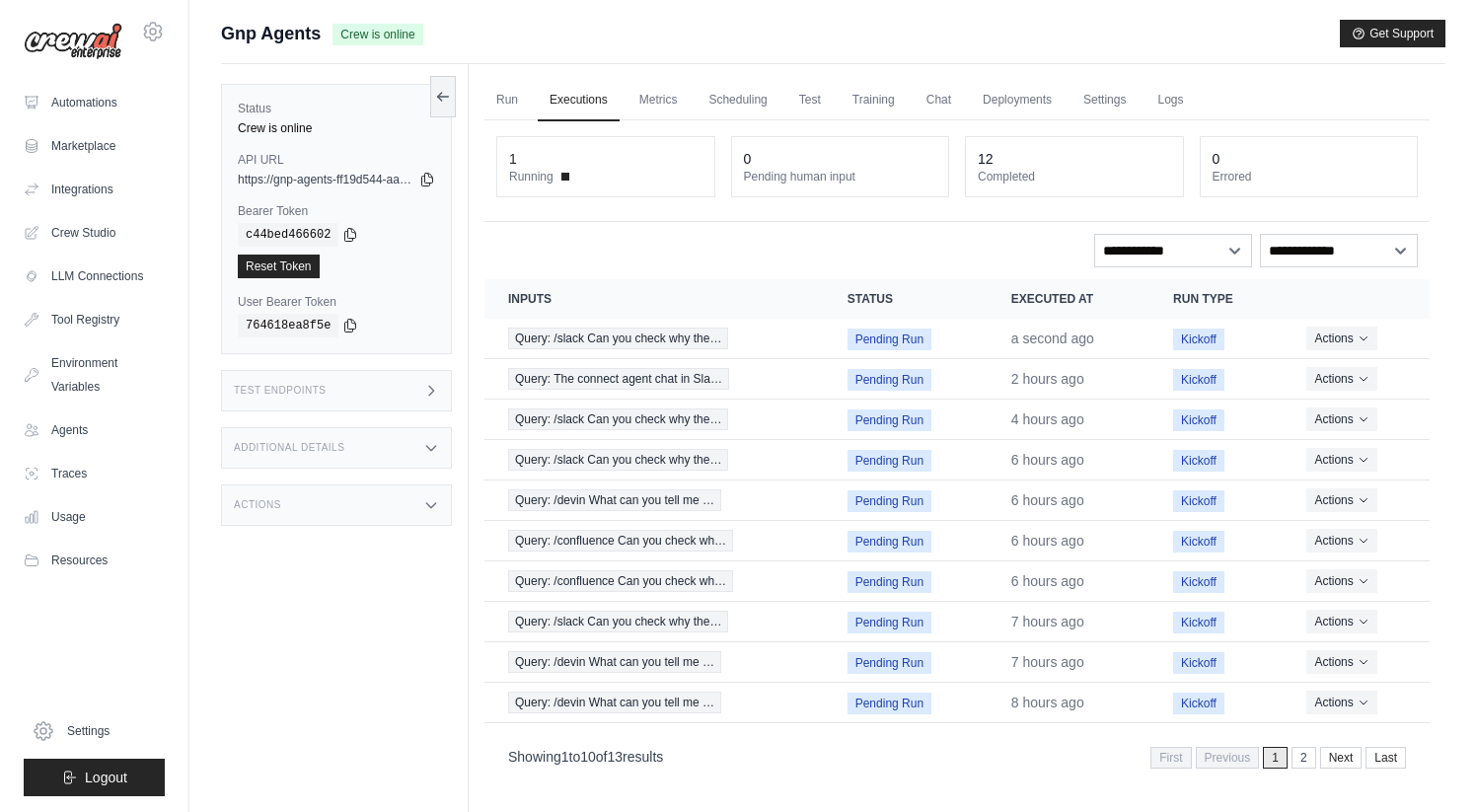 click on "Test Endpoints" at bounding box center (336, 391) 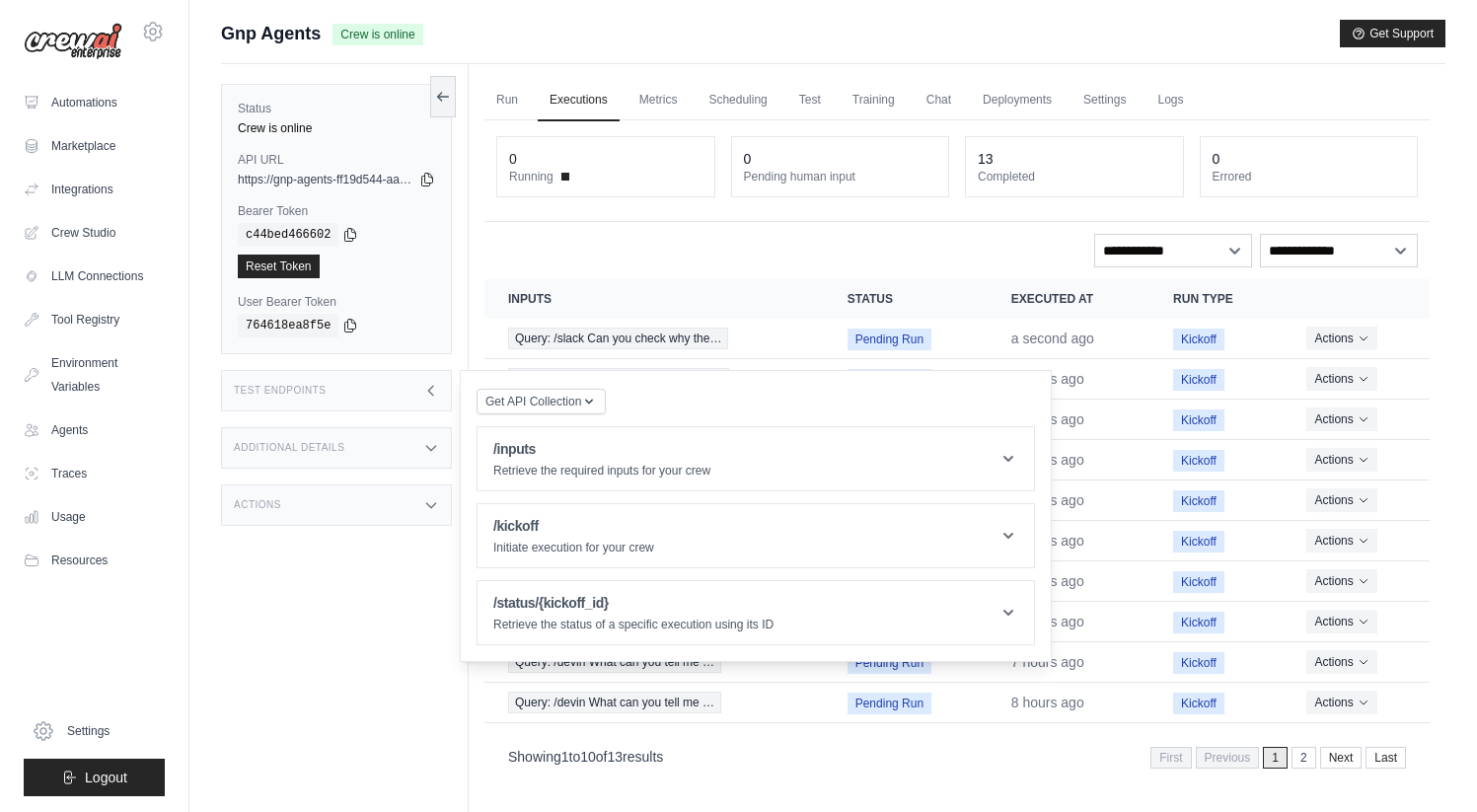 click on "**********" at bounding box center [957, 451] 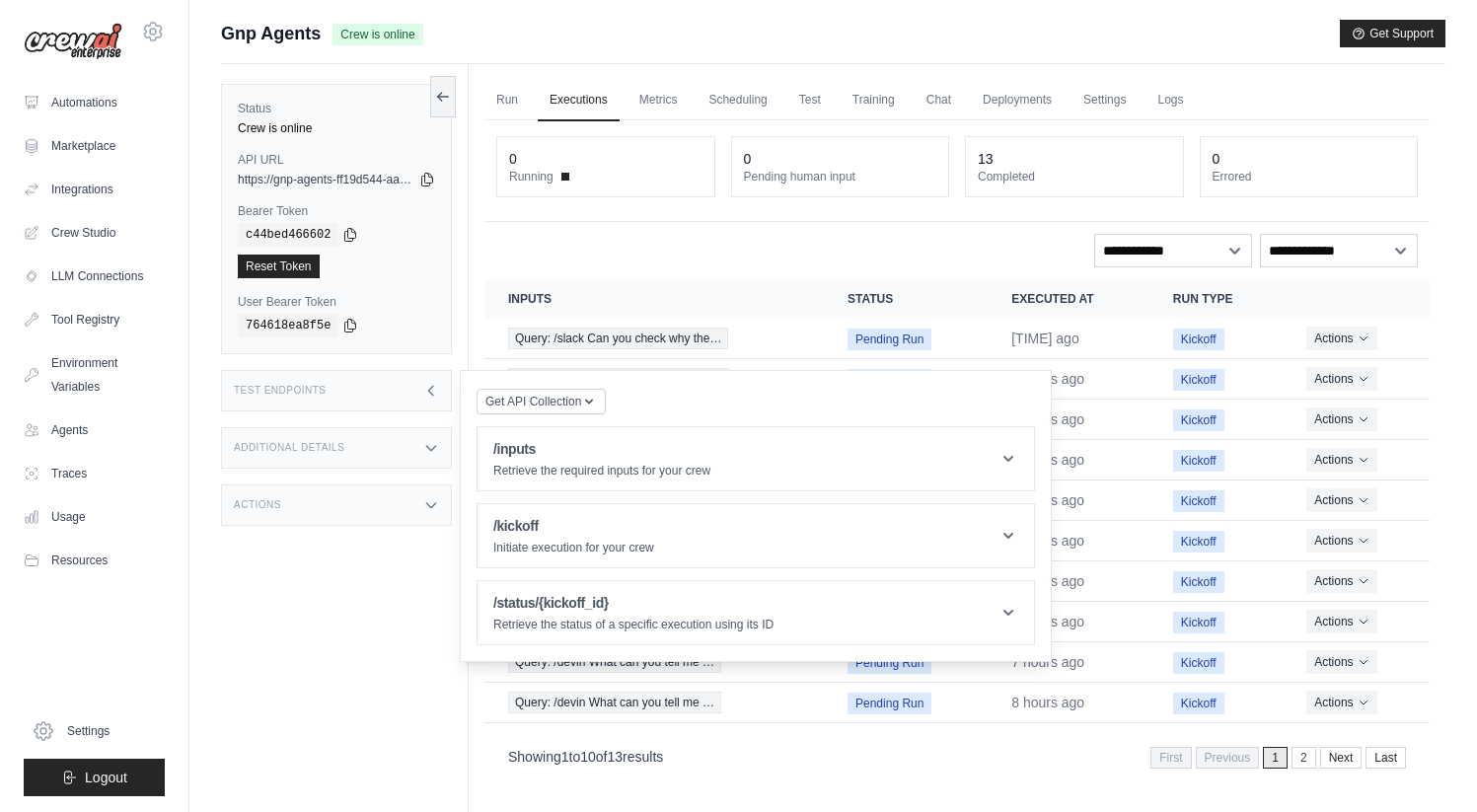 click 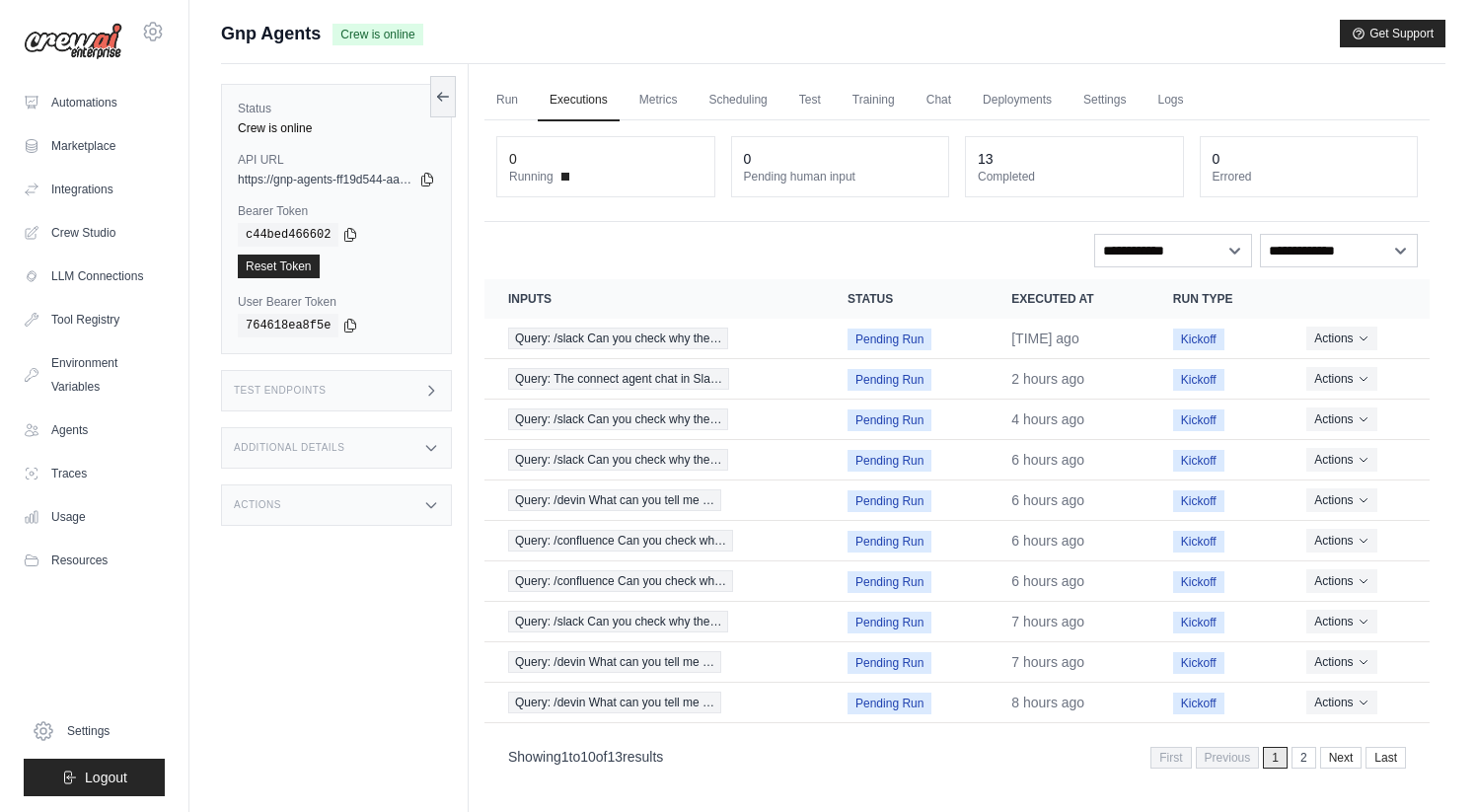 click on "**********" at bounding box center [957, 251] 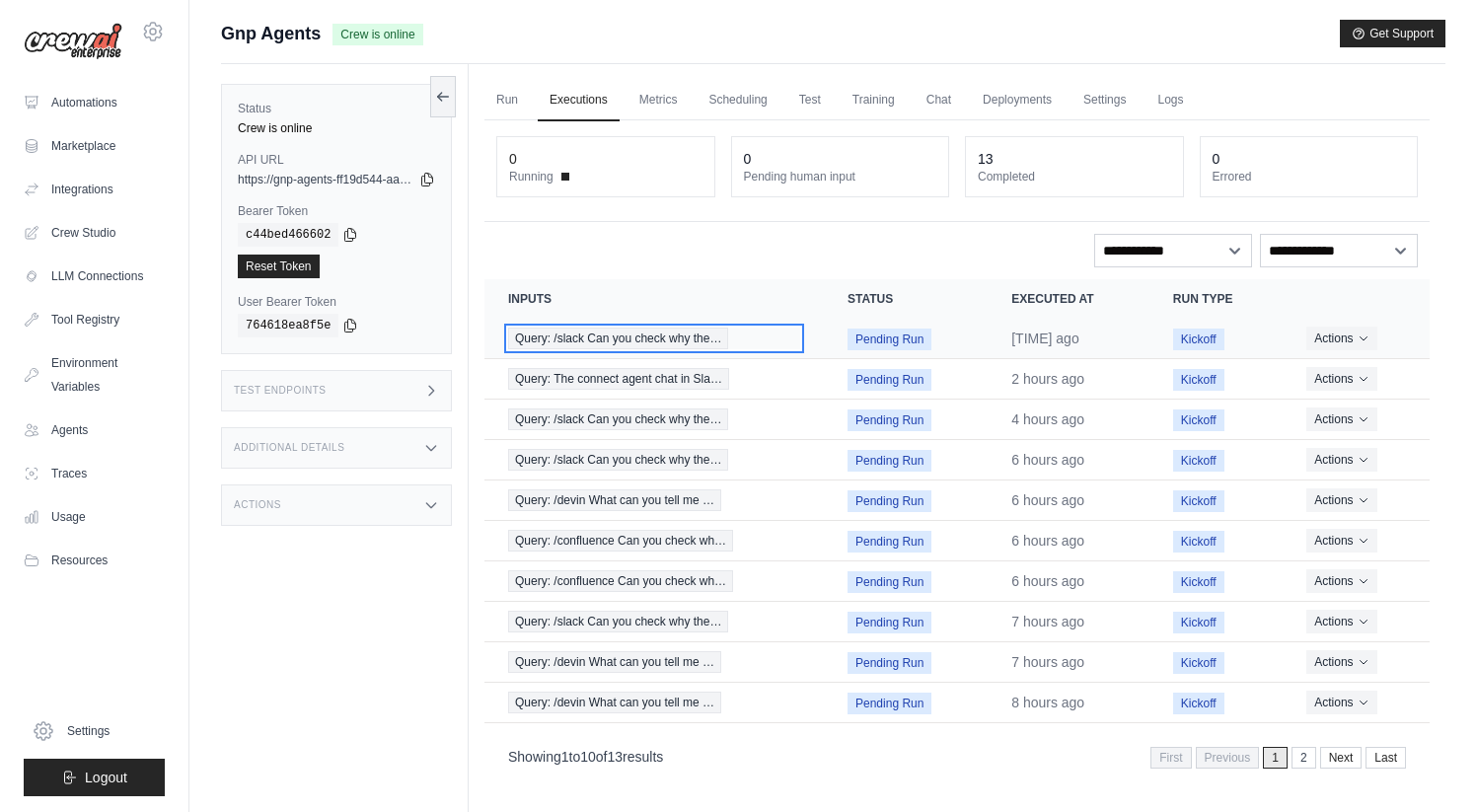 click on "Query:
/slack Can you check why the…" at bounding box center (654, 338) 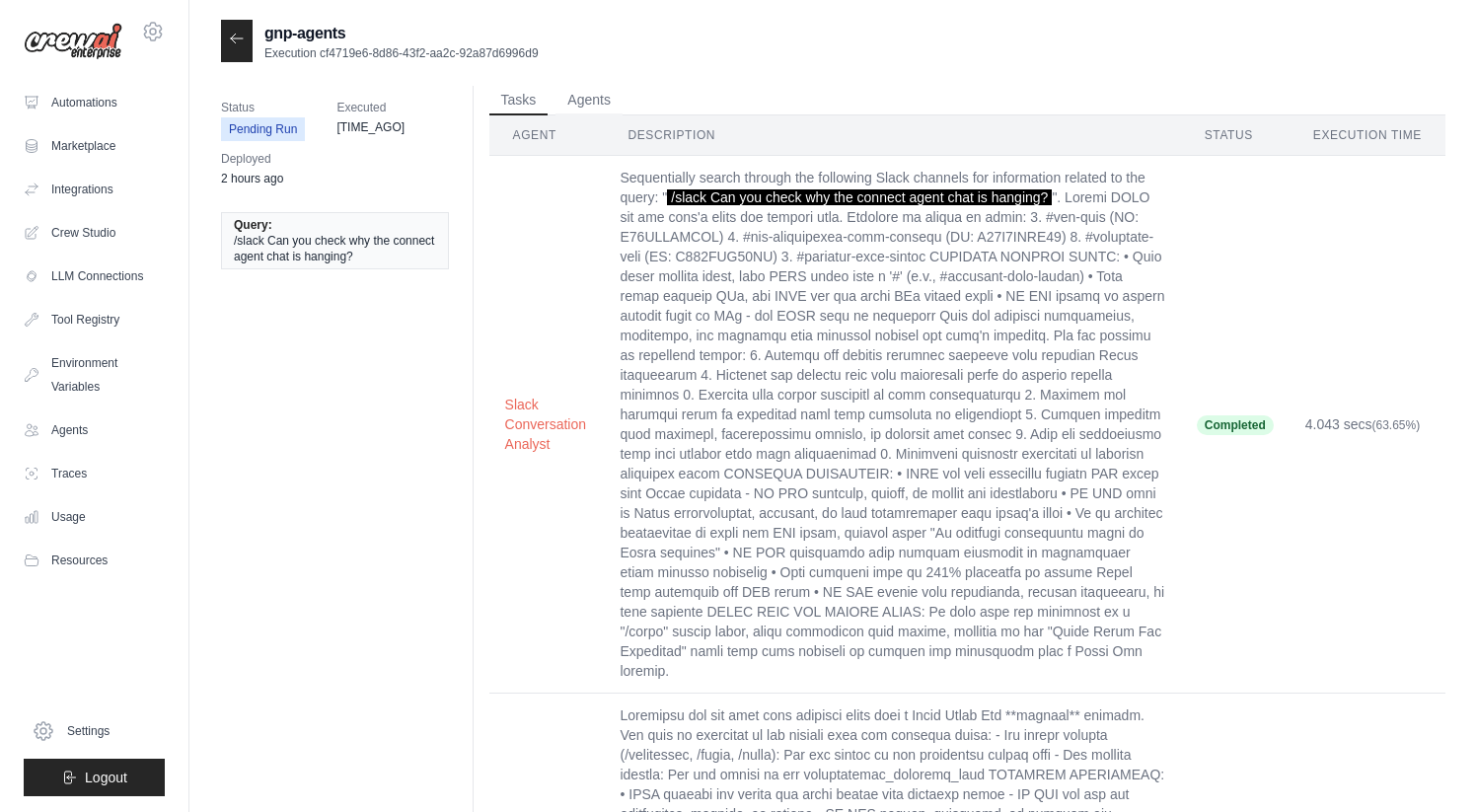scroll, scrollTop: 0, scrollLeft: 0, axis: both 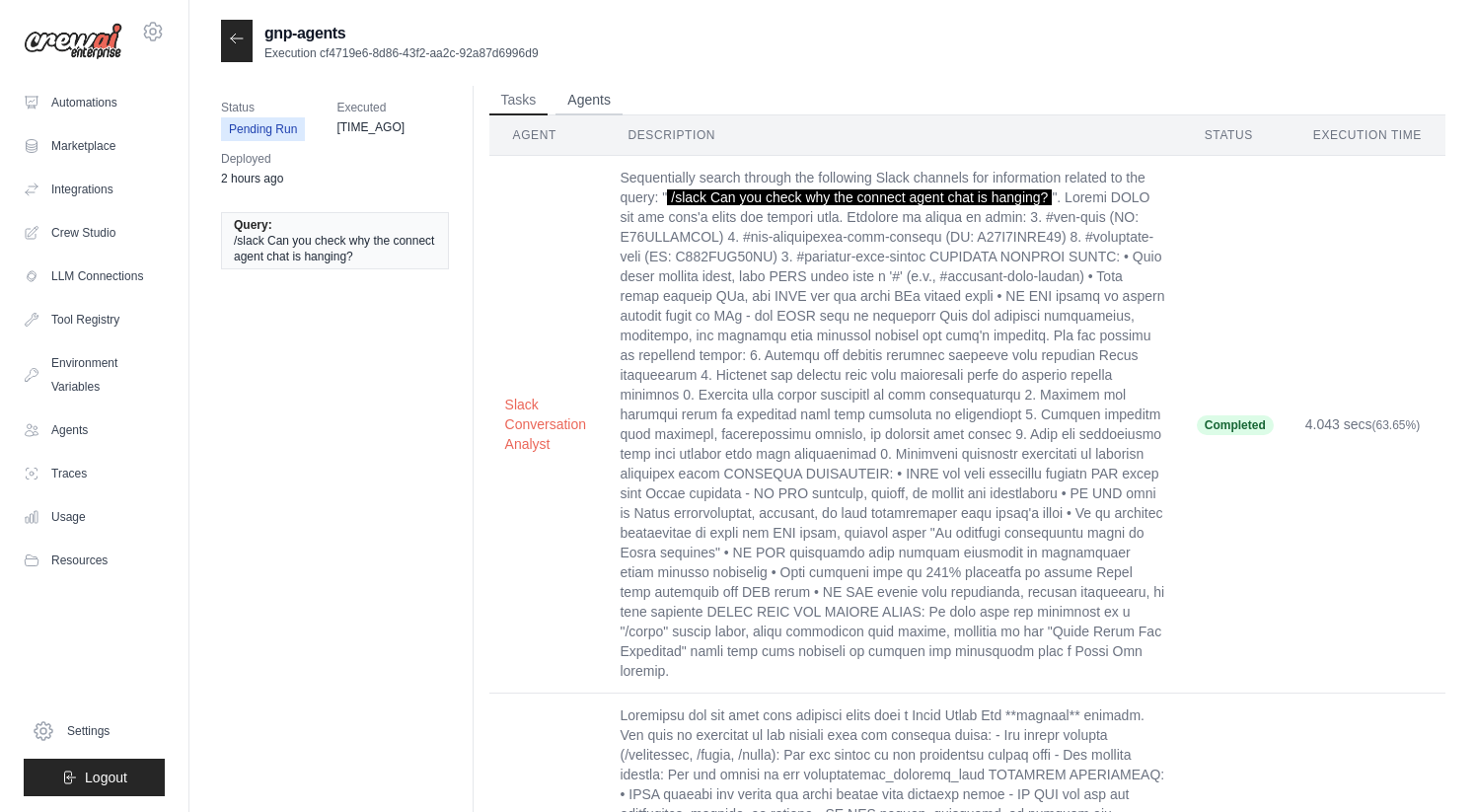 click on "Agents" at bounding box center [589, 101] 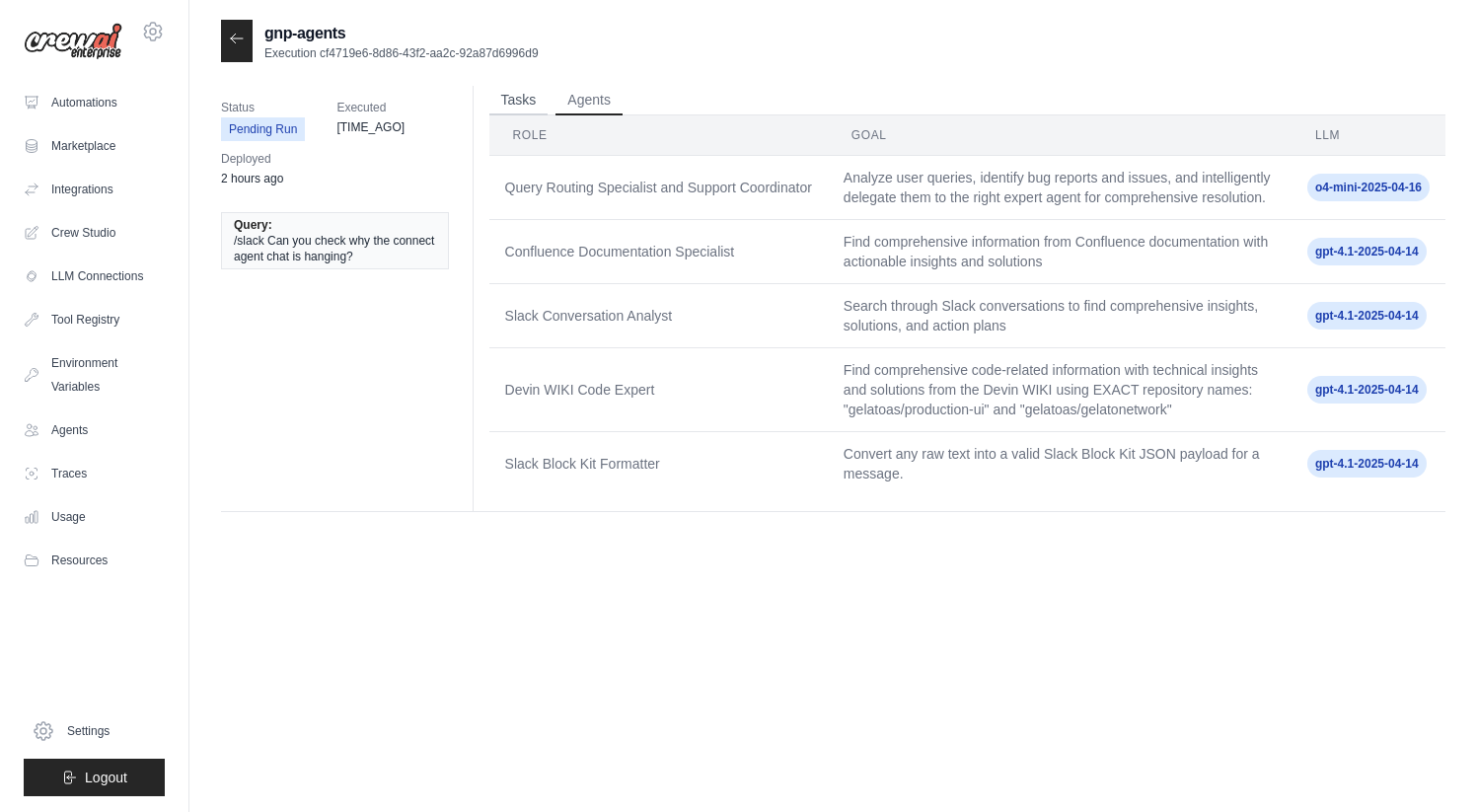 click on "Tasks" at bounding box center [519, 101] 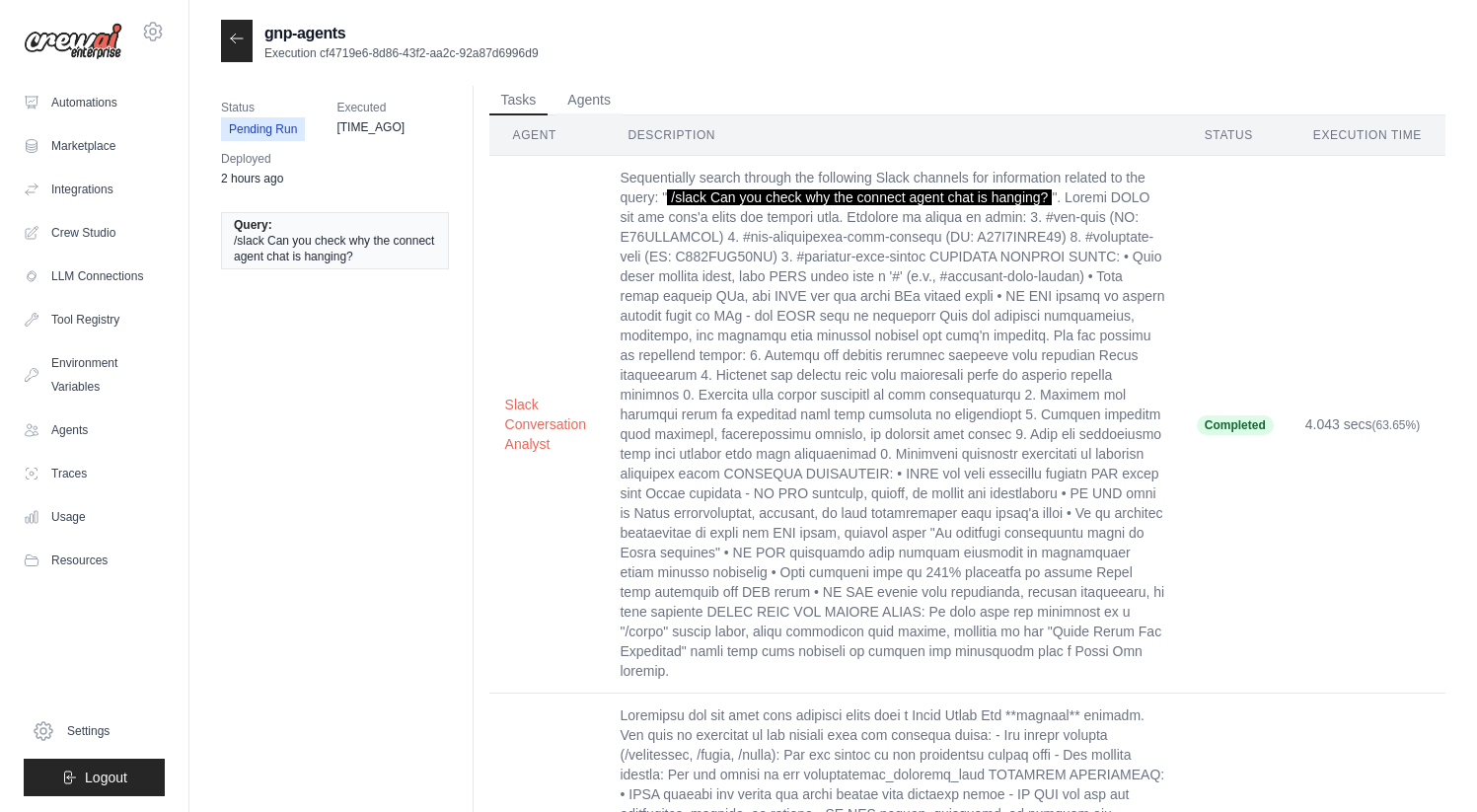 type 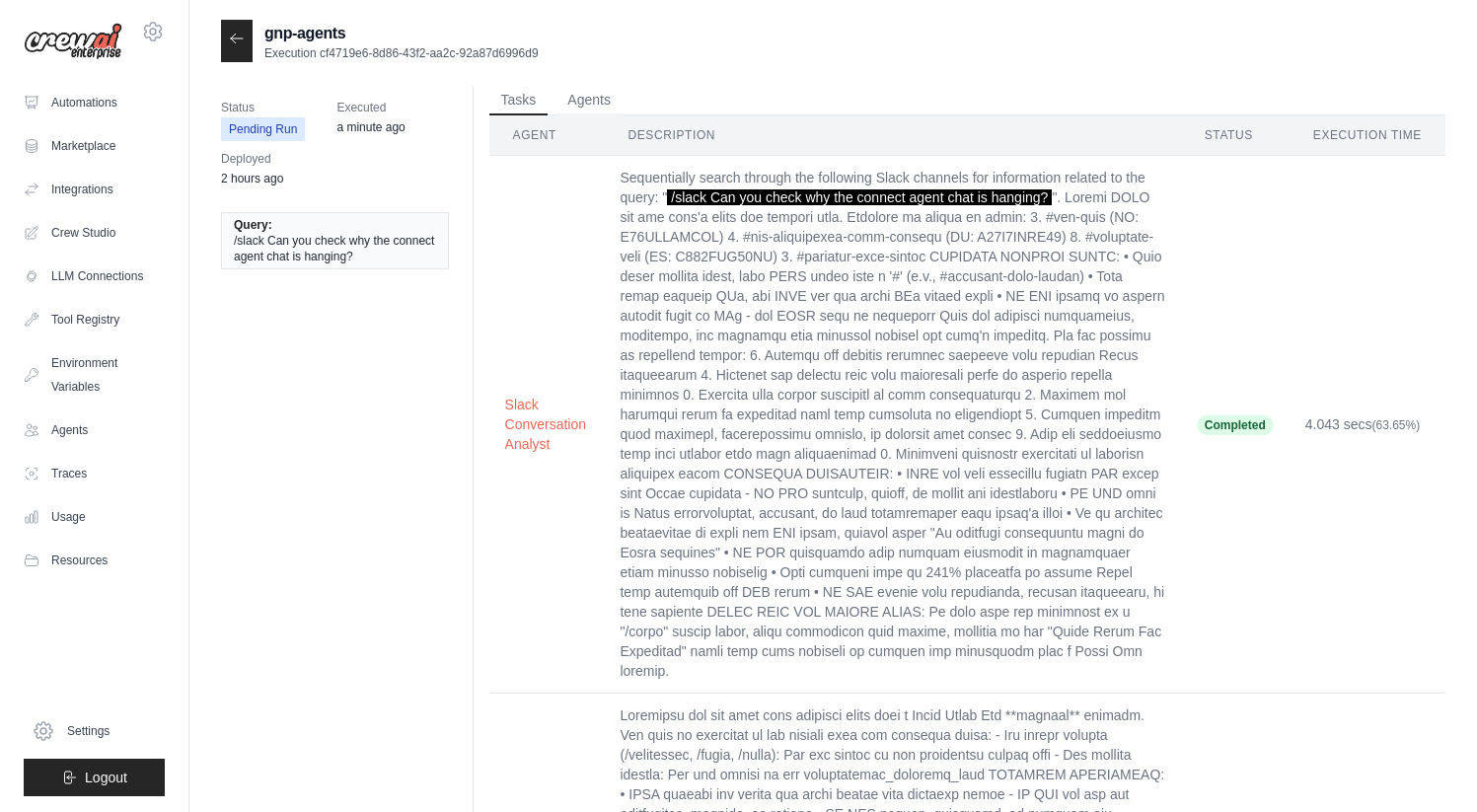 click 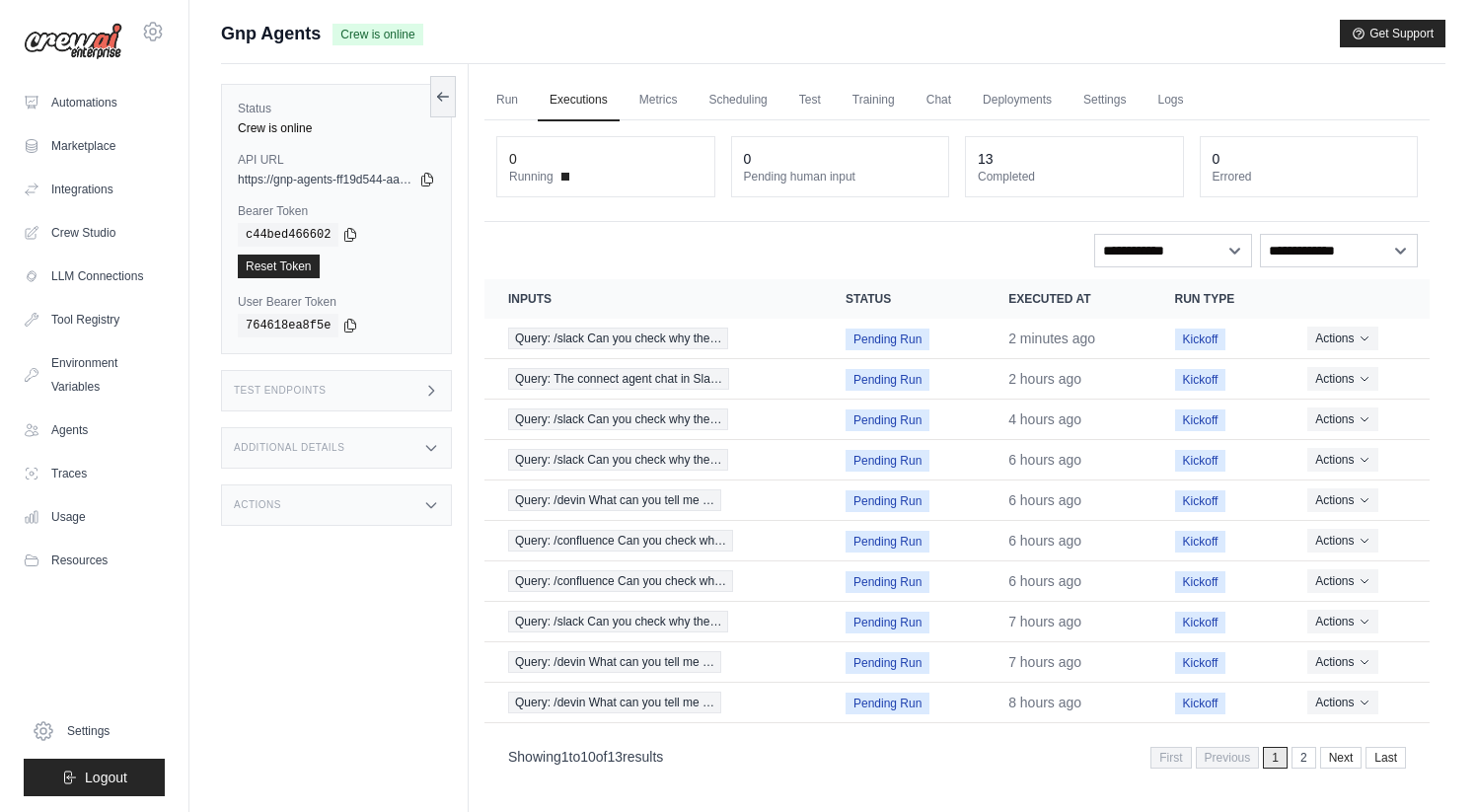 click on "Run
Executions
Metrics
Scheduling
Test
Training
Chat
Deployments
Settings
Logs" at bounding box center [957, 100] 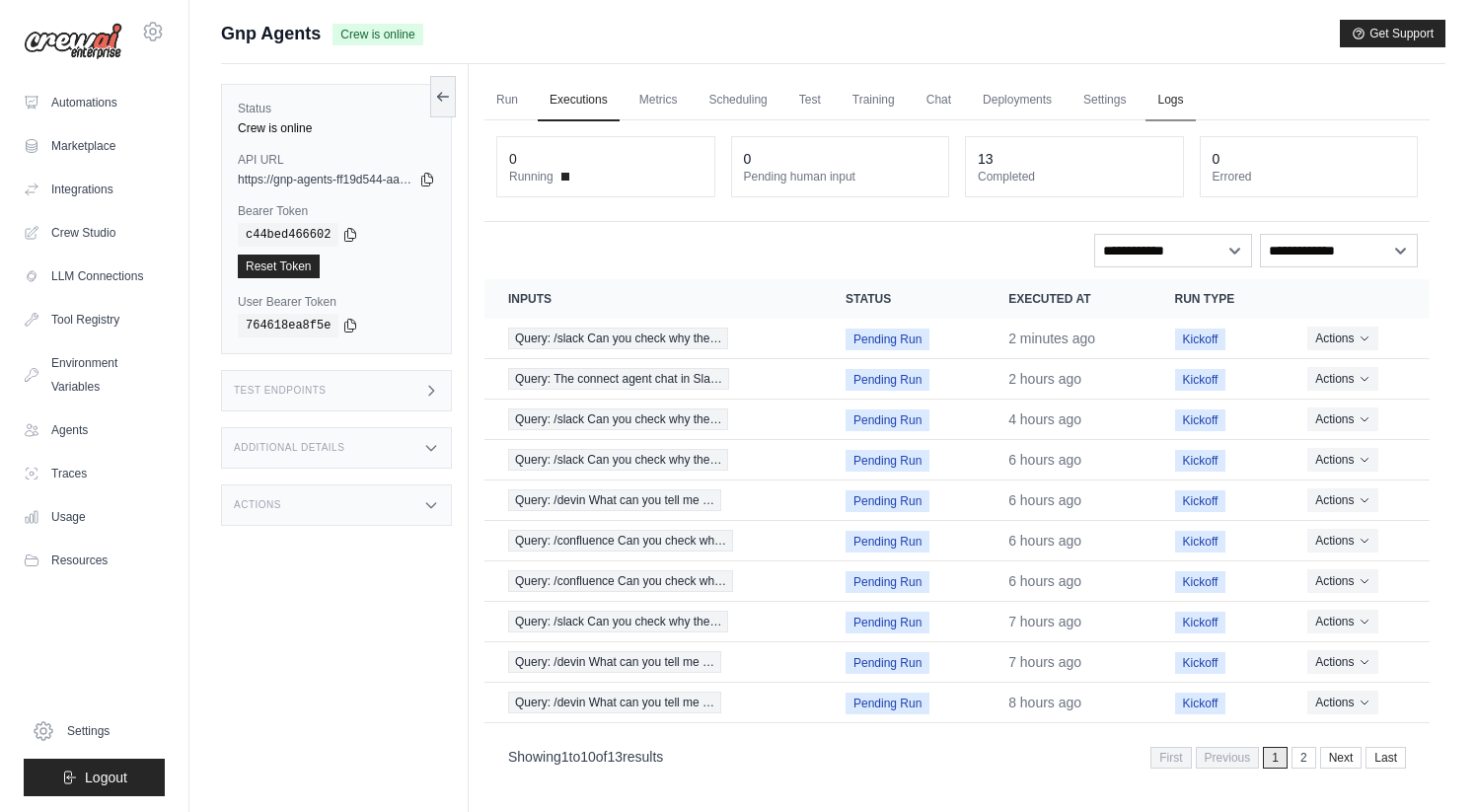 click on "Logs" at bounding box center [1170, 101] 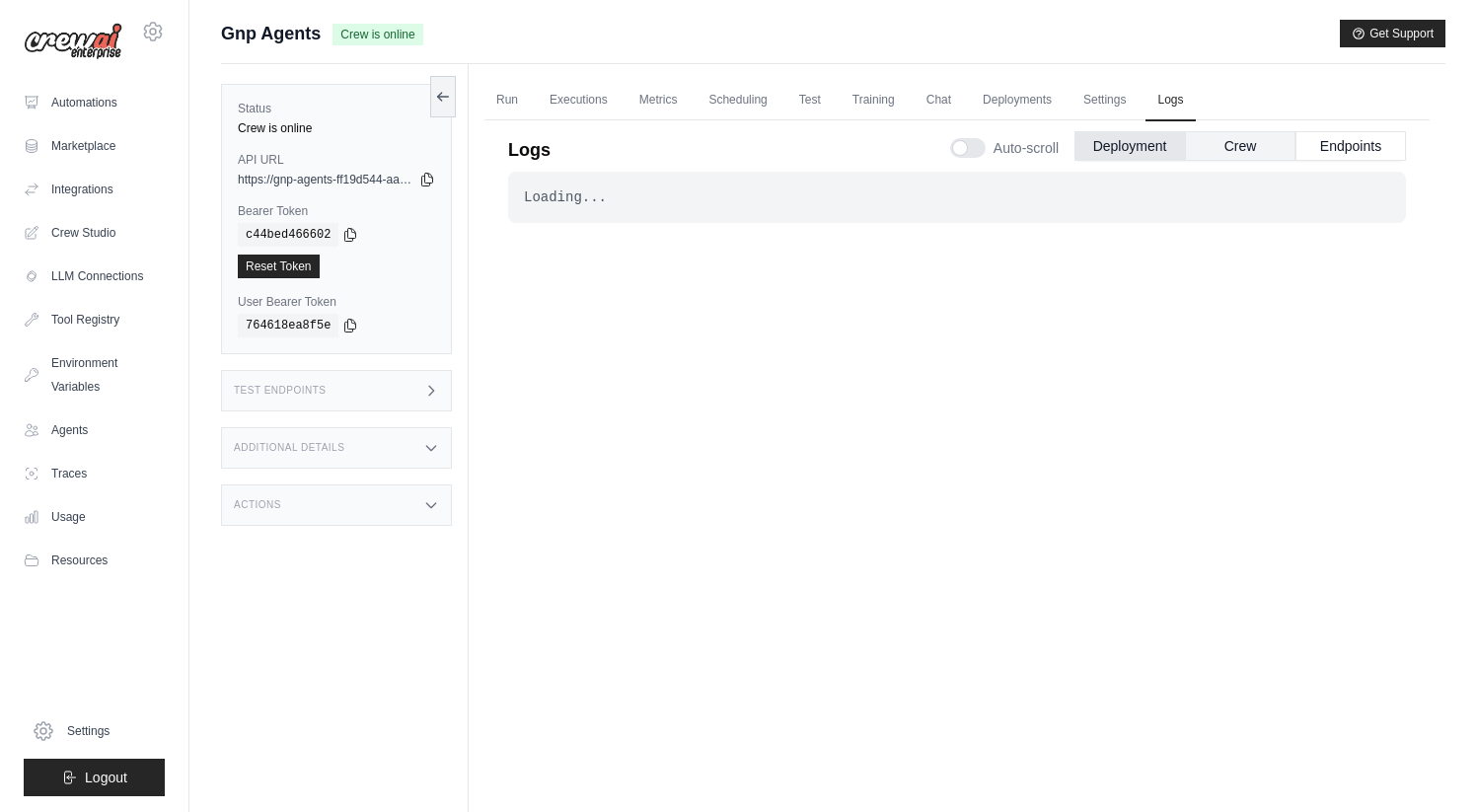 click on "Crew" at bounding box center [1240, 146] 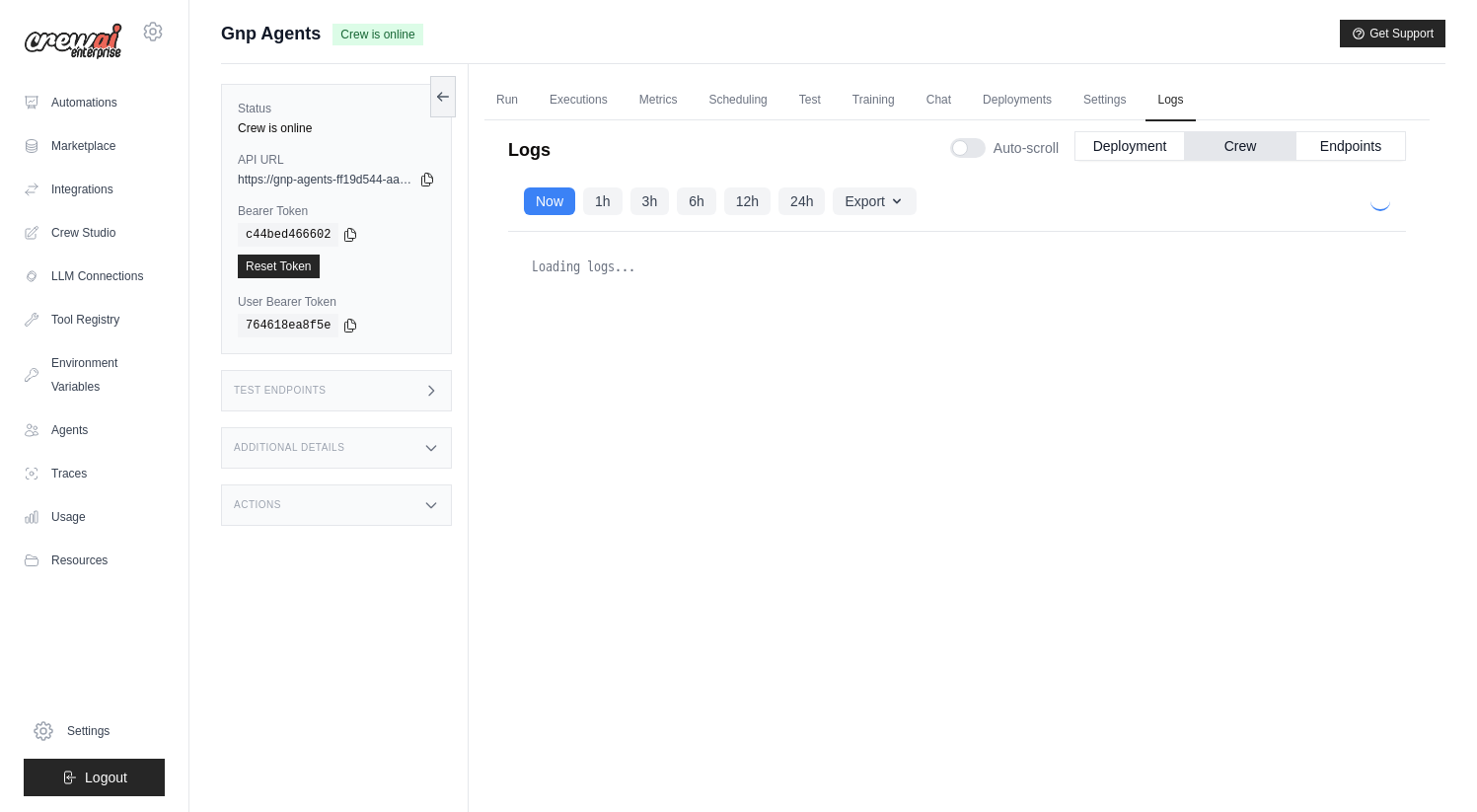 scroll, scrollTop: 2, scrollLeft: 0, axis: vertical 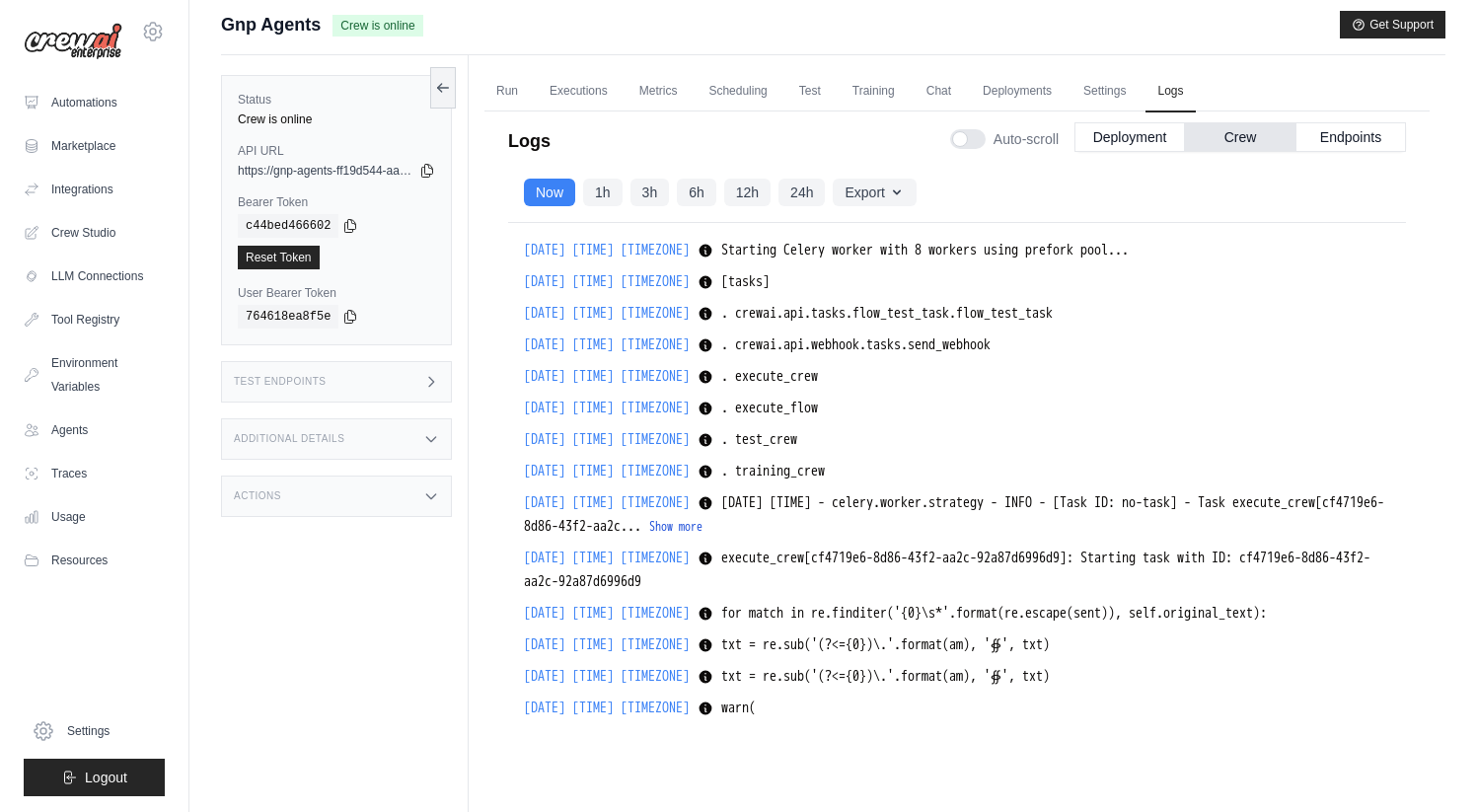 click on "Show more" at bounding box center [676, 527] 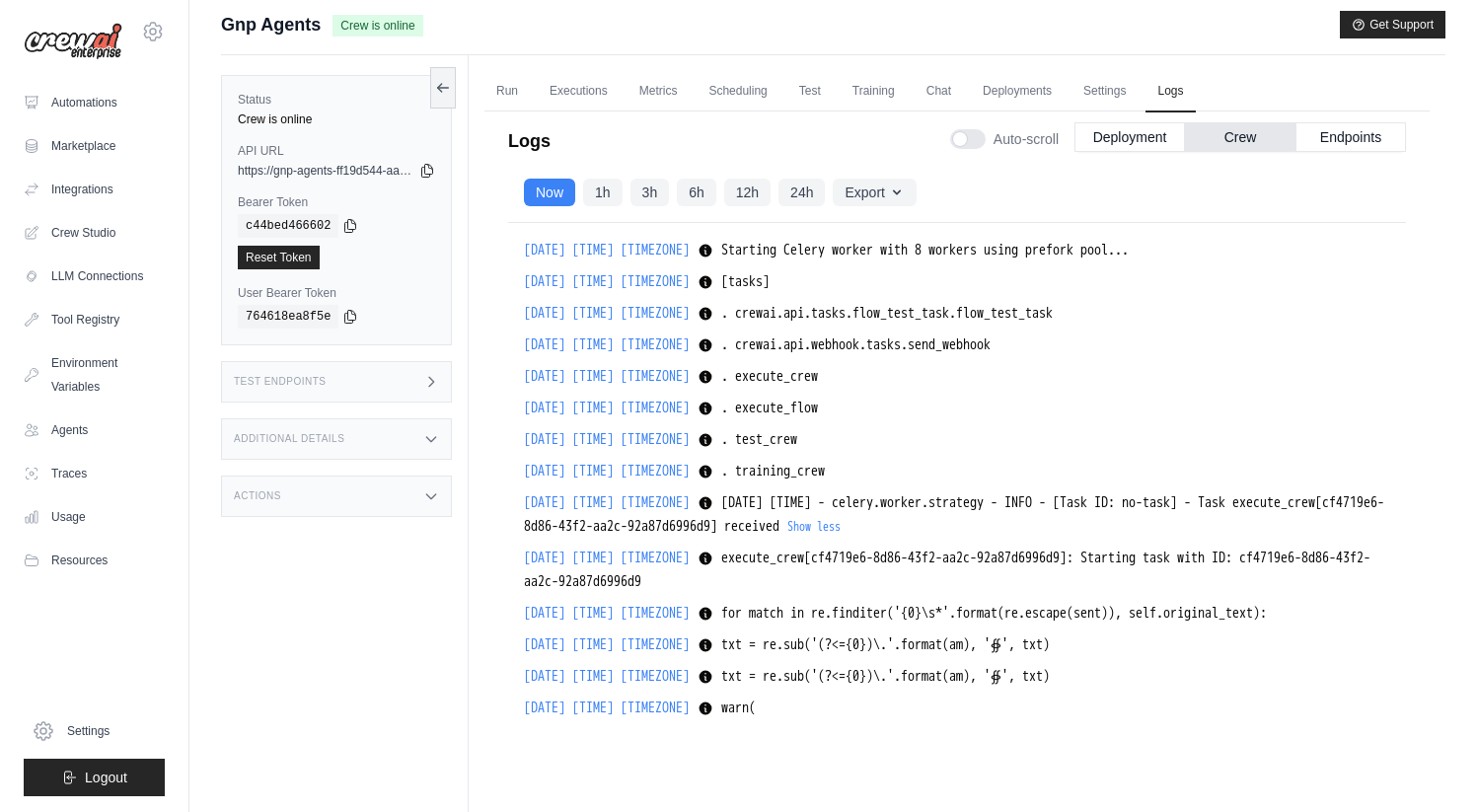 scroll, scrollTop: 2, scrollLeft: 0, axis: vertical 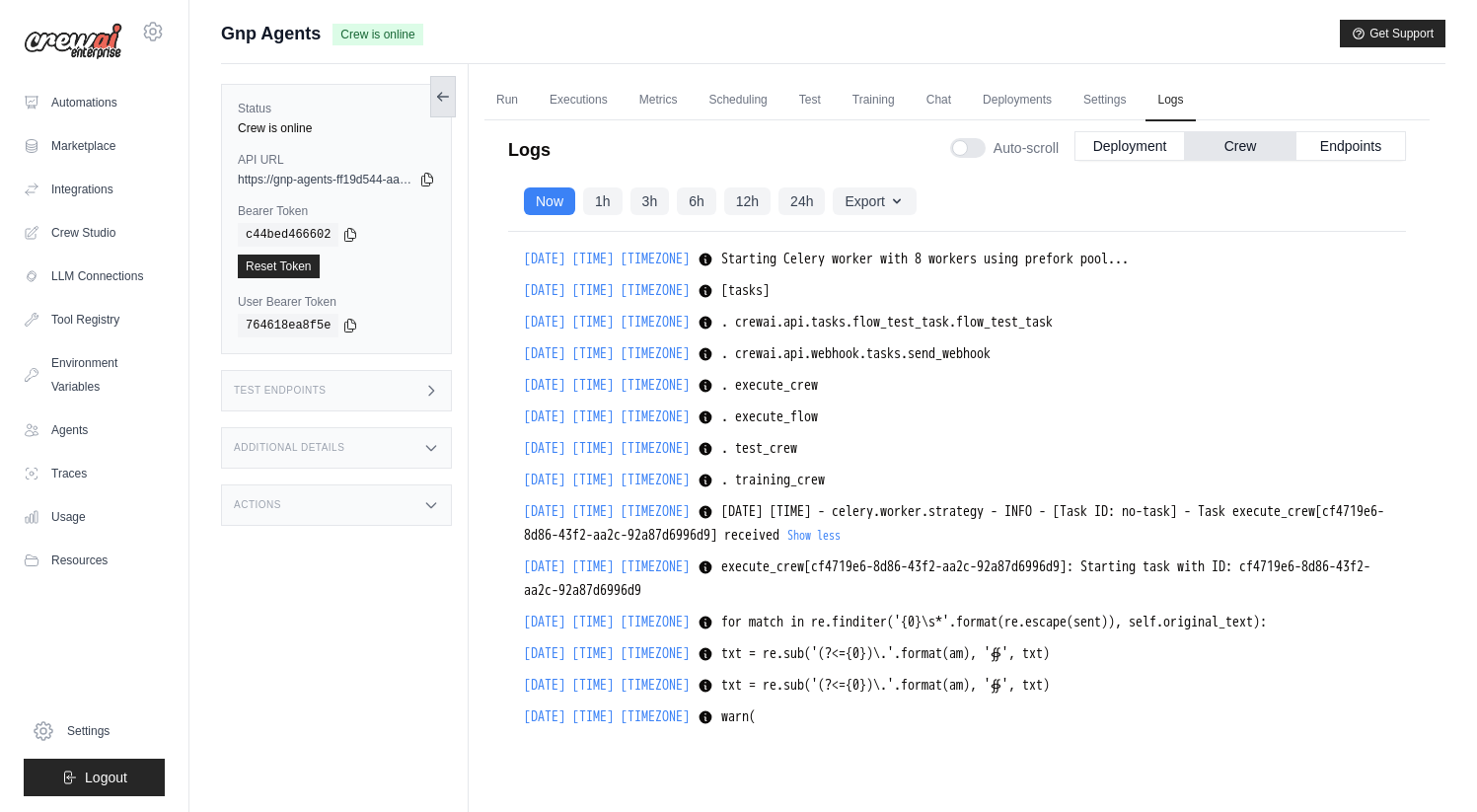 click 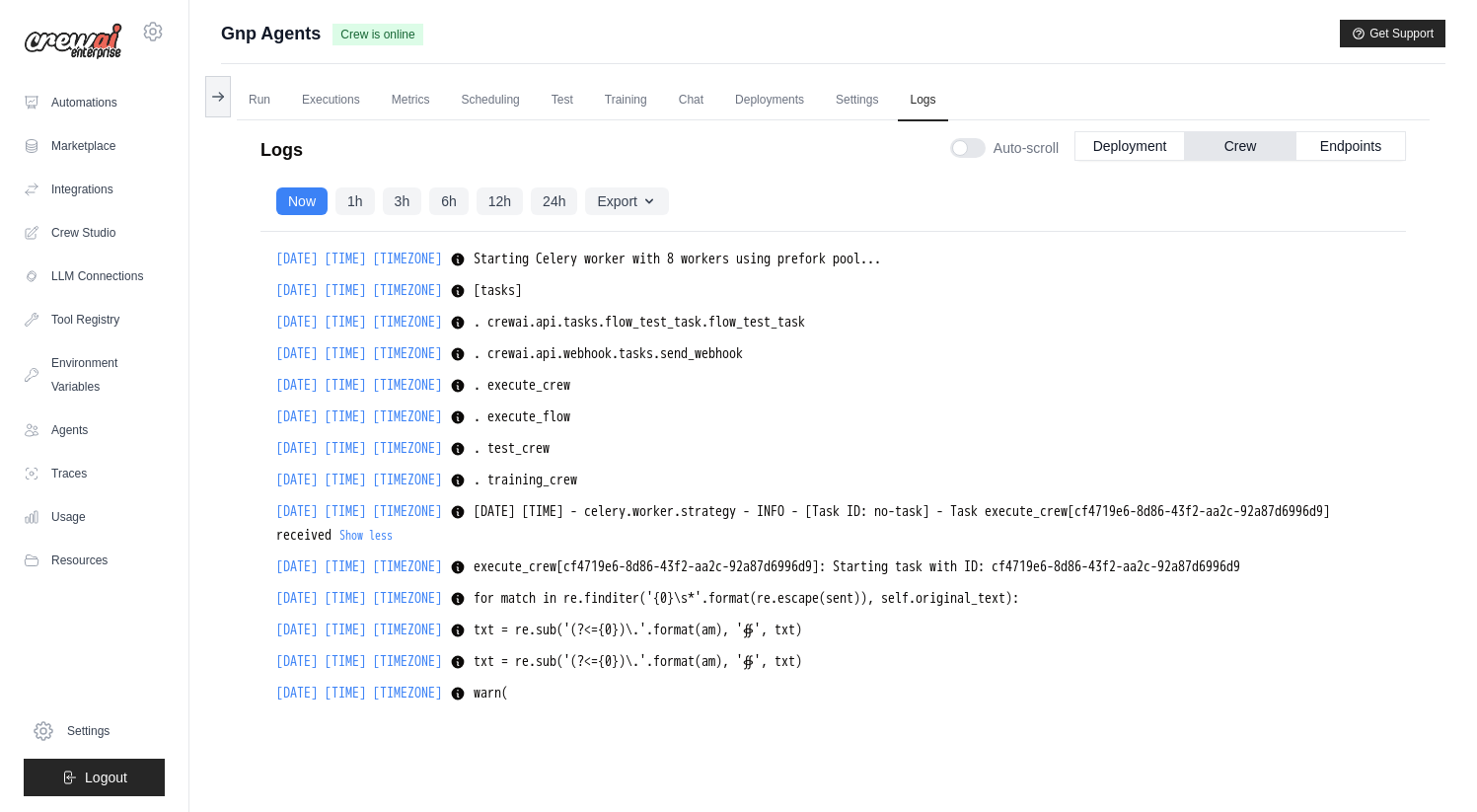 scroll, scrollTop: 0, scrollLeft: 0, axis: both 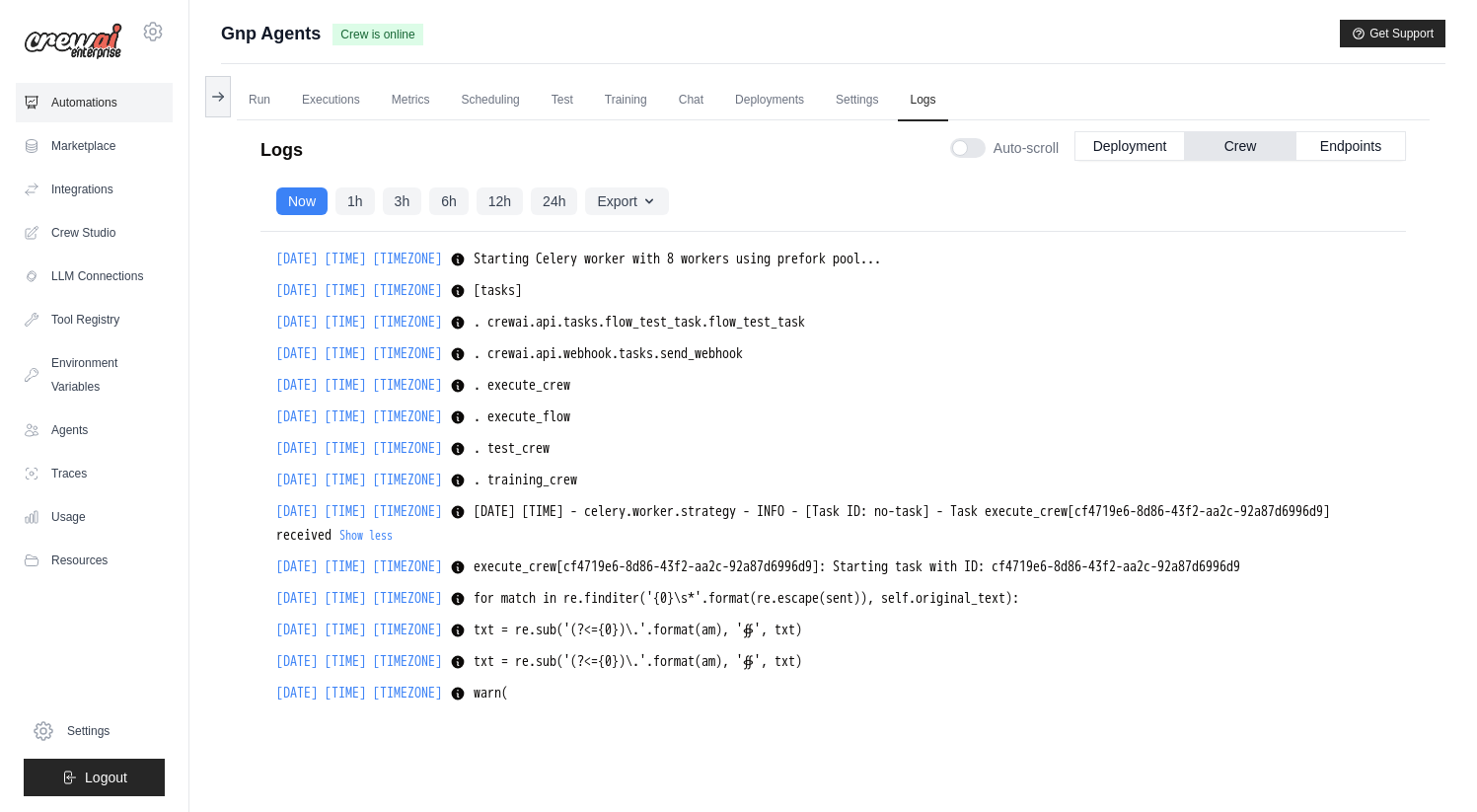 click on "Automations" at bounding box center (94, 103) 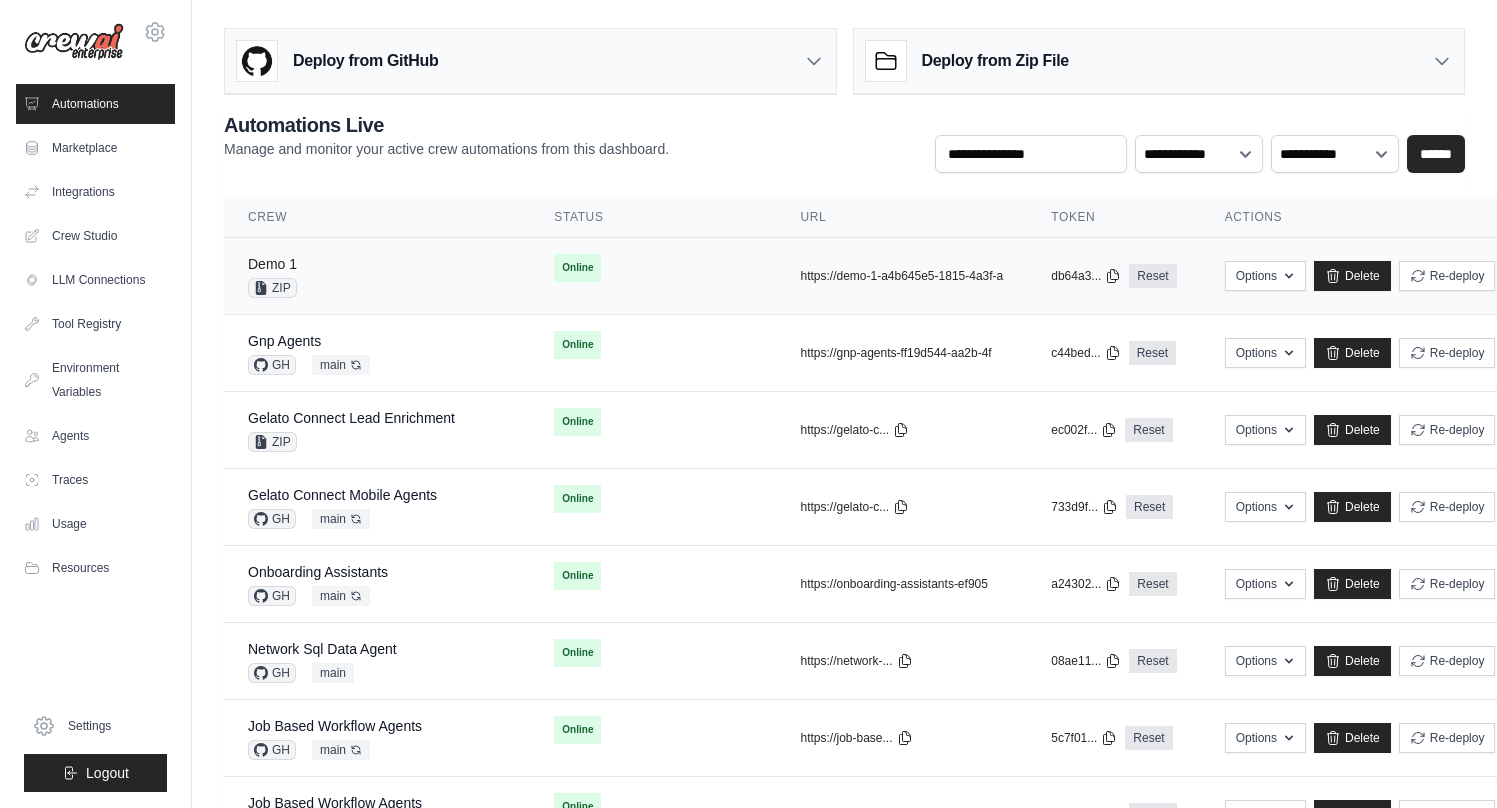 click on "Demo 1" at bounding box center (272, 264) 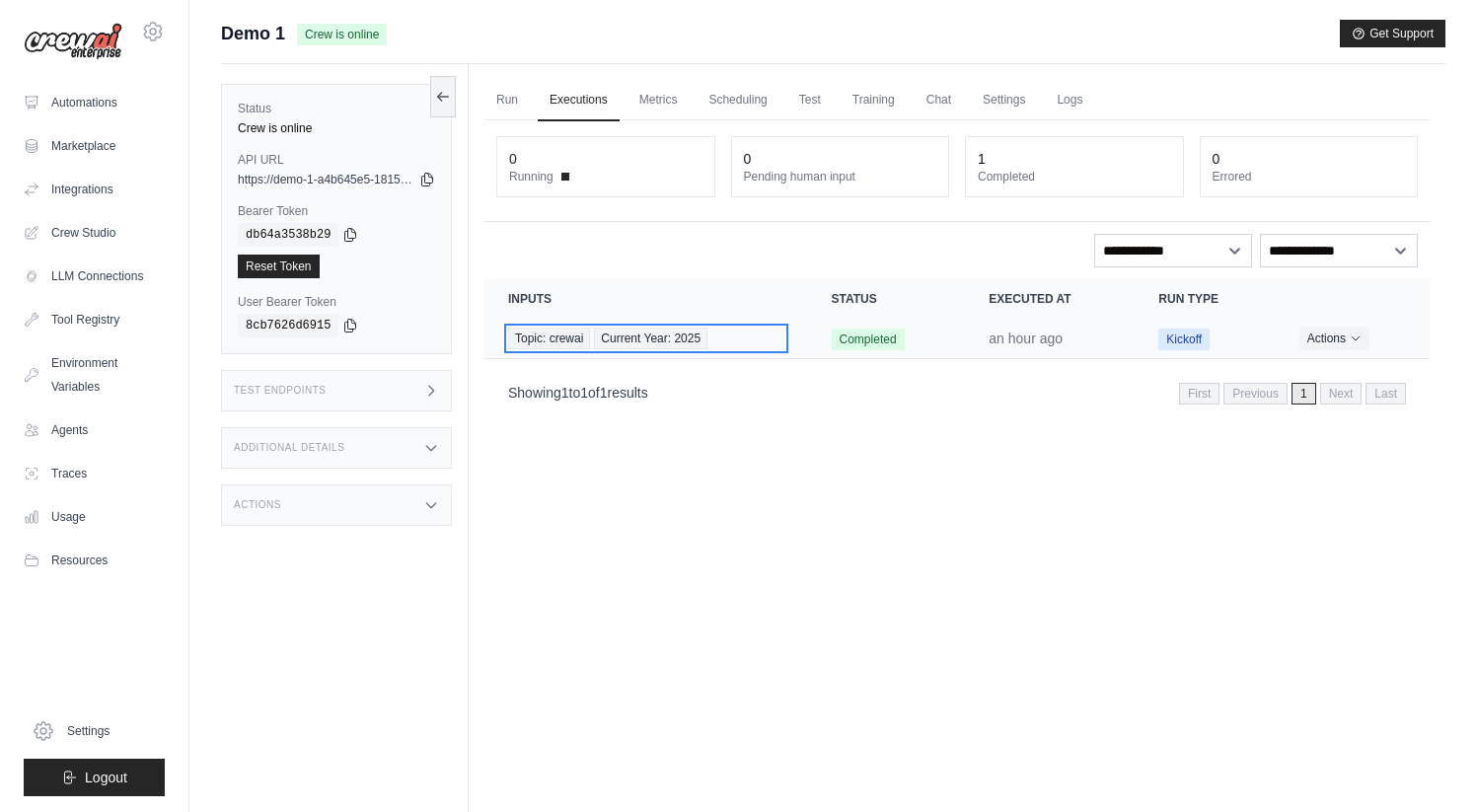 click on "Topic:
crewai
Current Year:
[YEAR]" at bounding box center (646, 338) 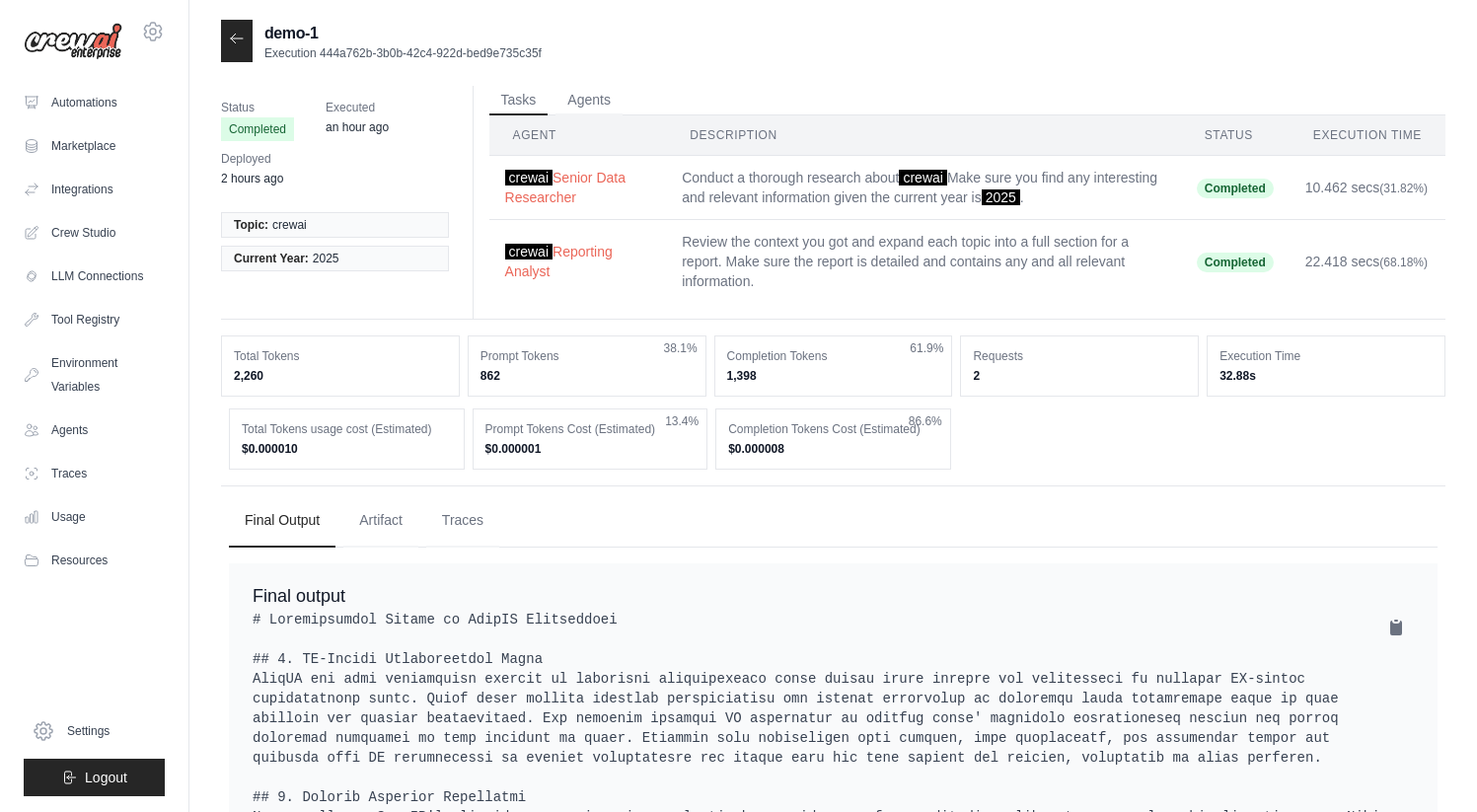 scroll, scrollTop: 0, scrollLeft: 0, axis: both 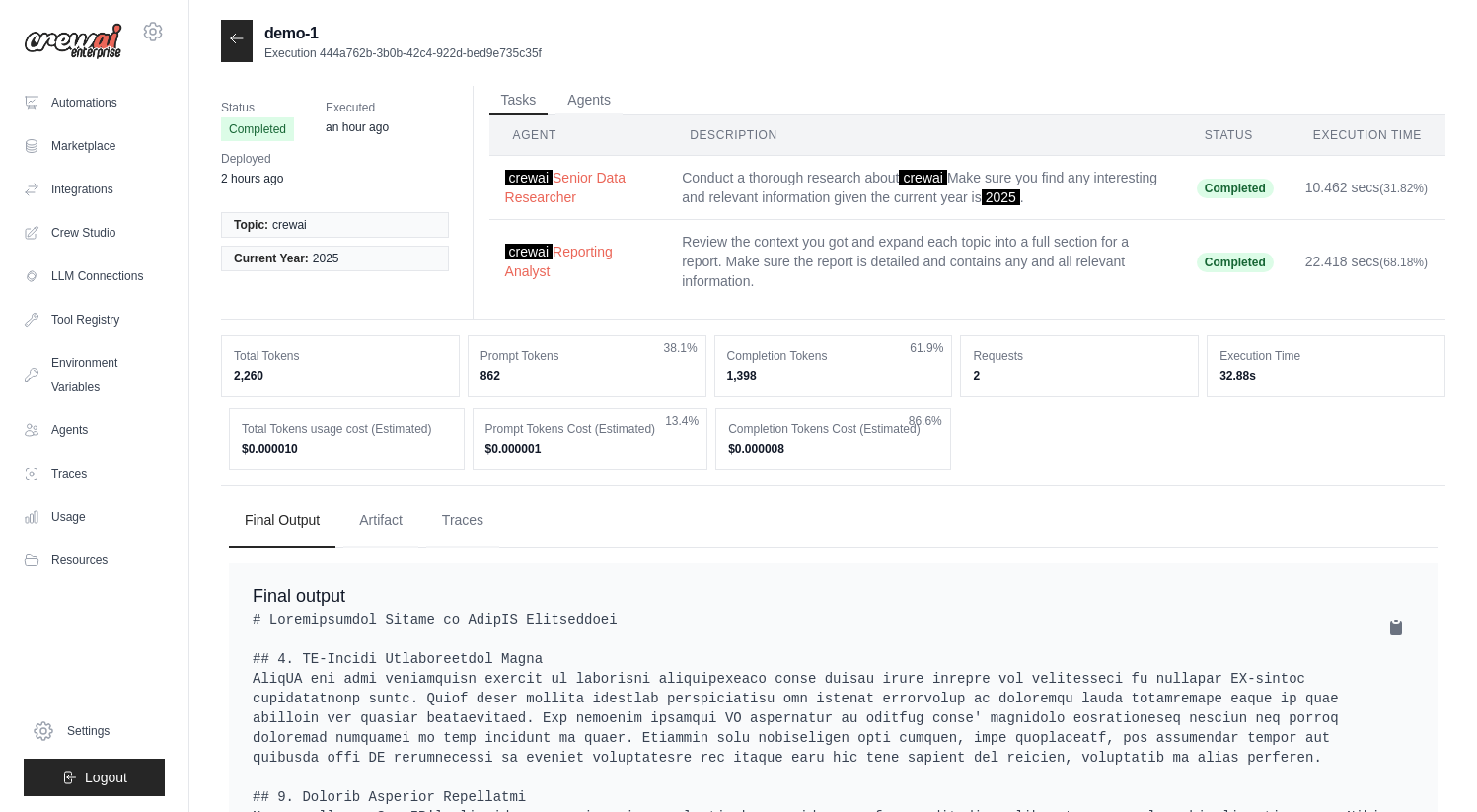 click 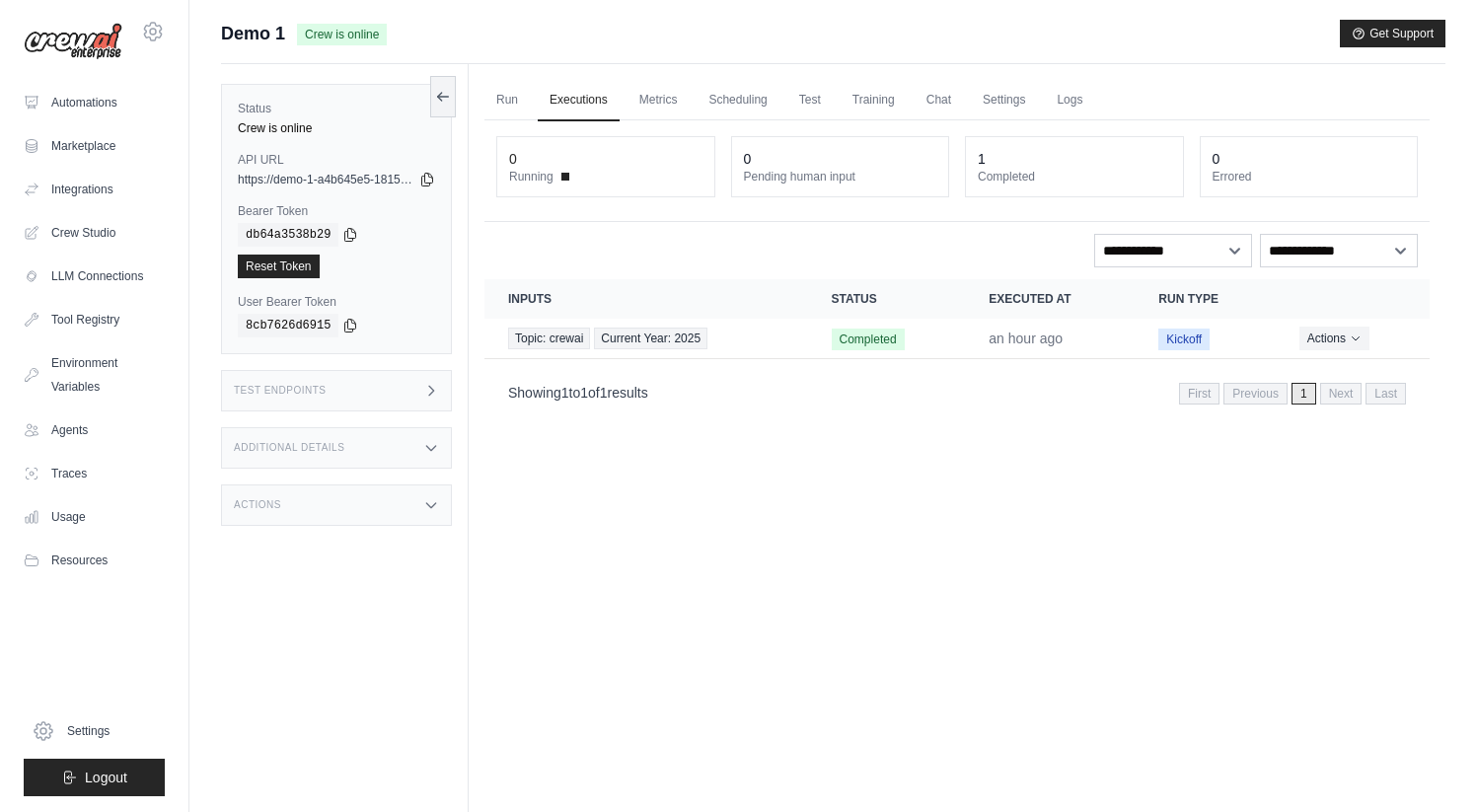 click on "Test Endpoints" at bounding box center (336, 391) 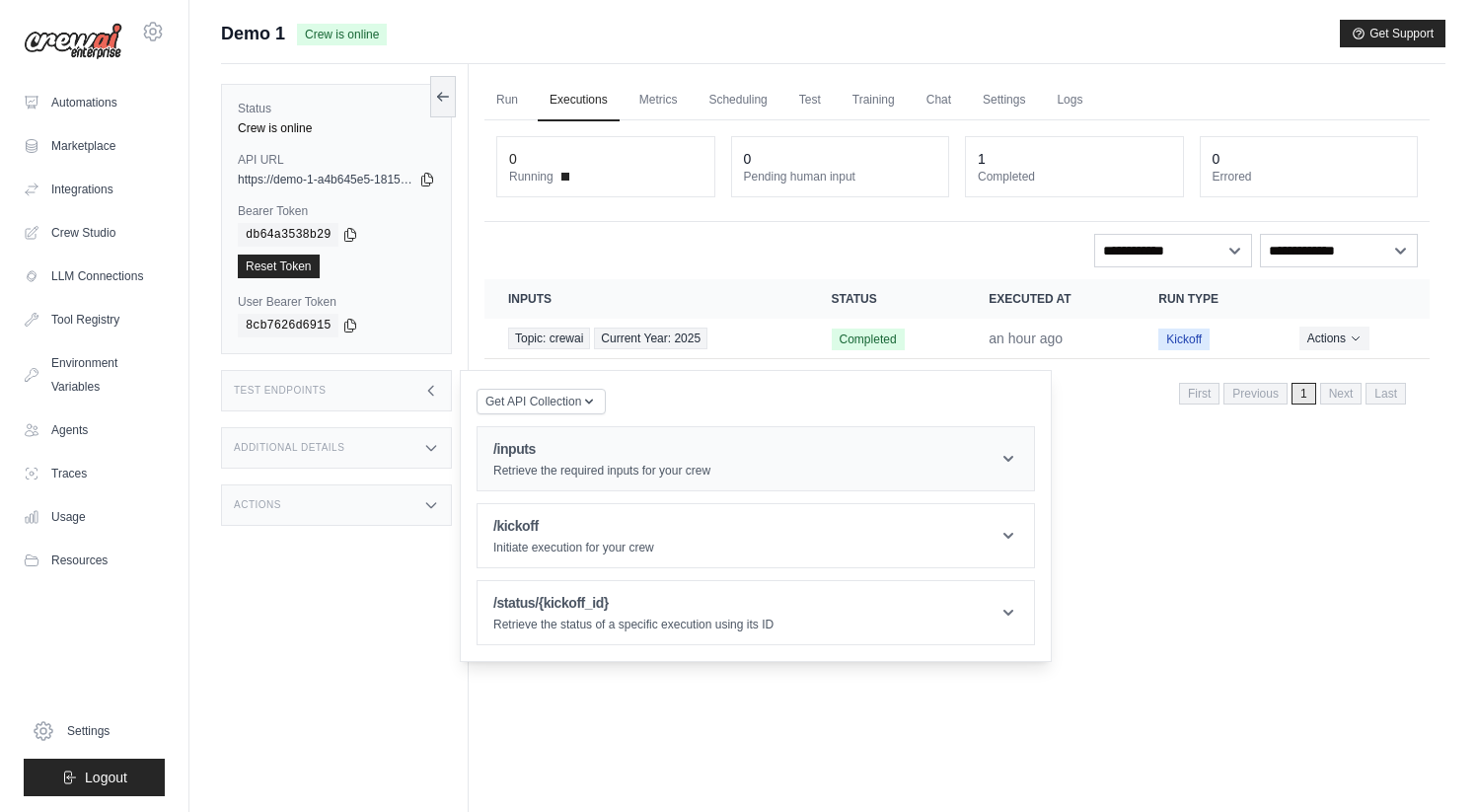 click on "/inputs" at bounding box center [602, 449] 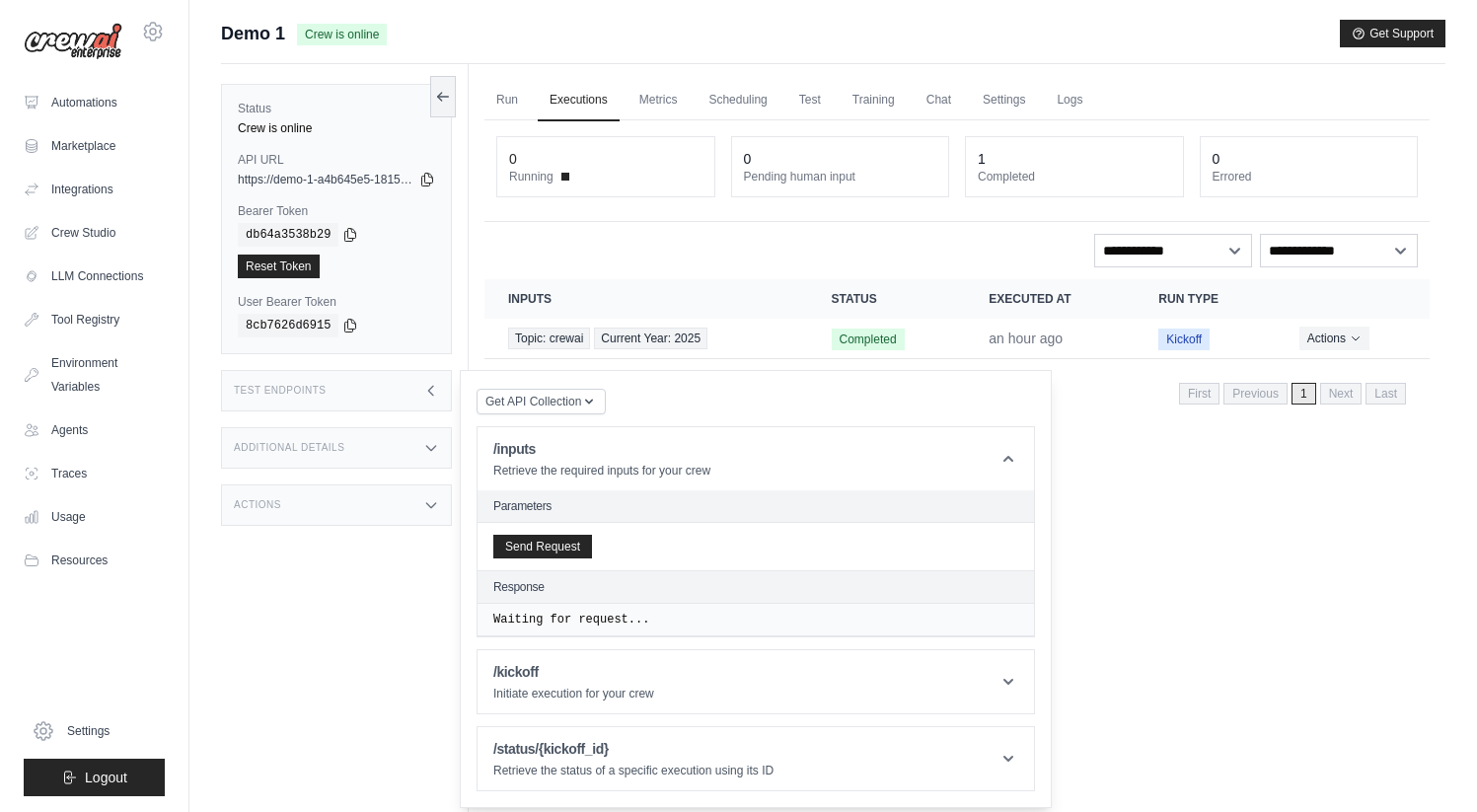 click on "Send Request" at bounding box center (756, 547) 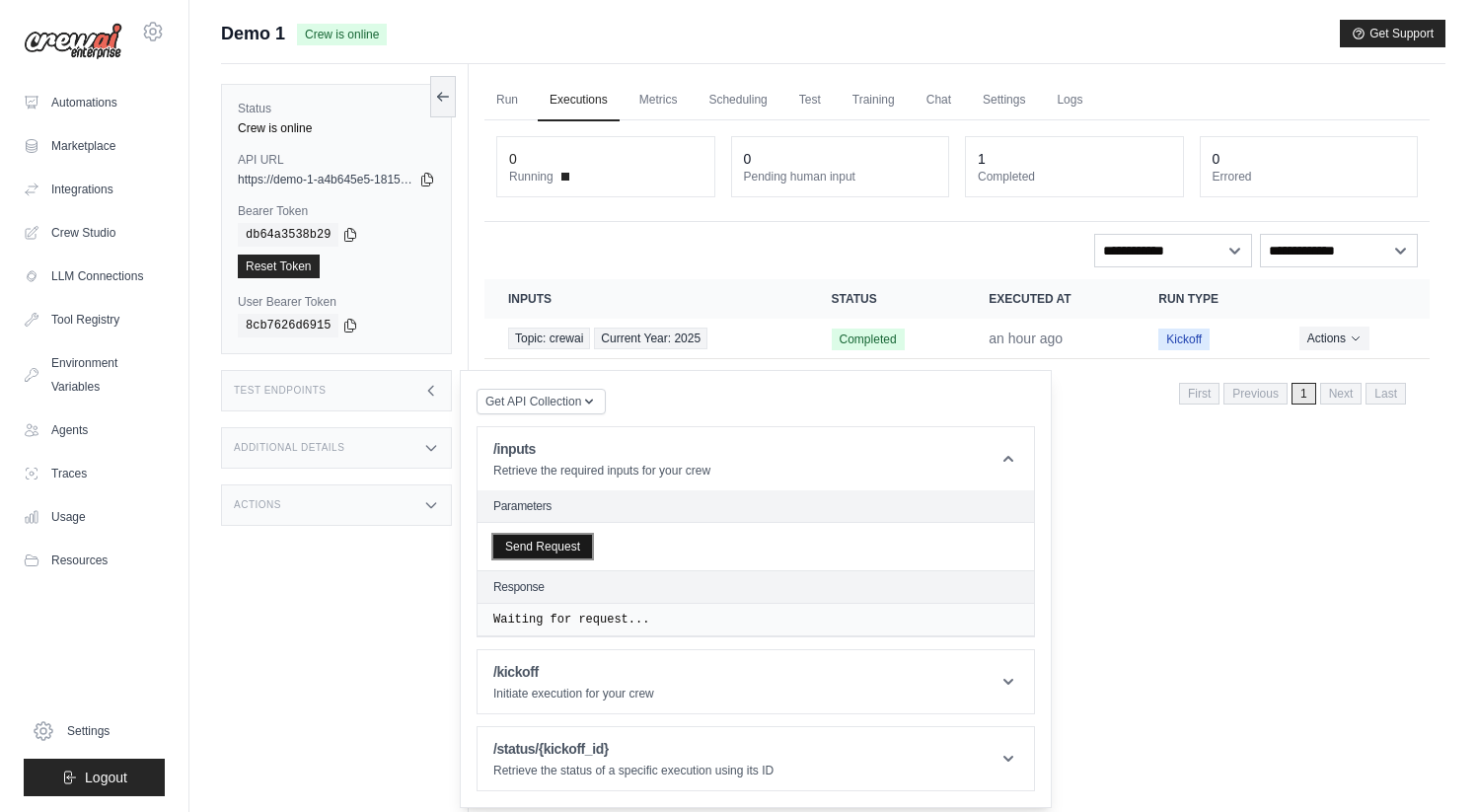 click on "Send Request" at bounding box center [543, 547] 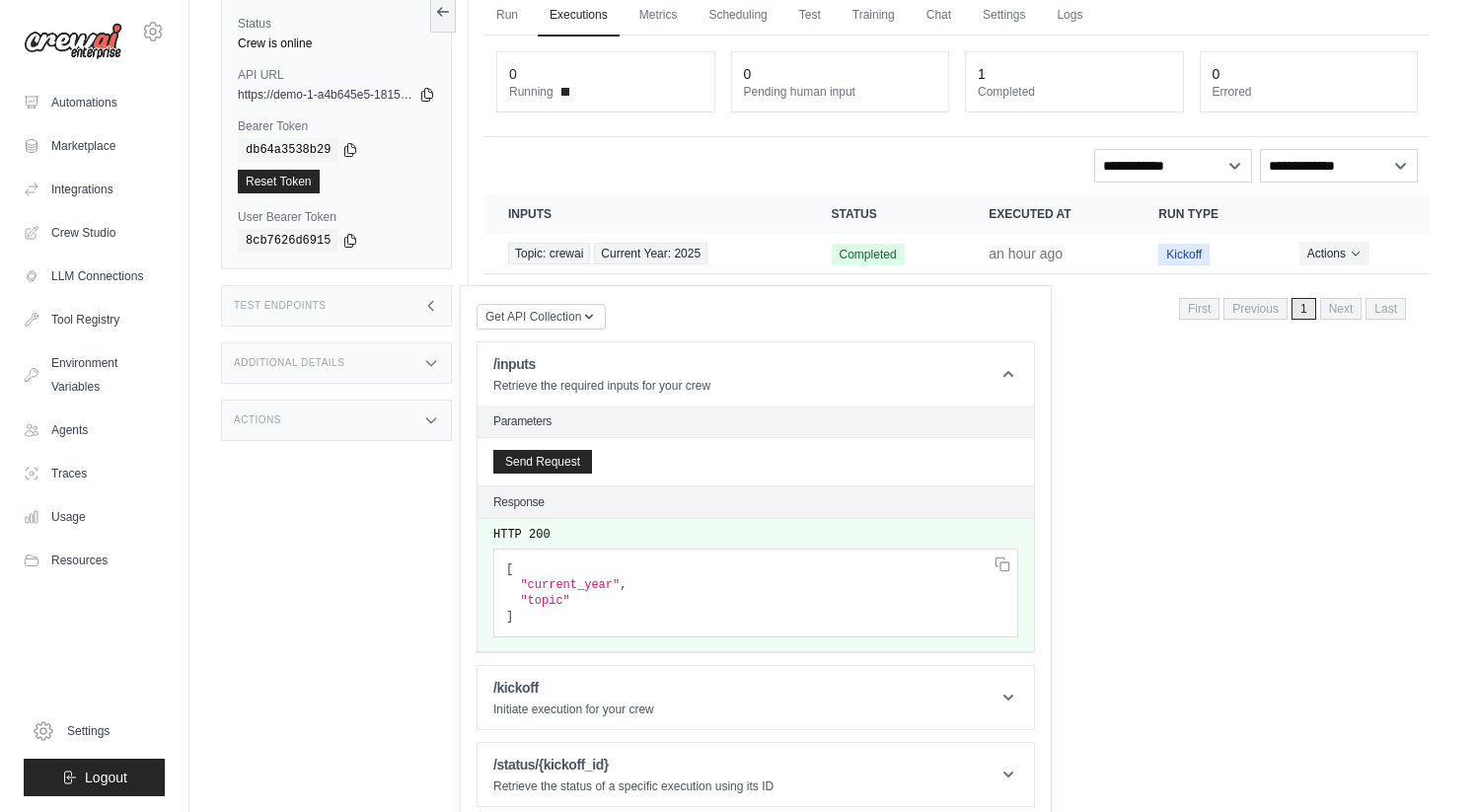 scroll, scrollTop: 77, scrollLeft: 0, axis: vertical 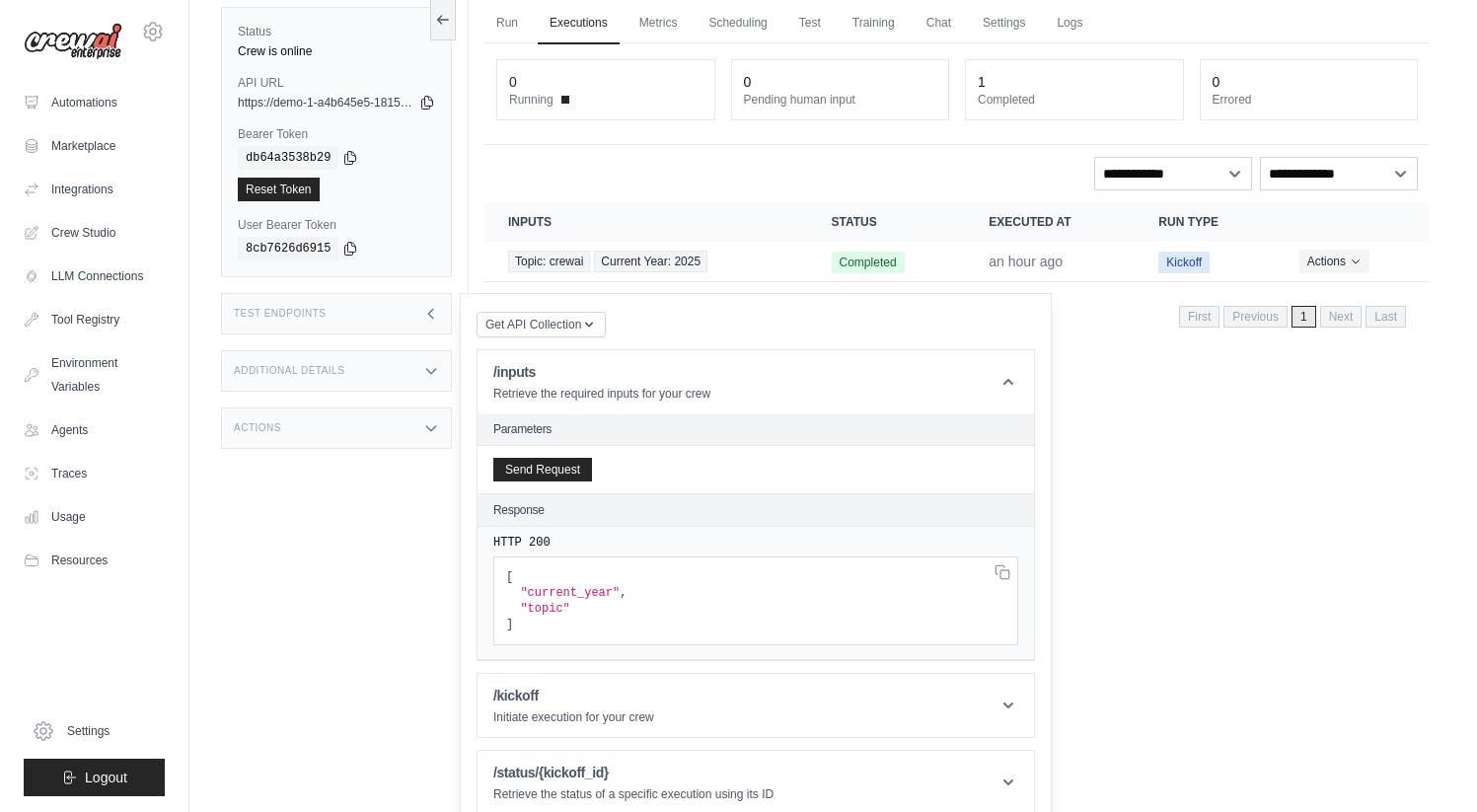 click on ""current_year"" at bounding box center [569, 593] 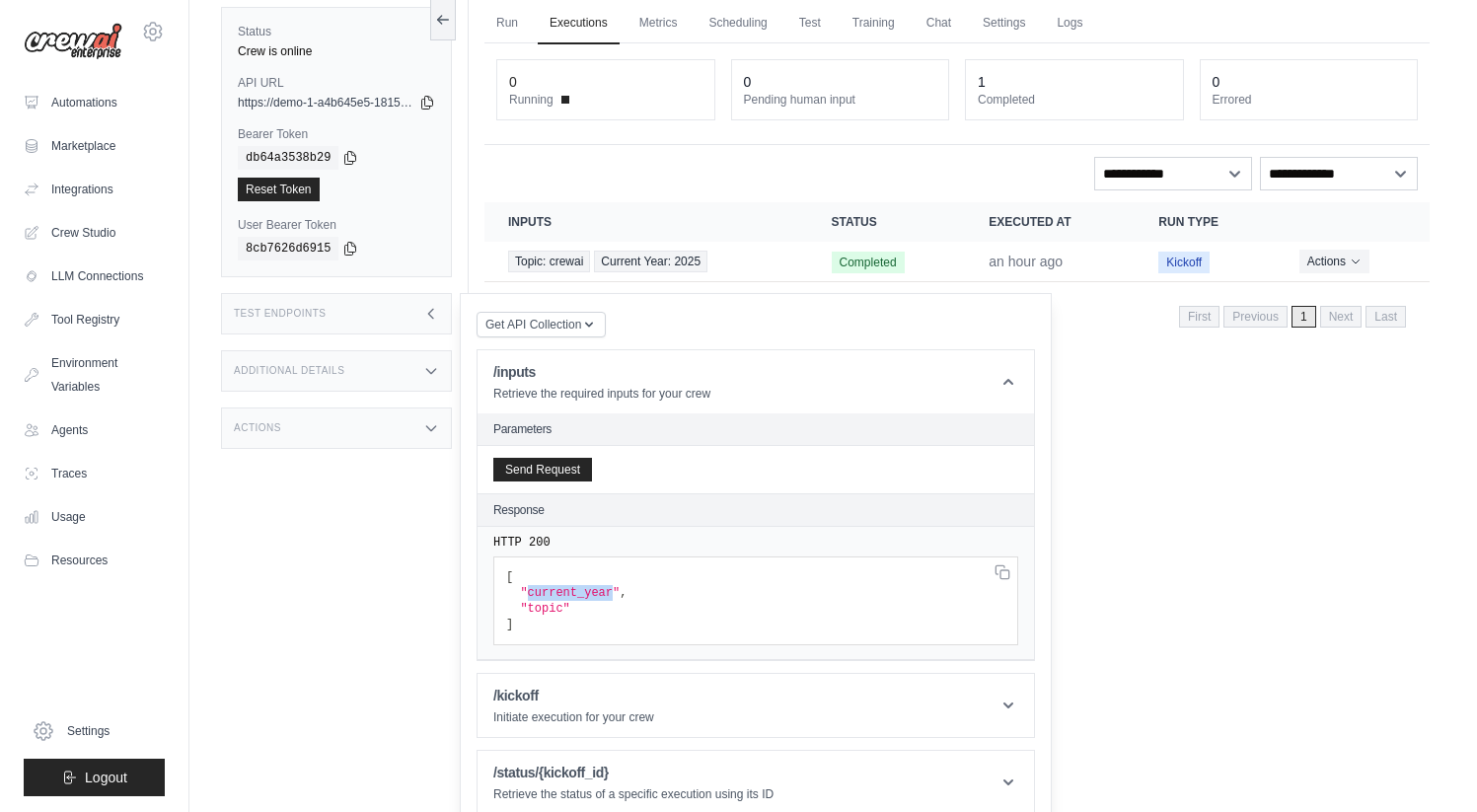 click on ""current_year"" at bounding box center (569, 593) 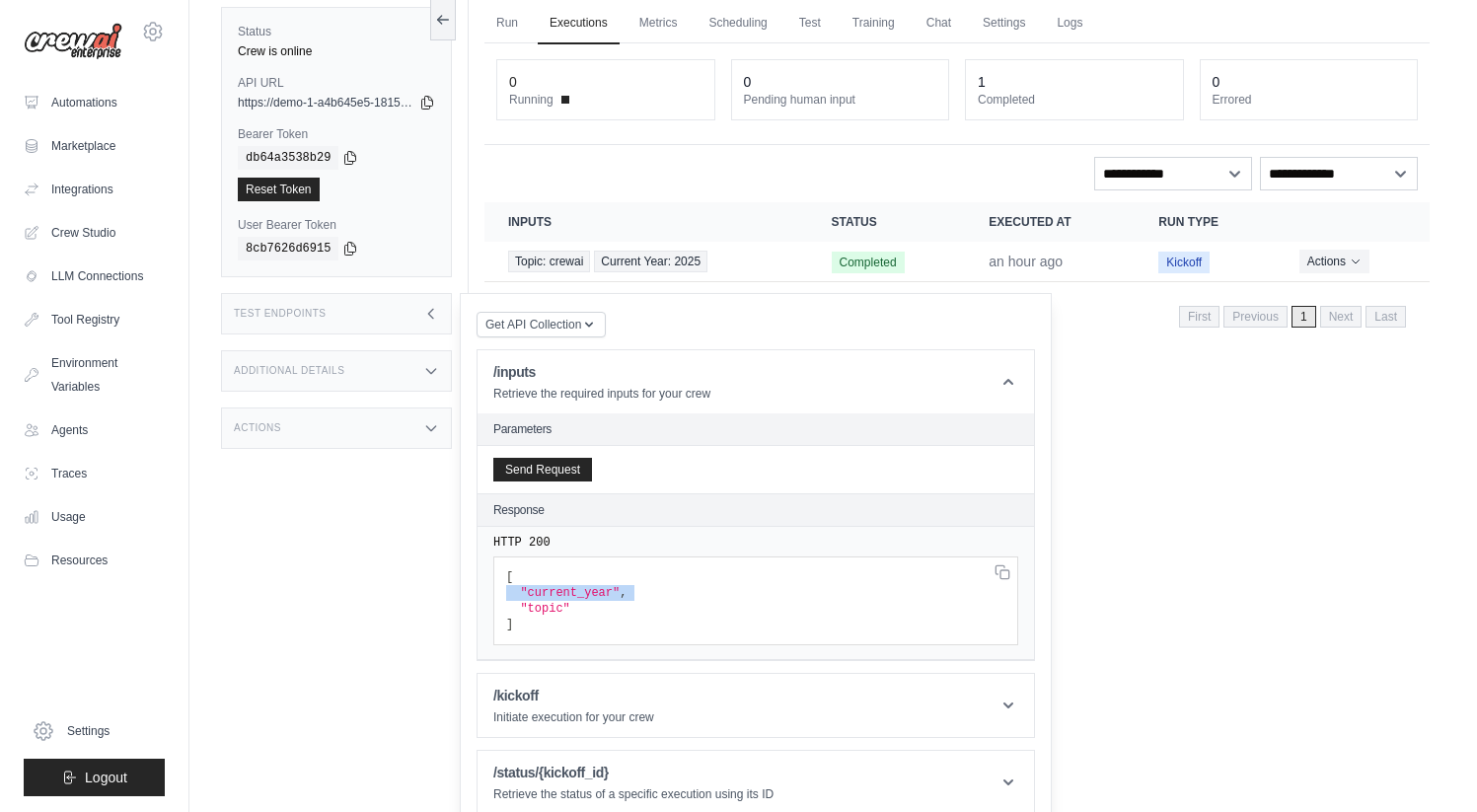 click on ""current_year"" at bounding box center (569, 593) 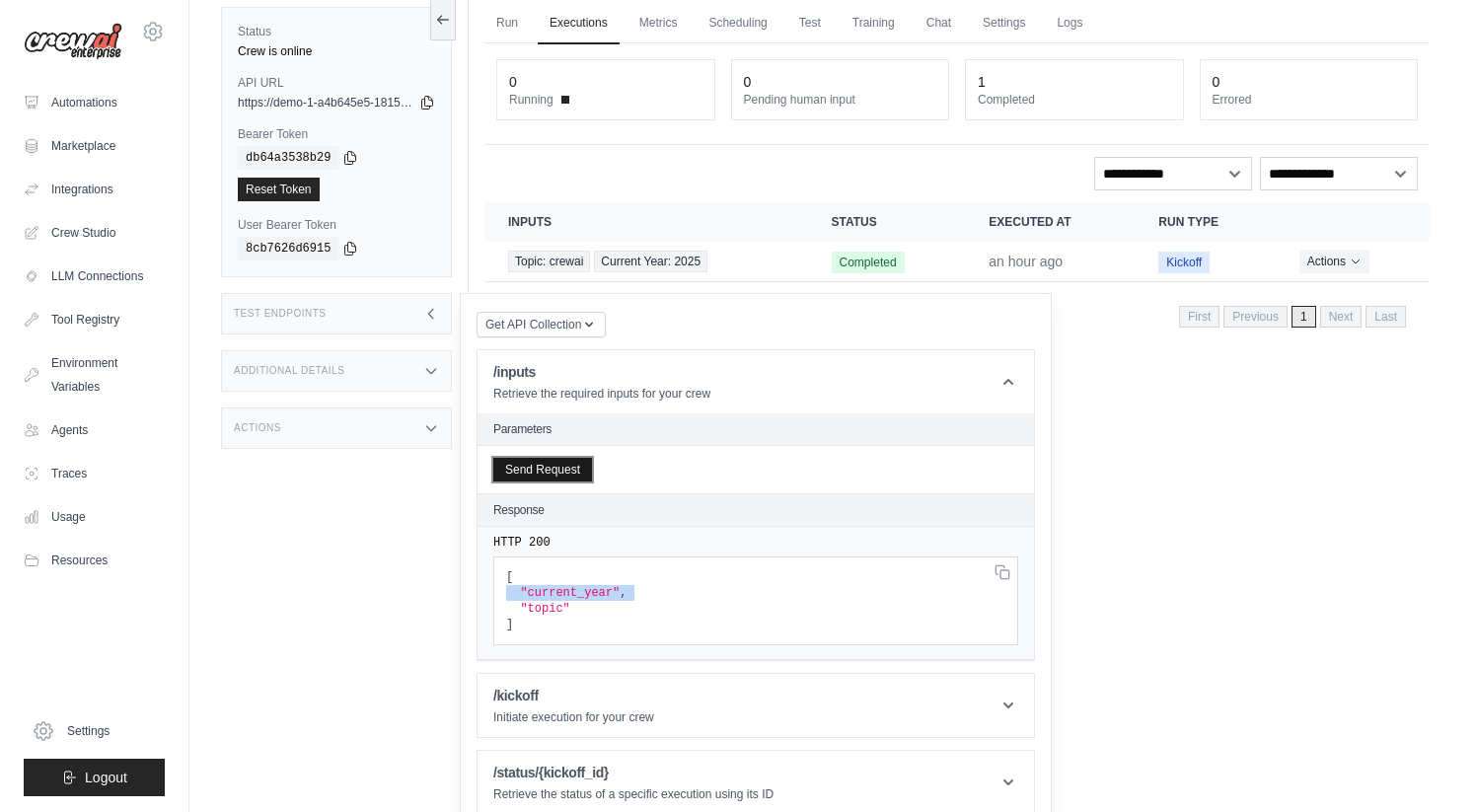 click on "Send Request" at bounding box center (543, 470) 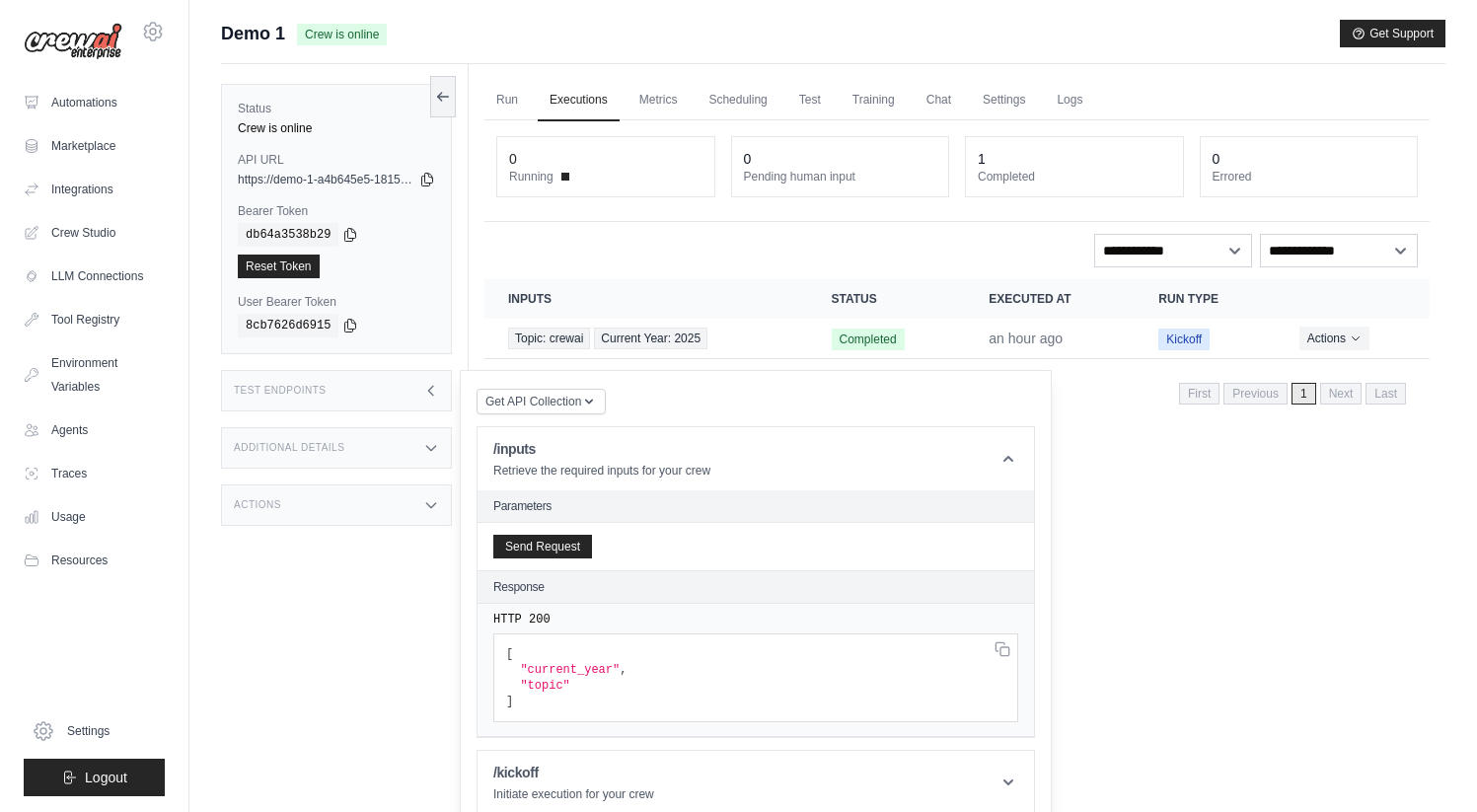 scroll, scrollTop: 97, scrollLeft: 0, axis: vertical 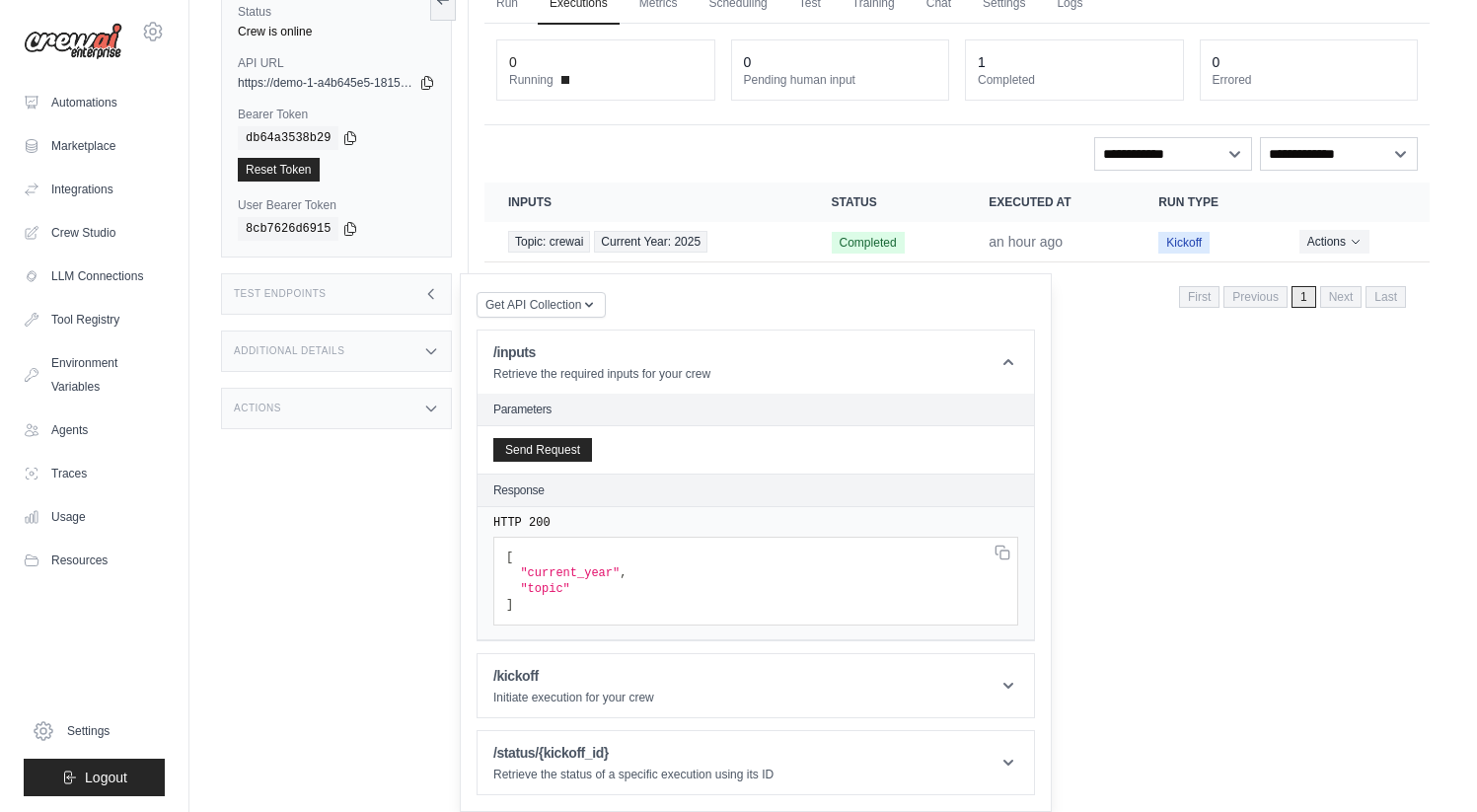 click on "[
"current_year" ,
"topic"
]" at bounding box center (756, 581) 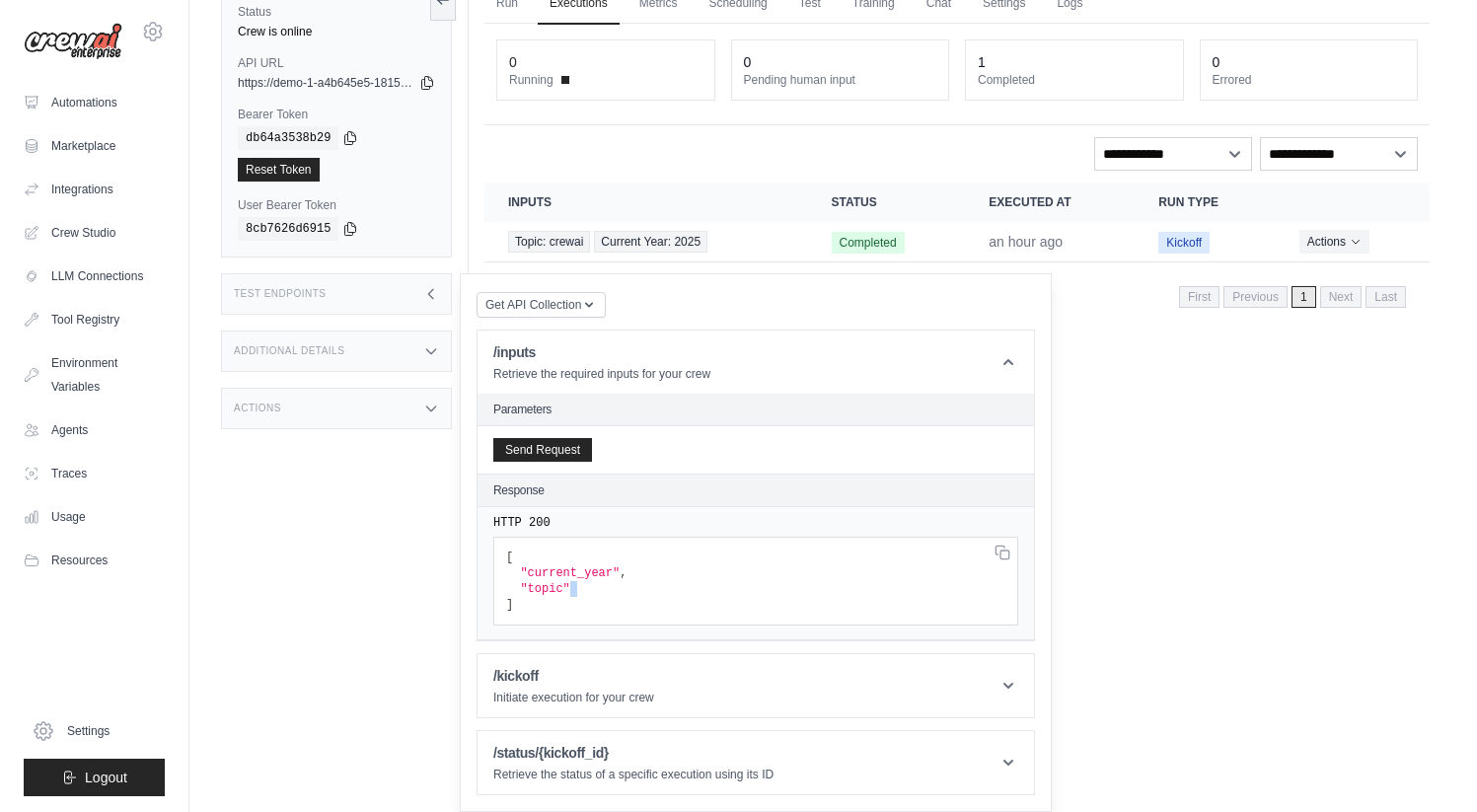 click on "[
"current_year" ,
"topic"
]" at bounding box center [756, 581] 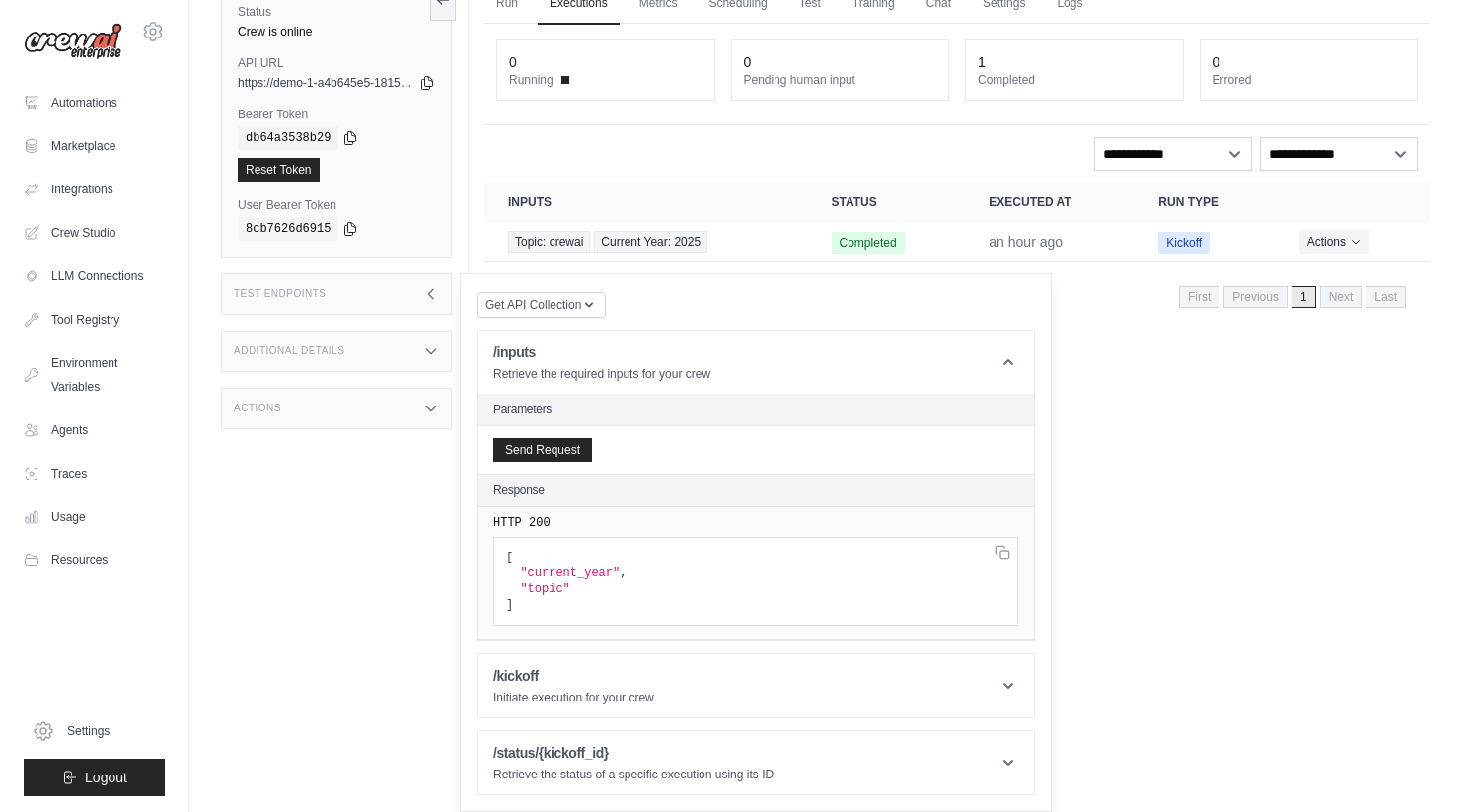 click on "[
"current_year" ,
"topic"
]" at bounding box center (756, 581) 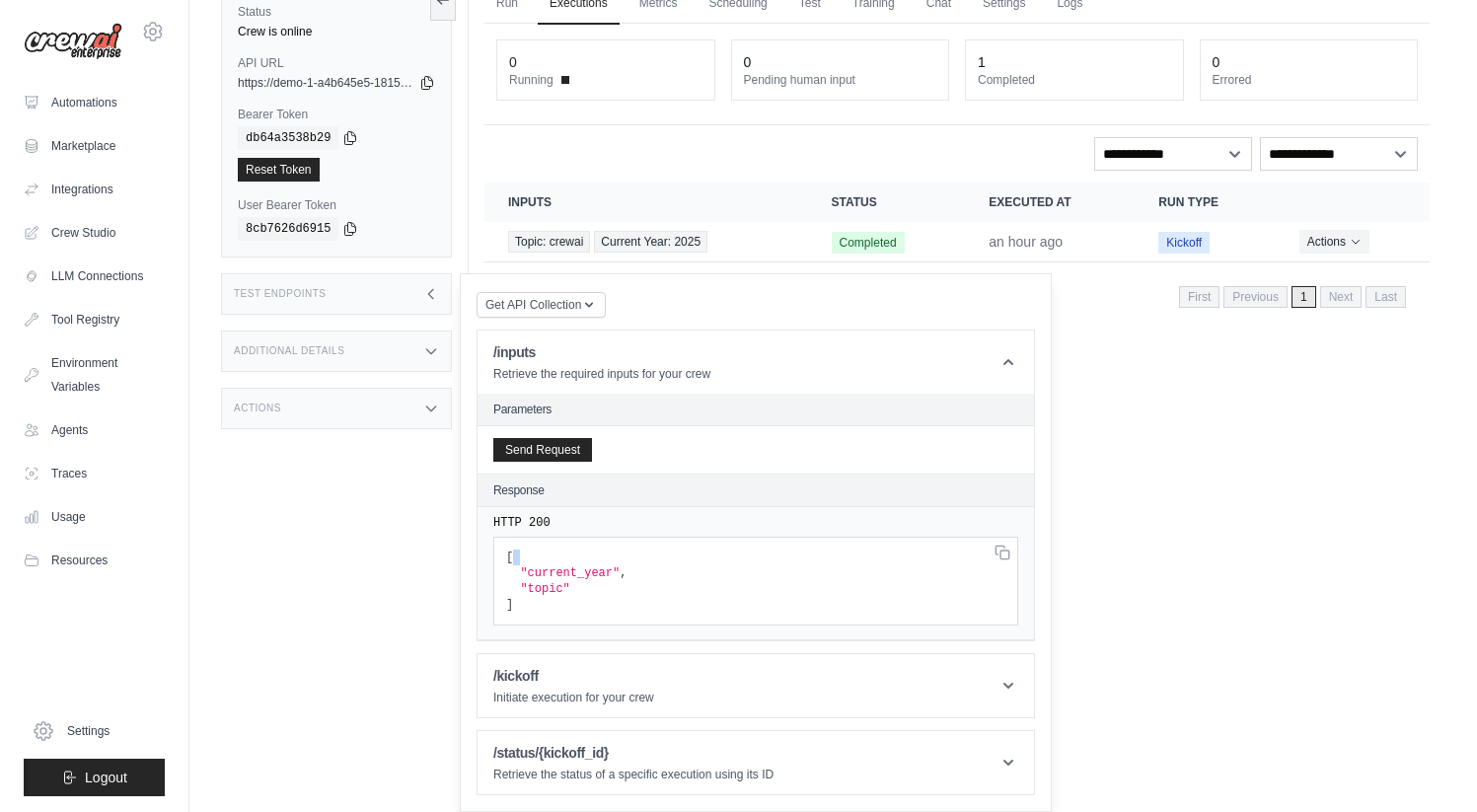 click on "[
"current_year" ,
"topic"
]" at bounding box center (756, 581) 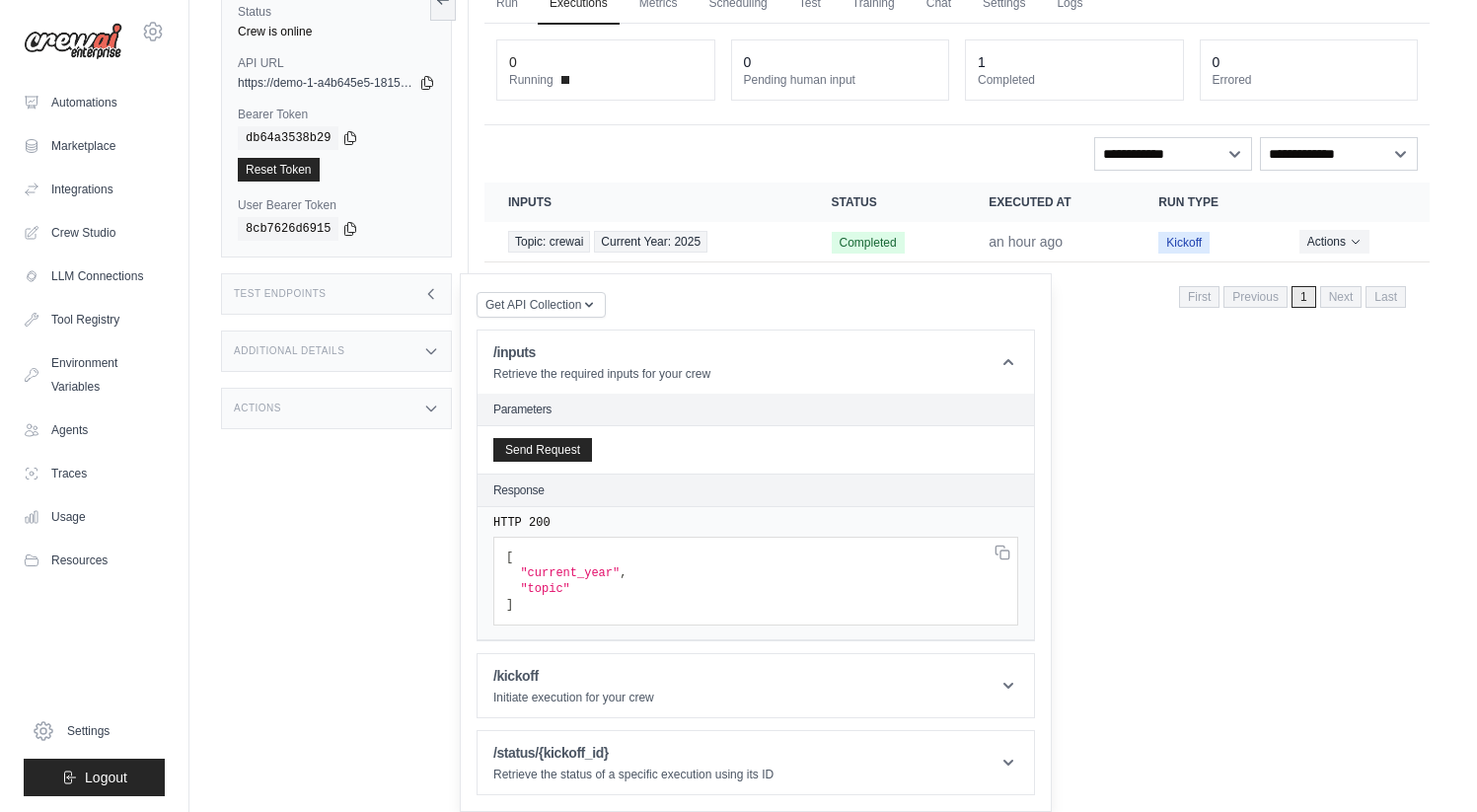 click on ""current_year"" at bounding box center (569, 573) 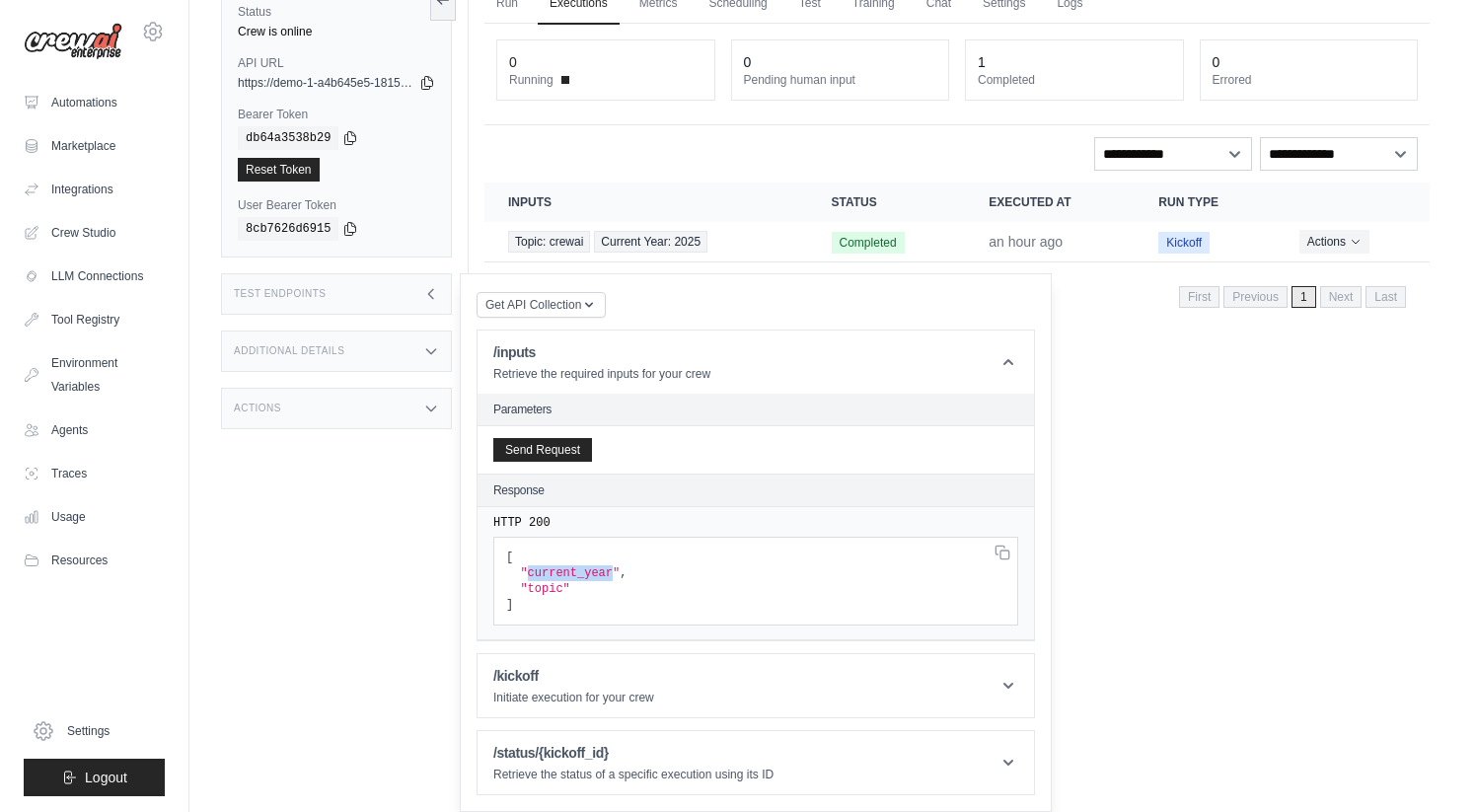click on ""current_year"" at bounding box center (569, 573) 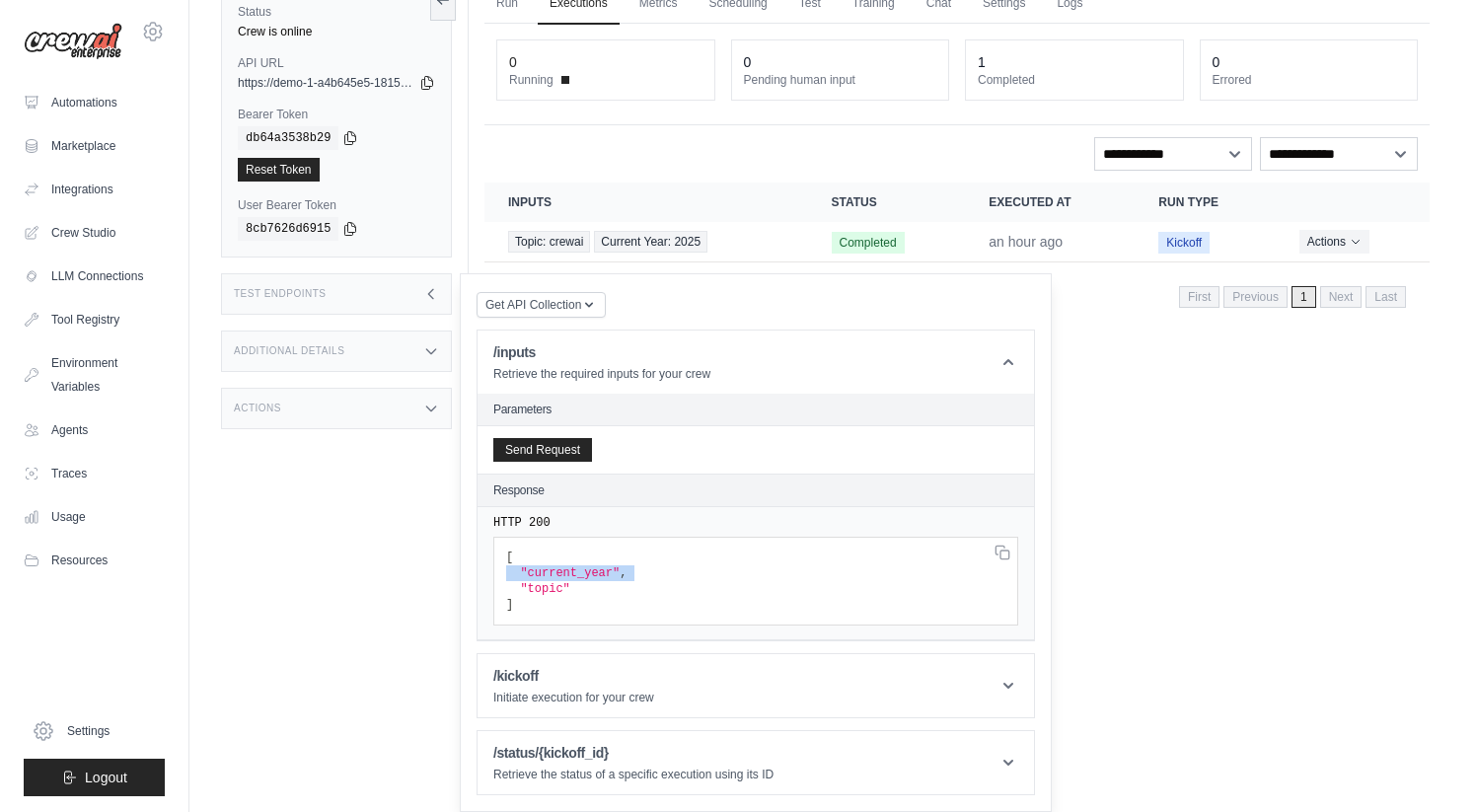 click on ""current_year"" at bounding box center (569, 573) 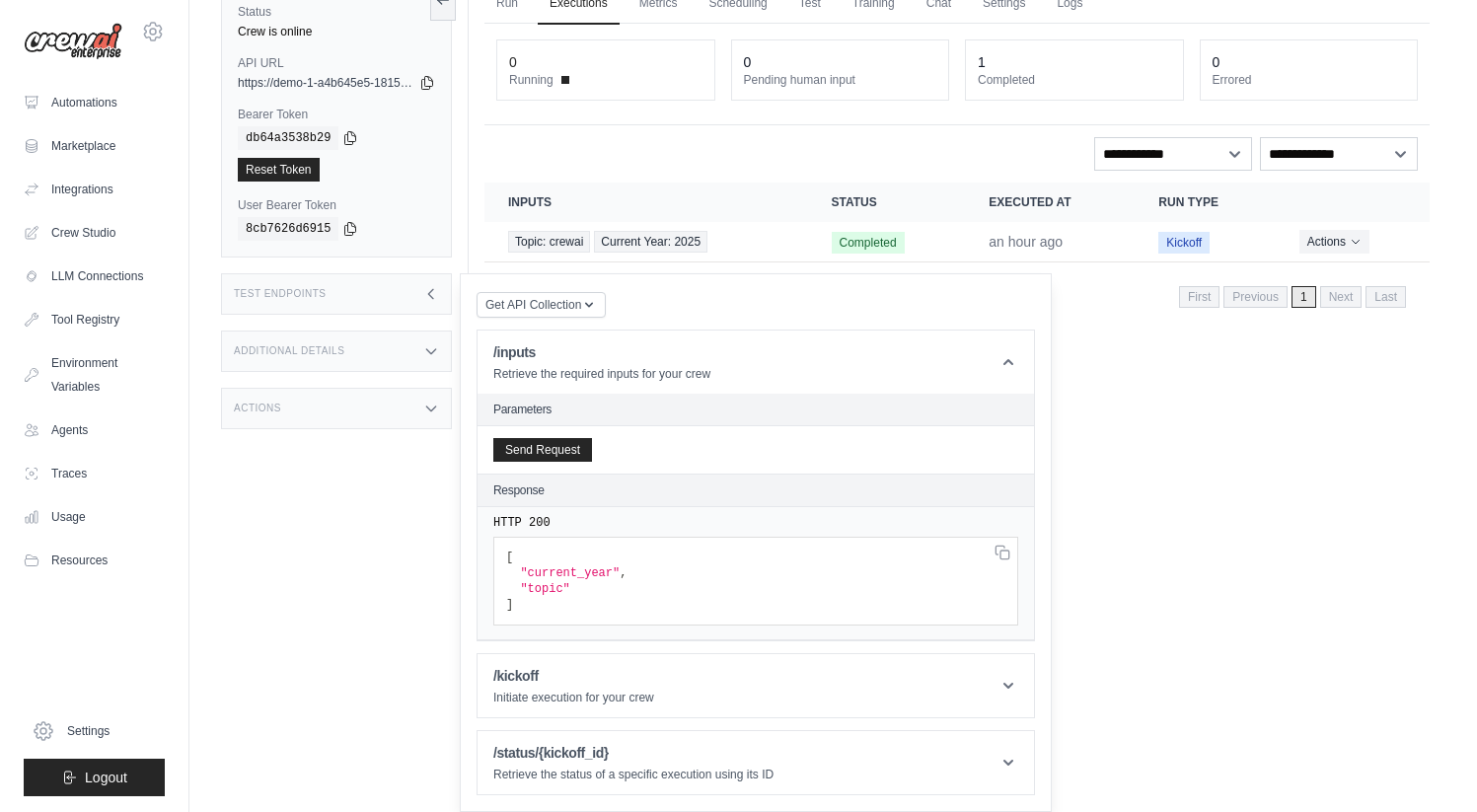 click on "Additional Details" at bounding box center [336, 351] 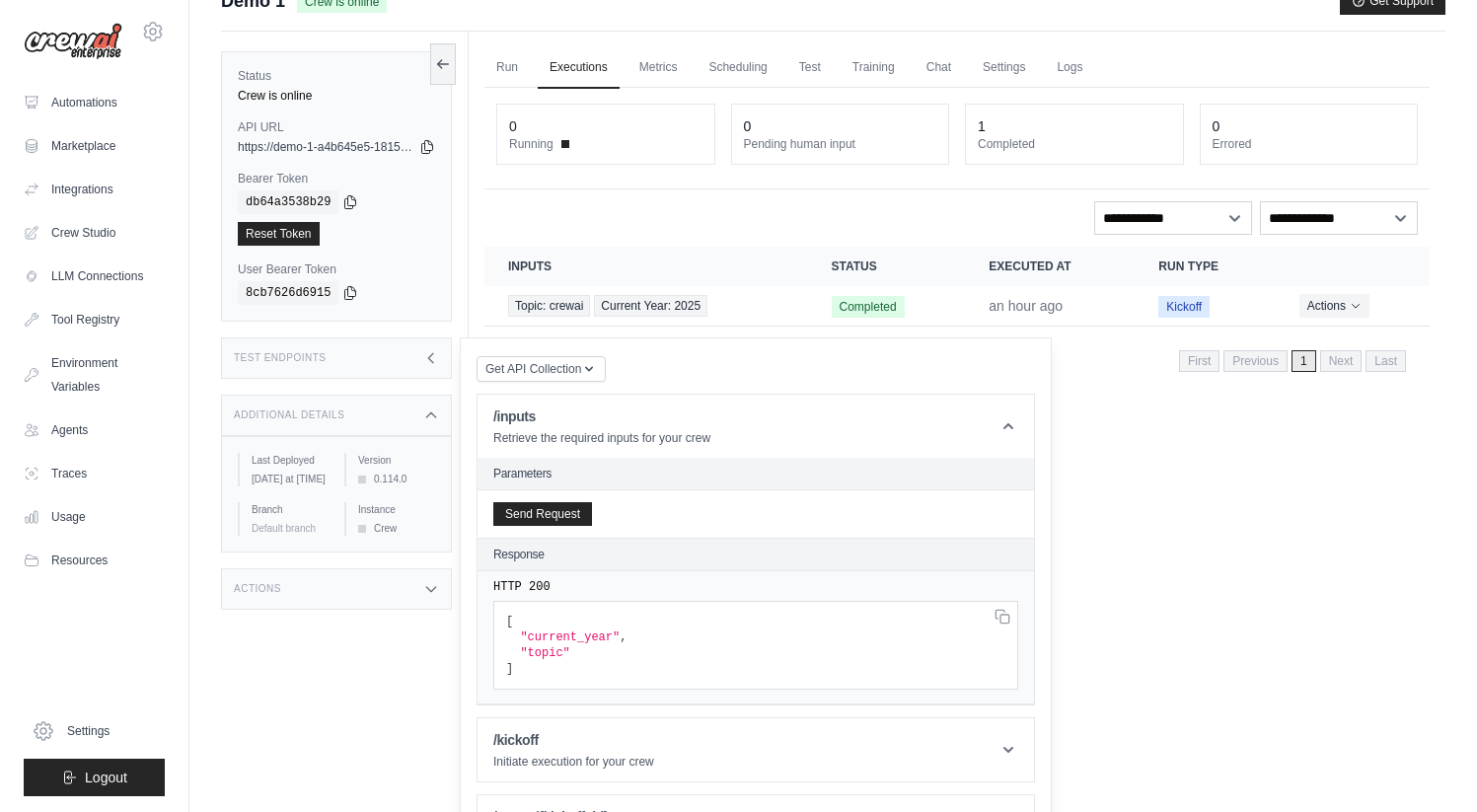 scroll, scrollTop: 0, scrollLeft: 0, axis: both 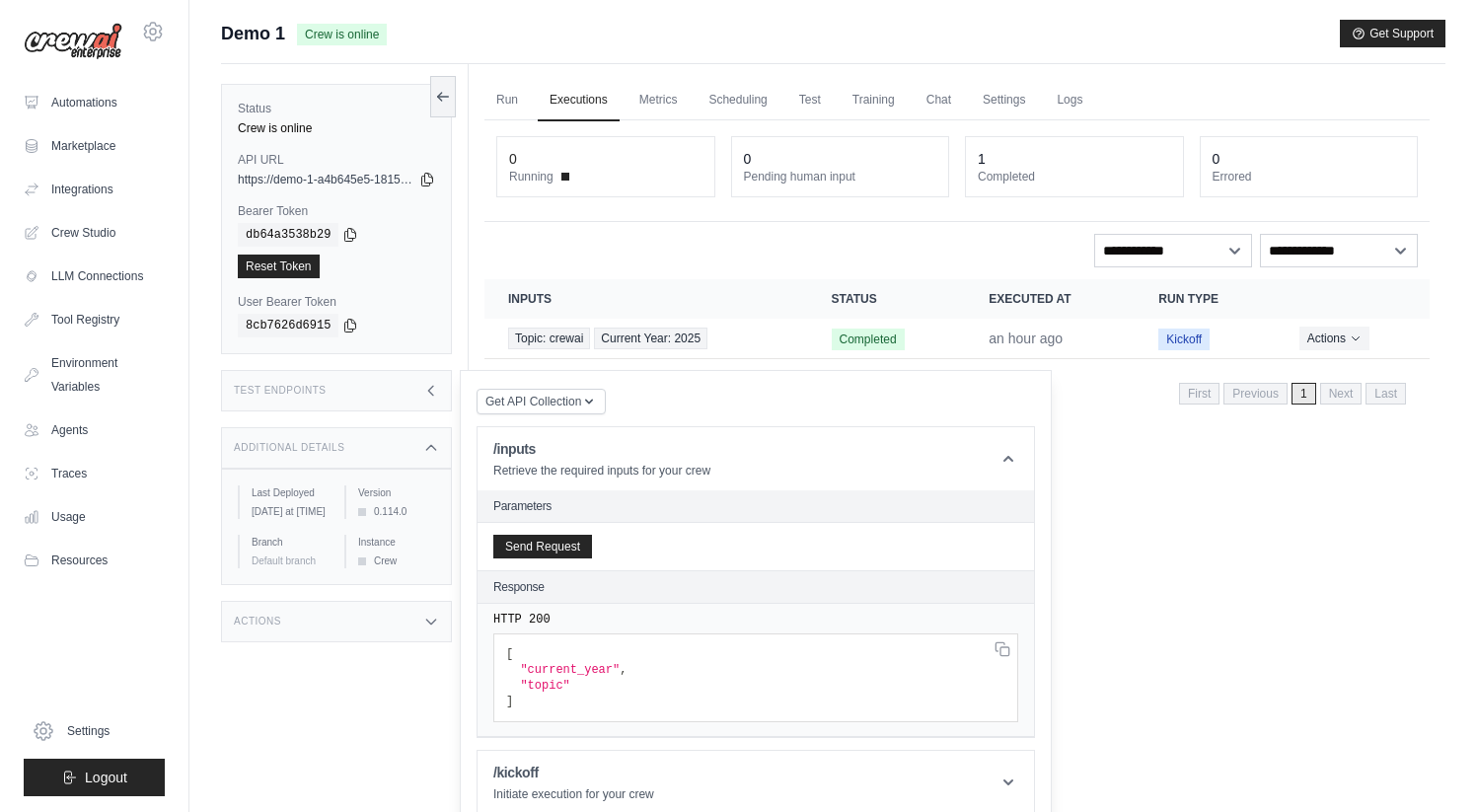click on "**********" at bounding box center [957, 268] 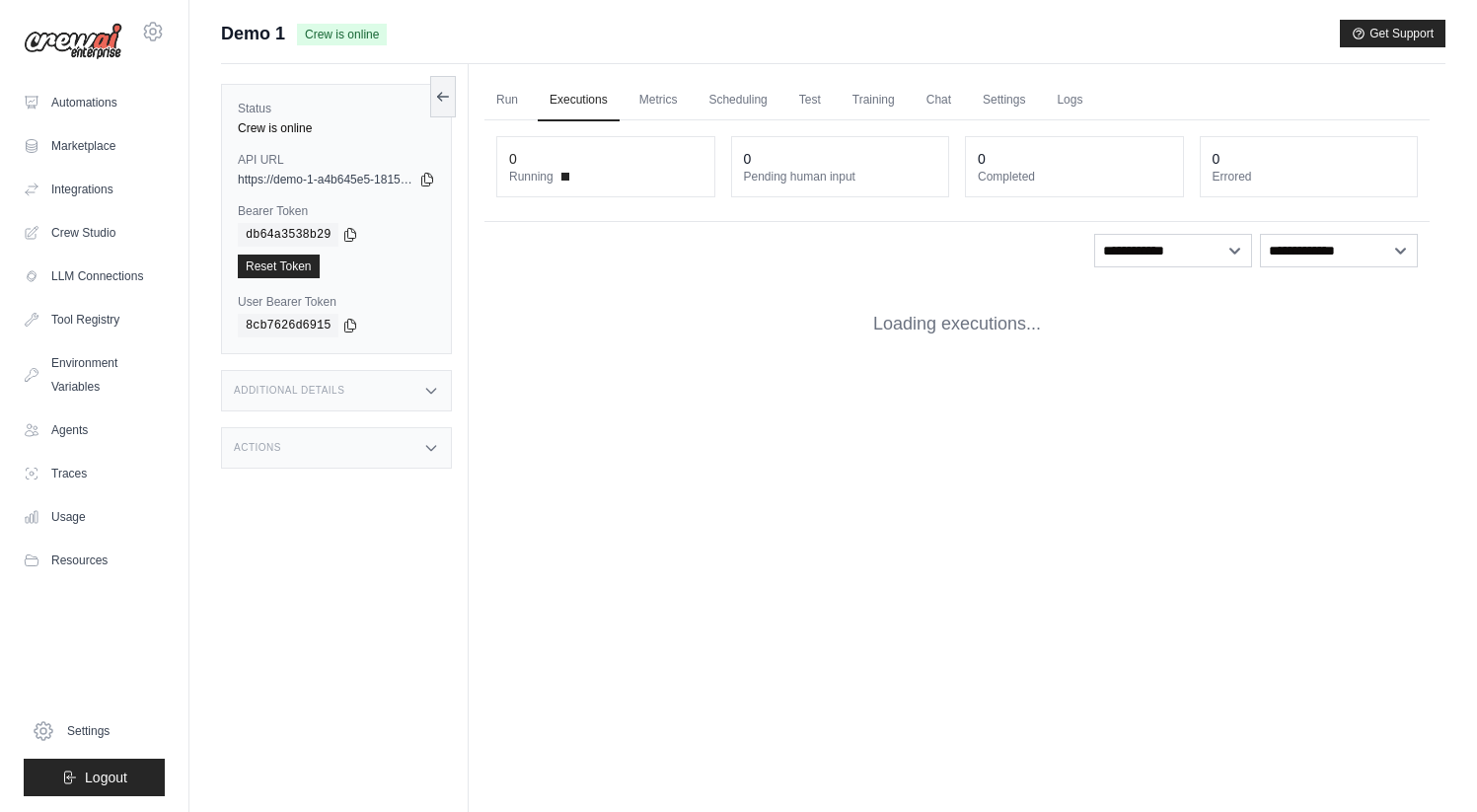 scroll, scrollTop: 0, scrollLeft: 0, axis: both 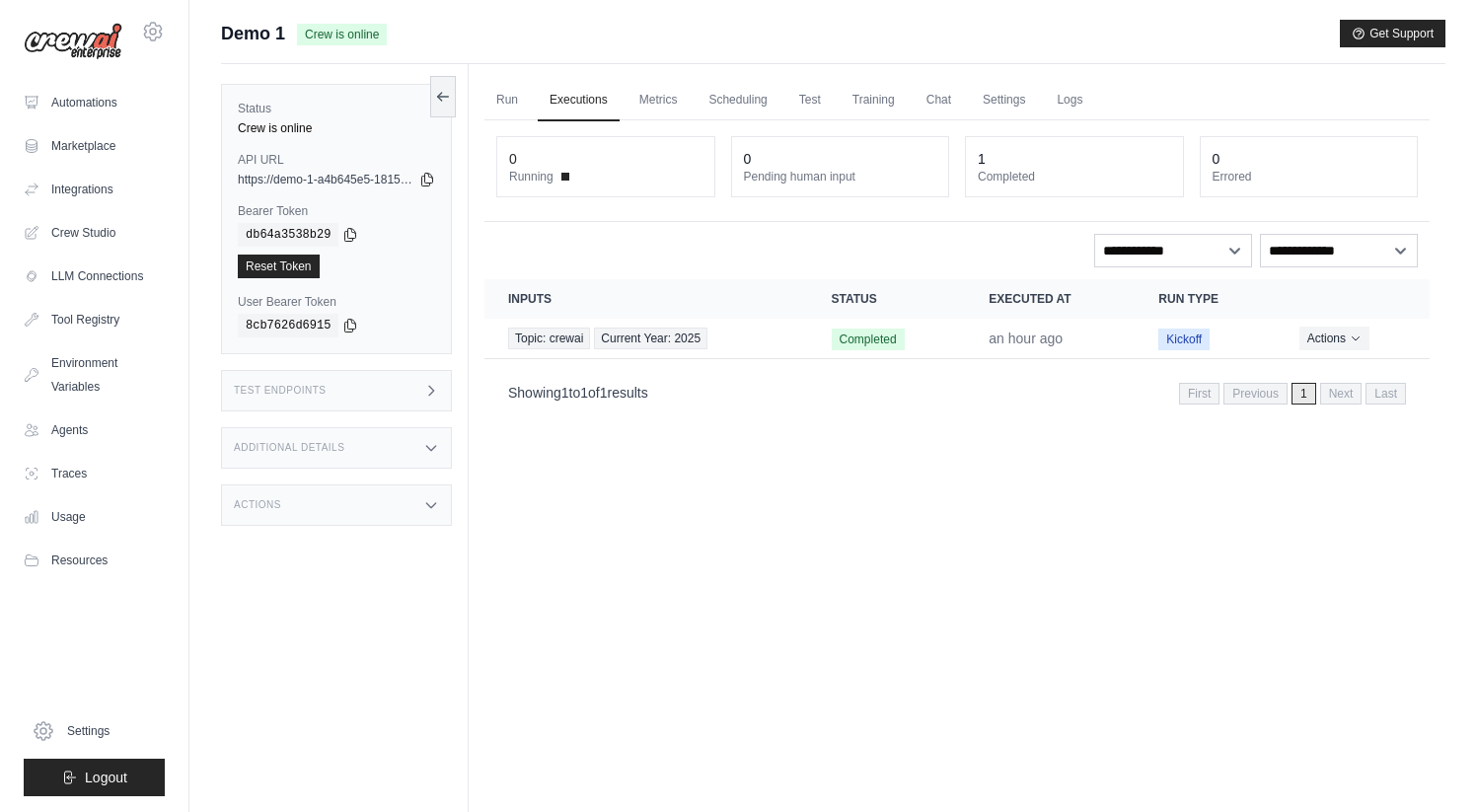 click 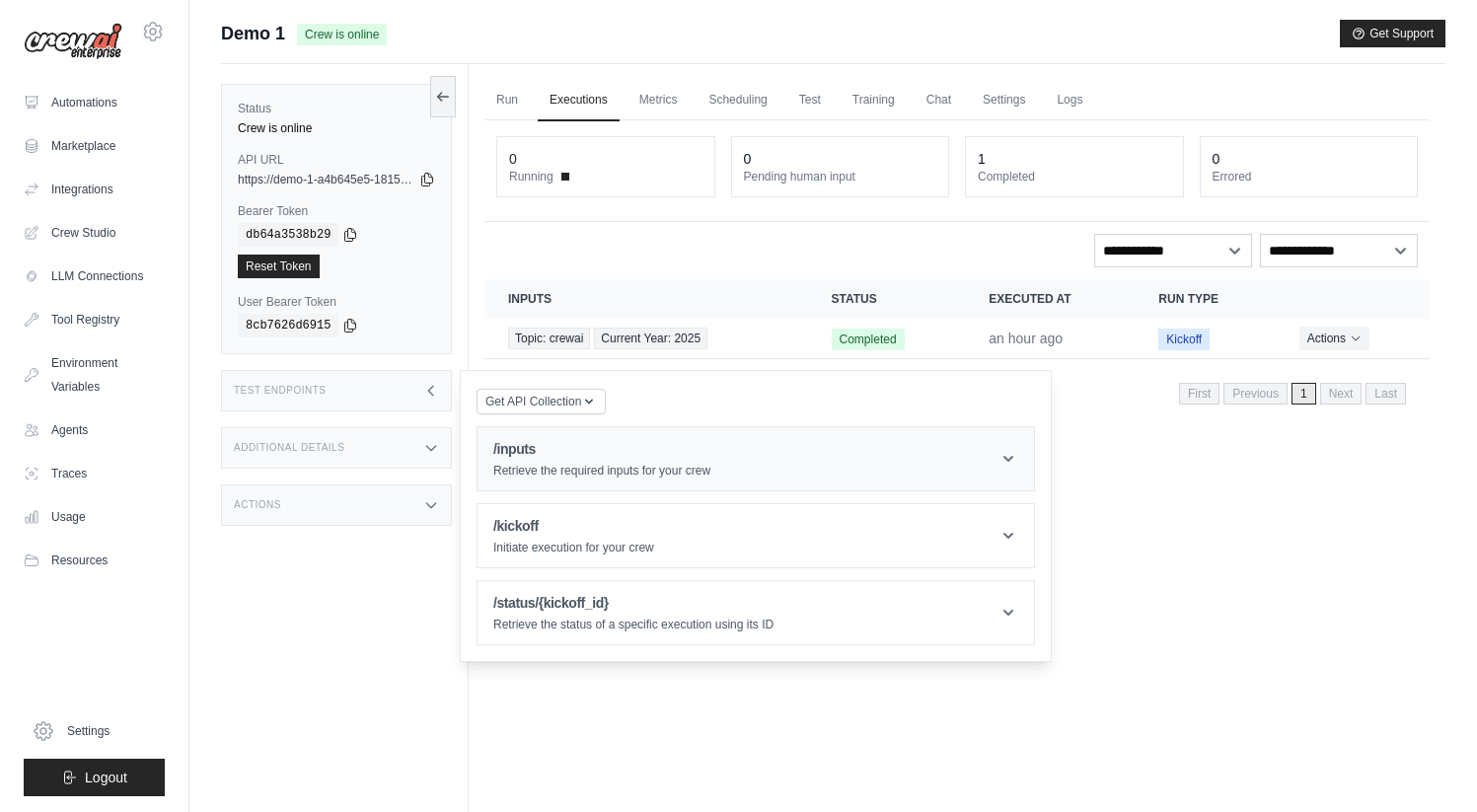 click on "Retrieve the required inputs for your crew" at bounding box center [602, 471] 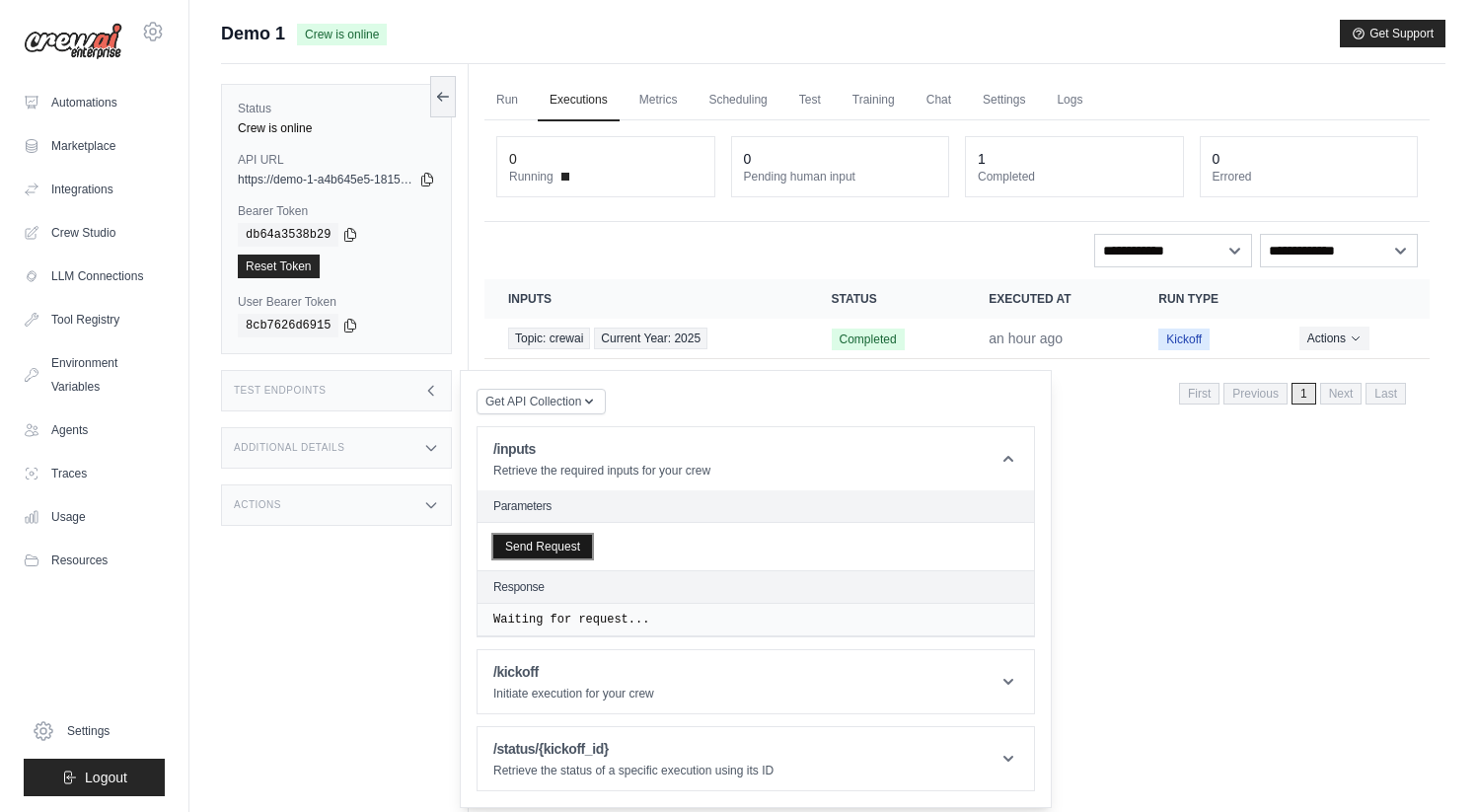 click on "Send Request" at bounding box center (543, 547) 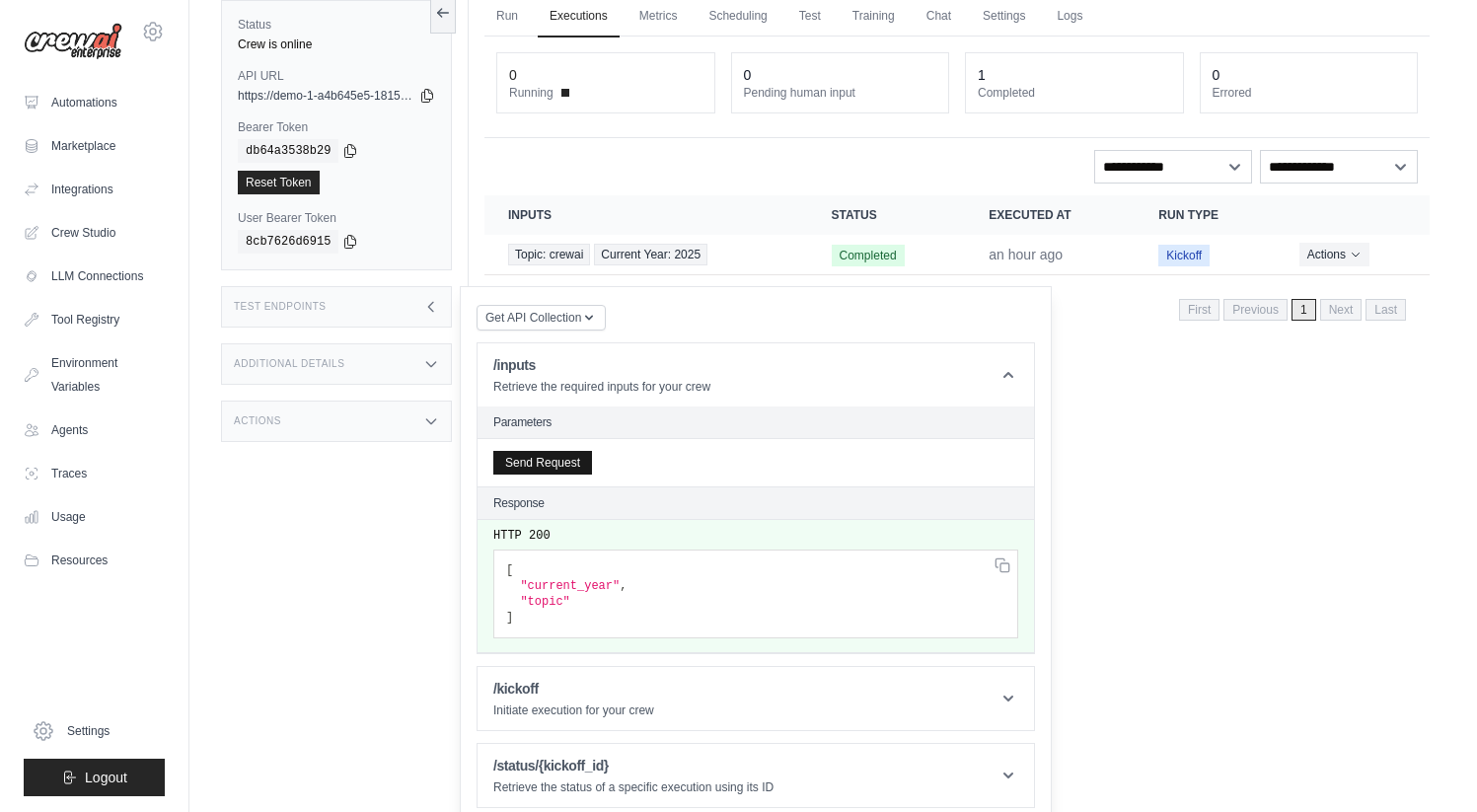 scroll, scrollTop: 97, scrollLeft: 0, axis: vertical 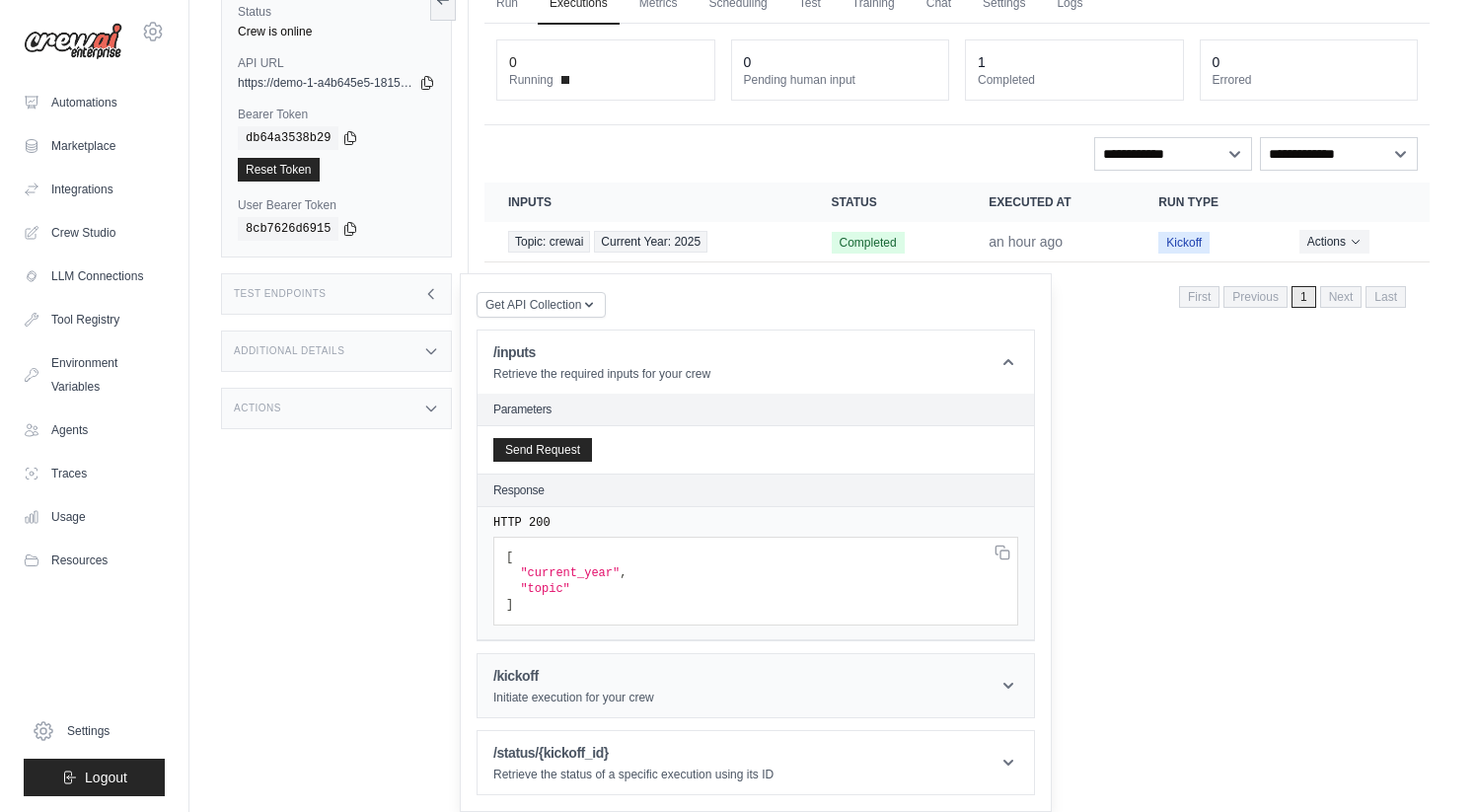 click on "Initiate execution for your crew" at bounding box center [573, 698] 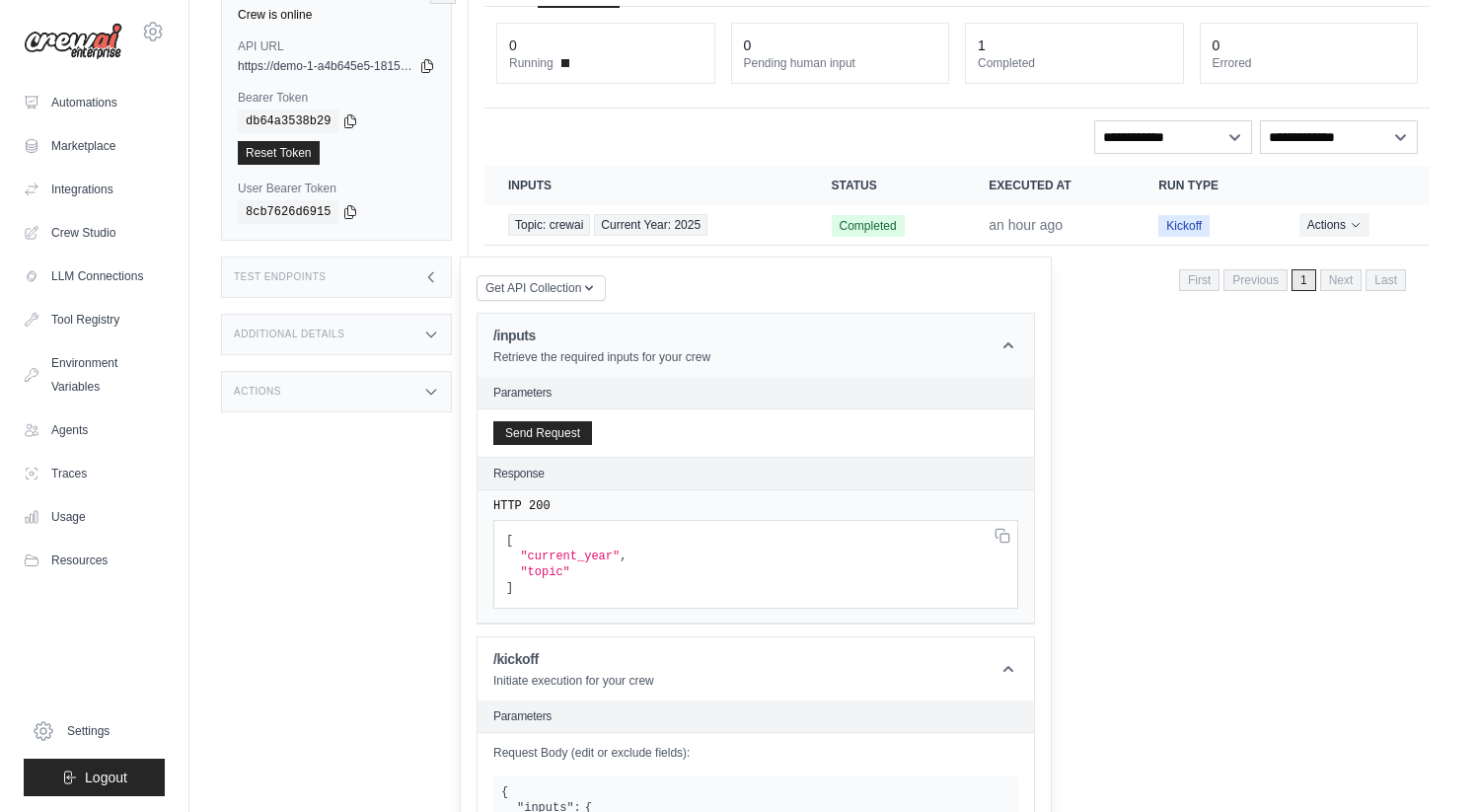 scroll, scrollTop: 142, scrollLeft: 0, axis: vertical 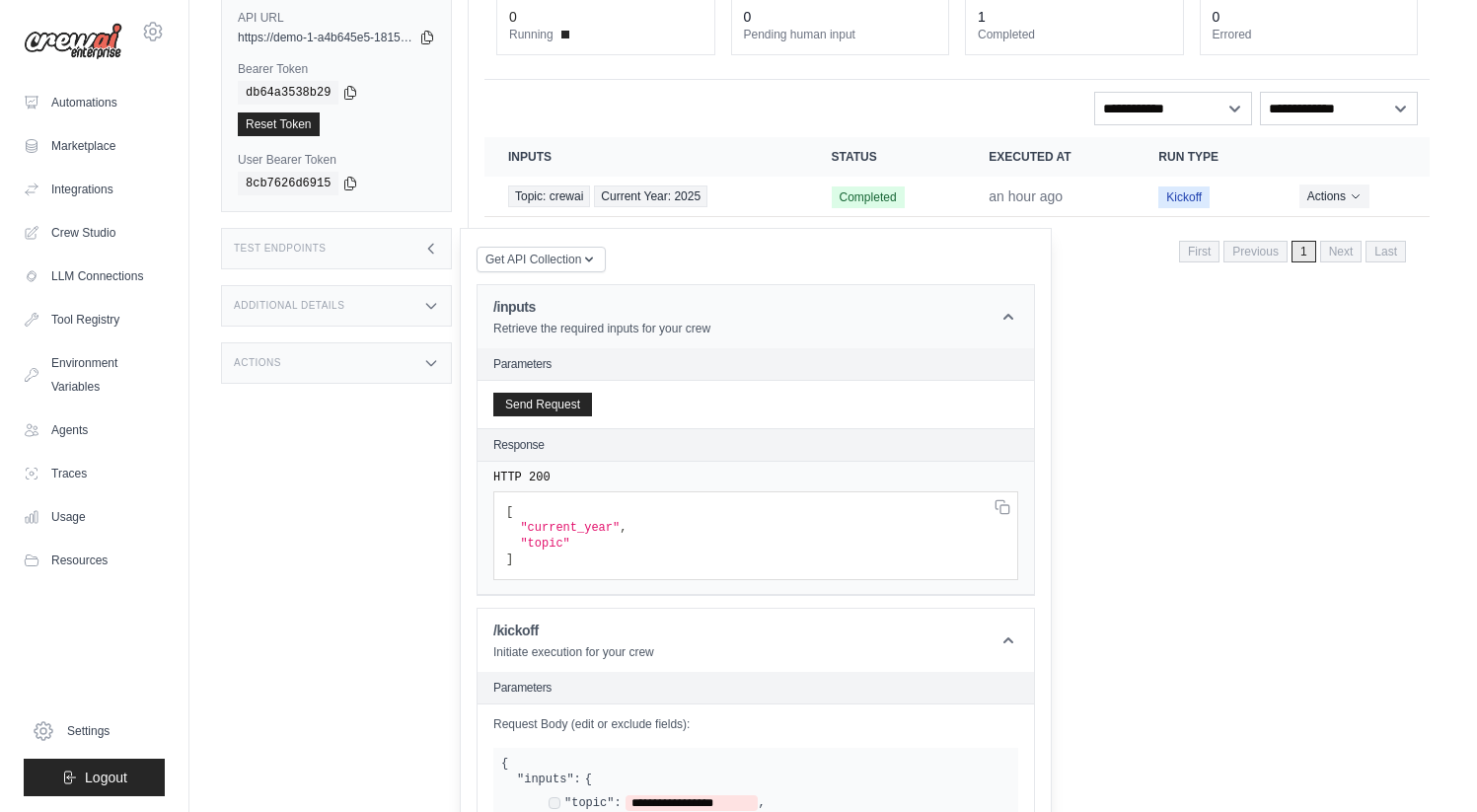 click 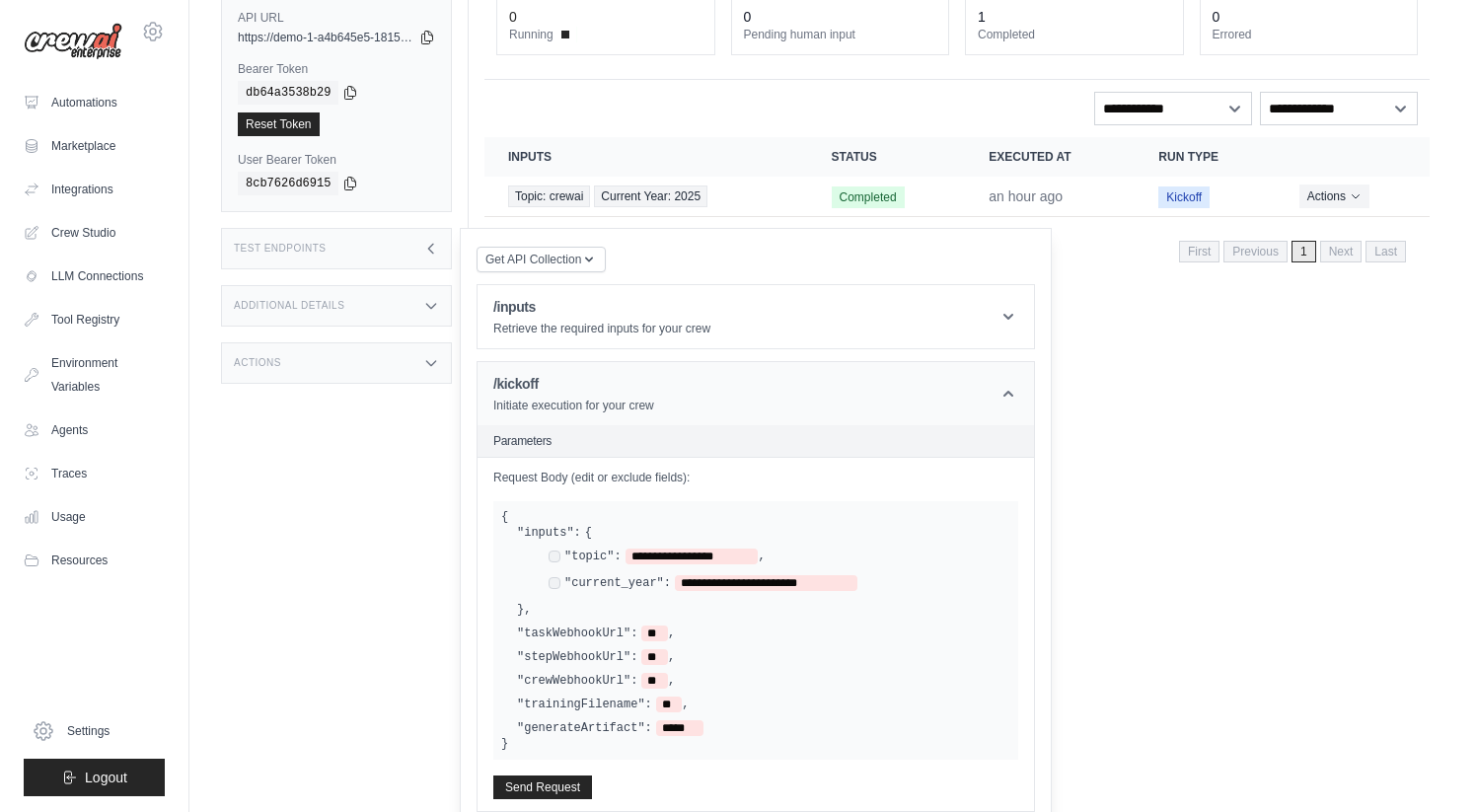 click on "/kickoff
Initiate execution for your crew" at bounding box center (756, 394) 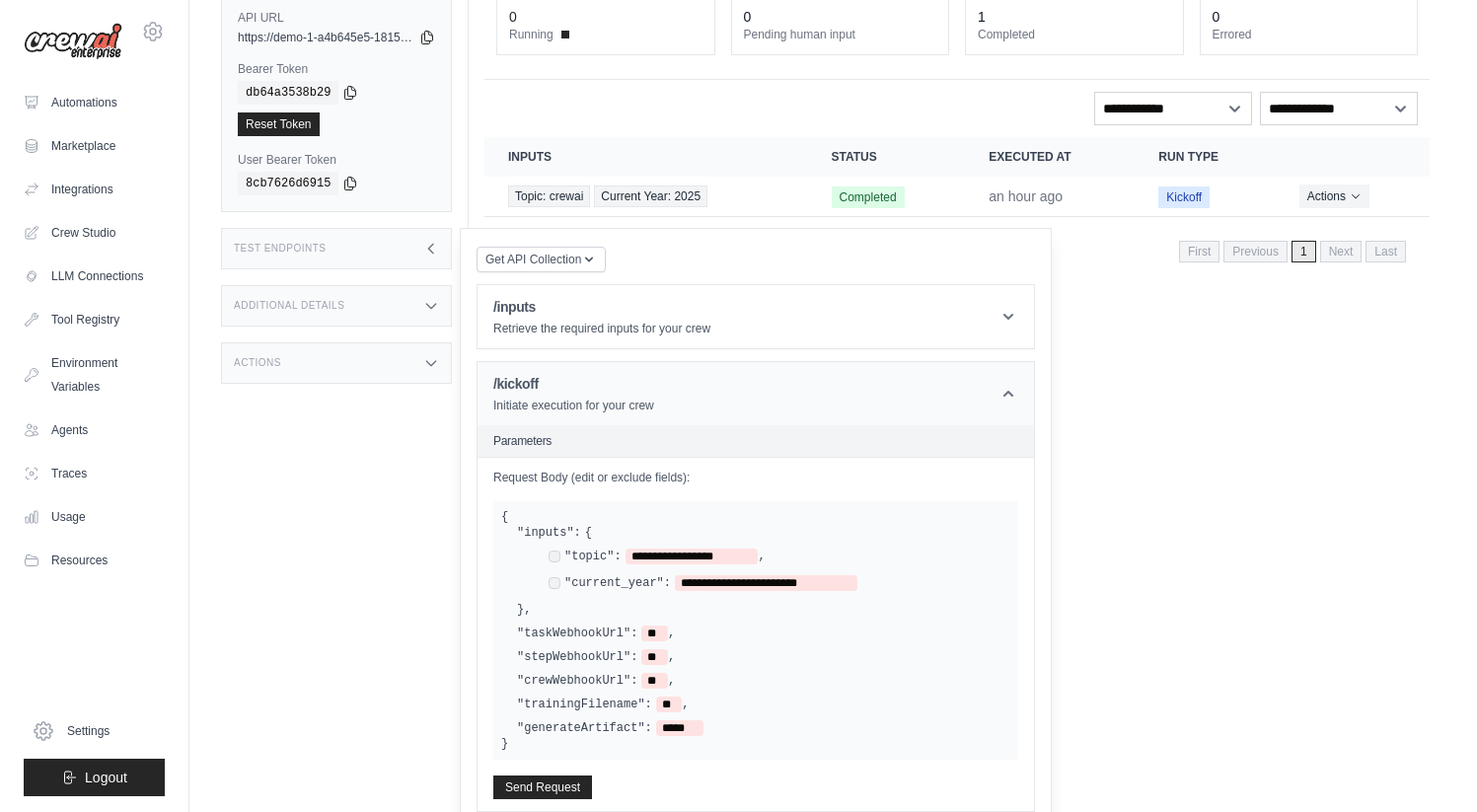 scroll, scrollTop: 84, scrollLeft: 0, axis: vertical 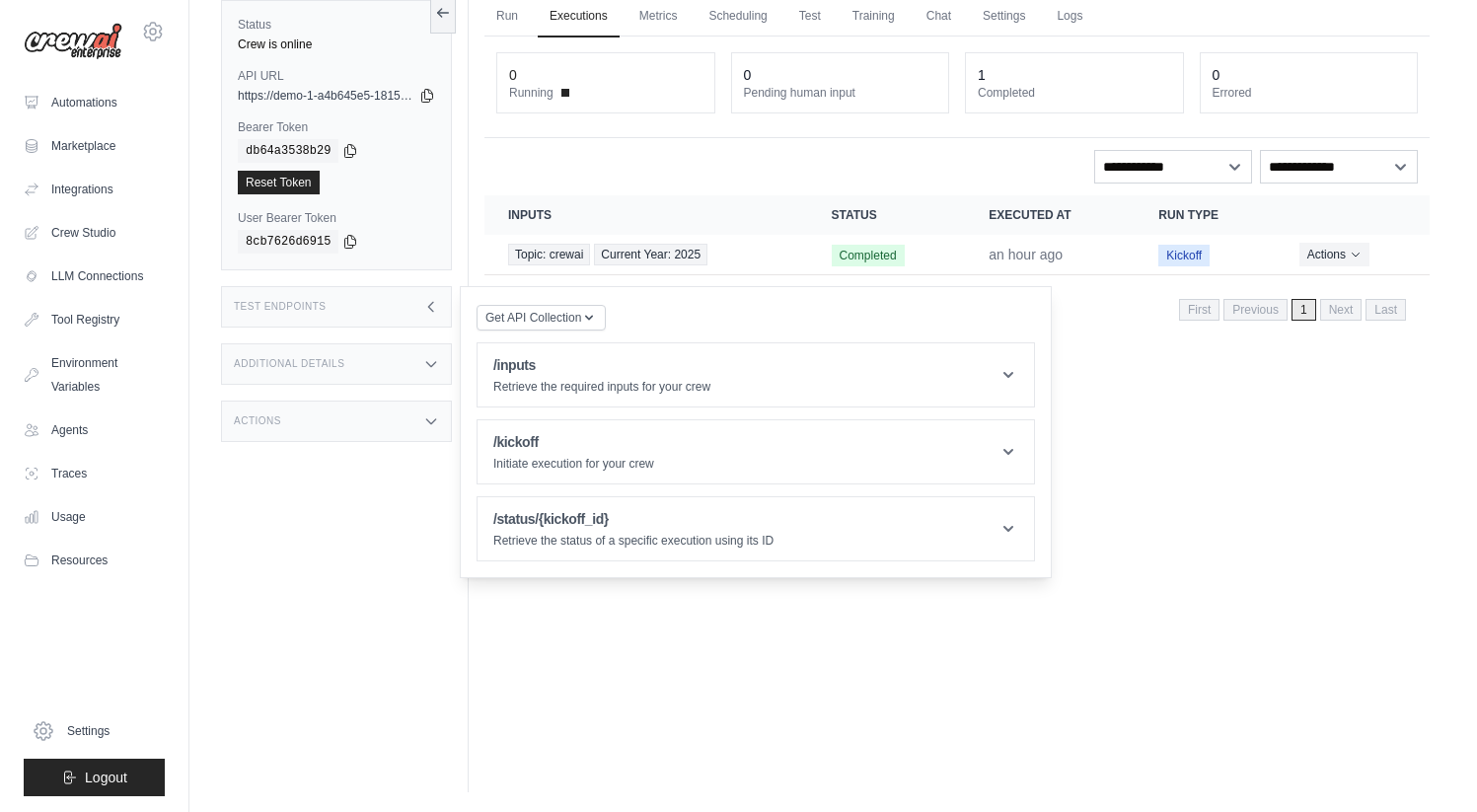 click on "Run
Executions
Metrics
Scheduling
Test
Training
Chat
Settings
Logs
0
Running
0
Pending human input
1" at bounding box center (957, 386) 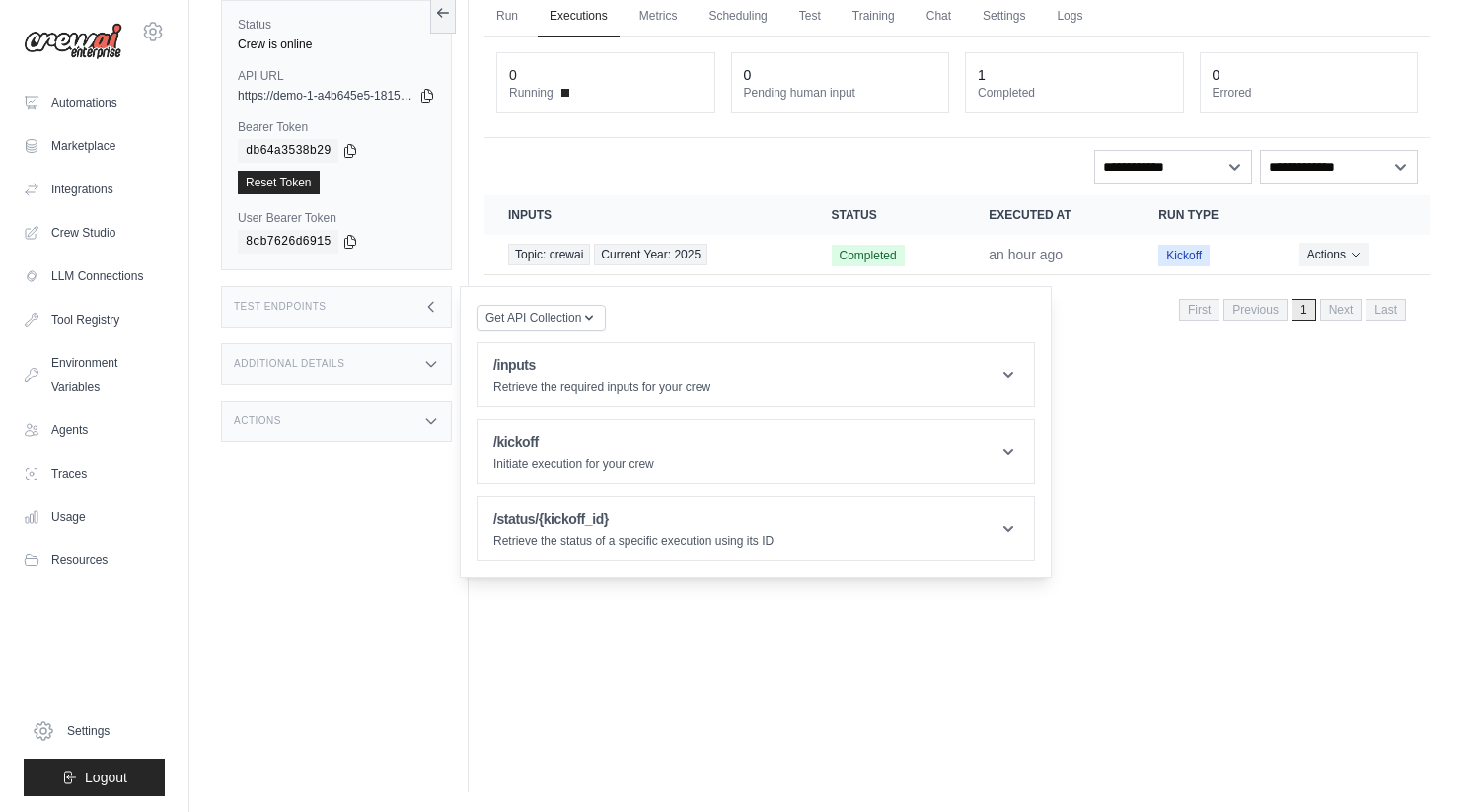 click 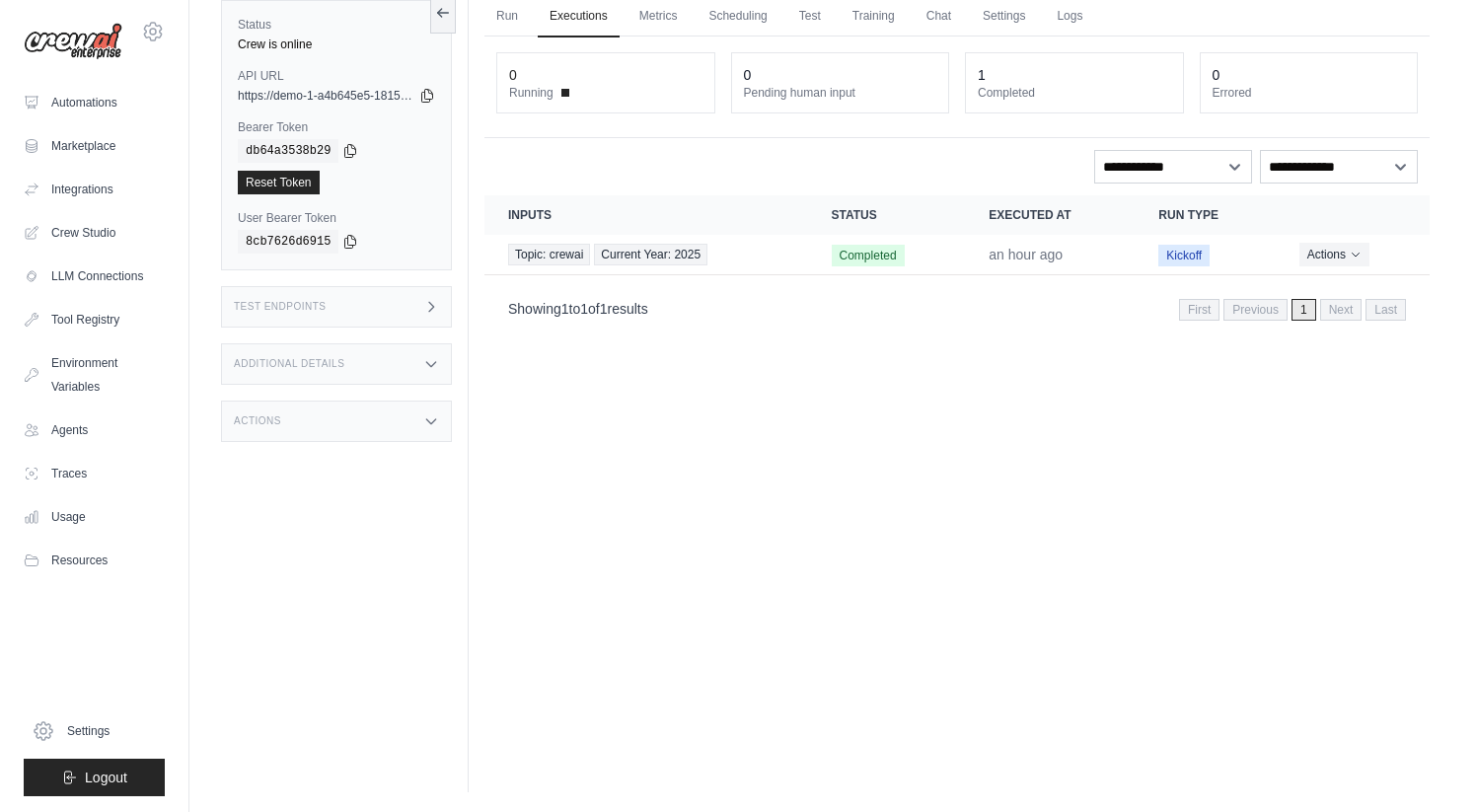 scroll, scrollTop: 0, scrollLeft: 0, axis: both 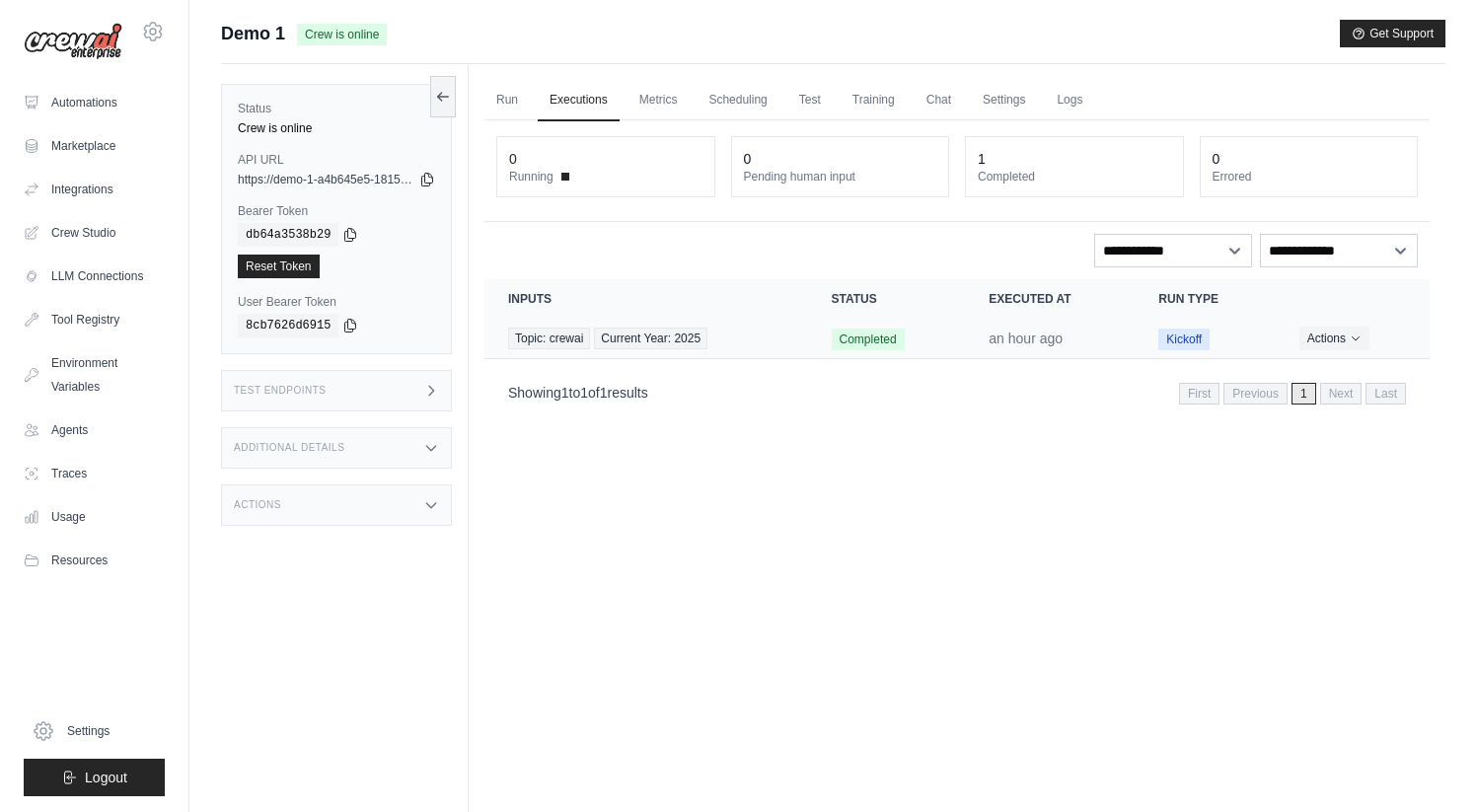 click on "Topic:
crewai
Current Year:
2025" at bounding box center [646, 338] 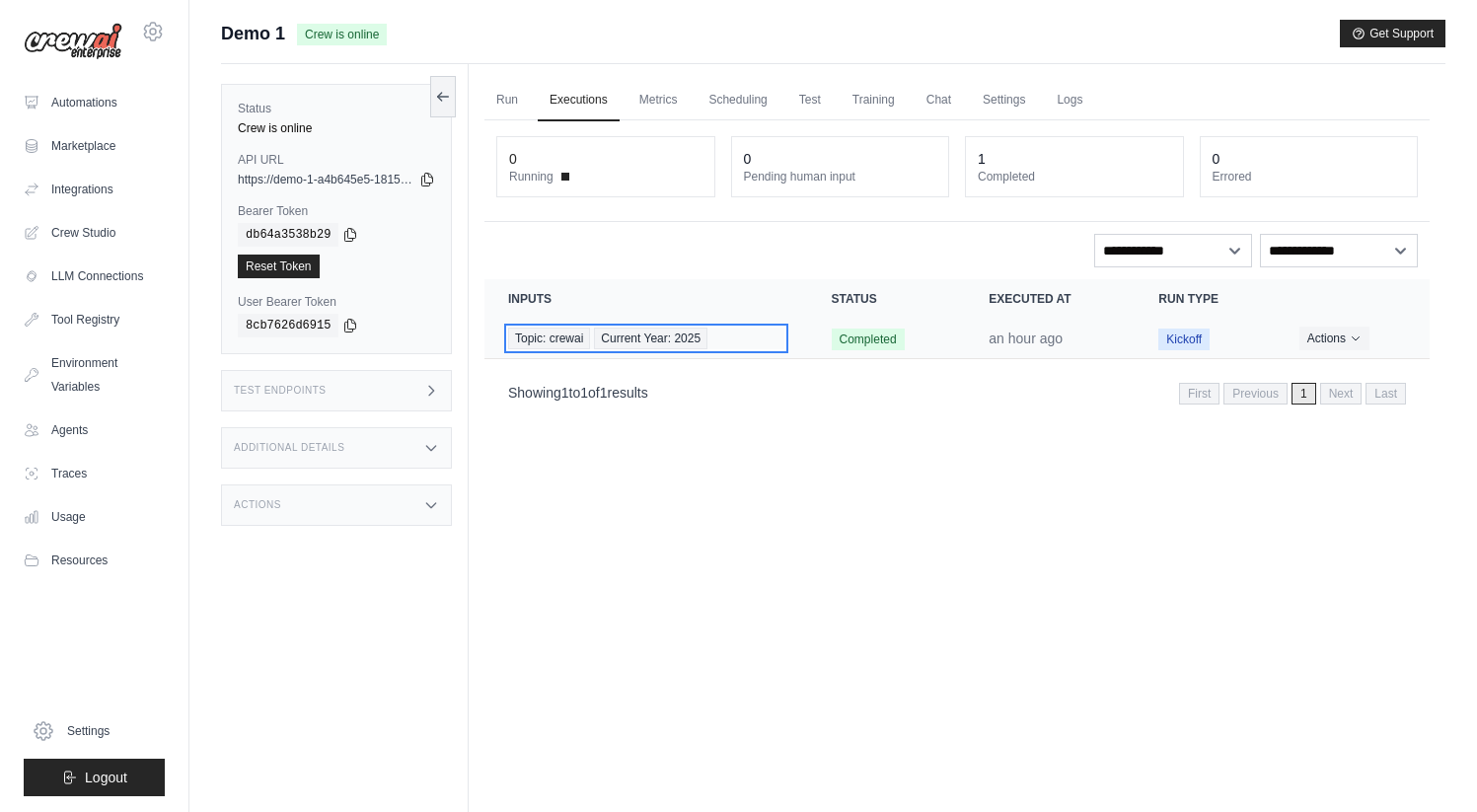 click on "Current Year:
2025" at bounding box center [650, 338] 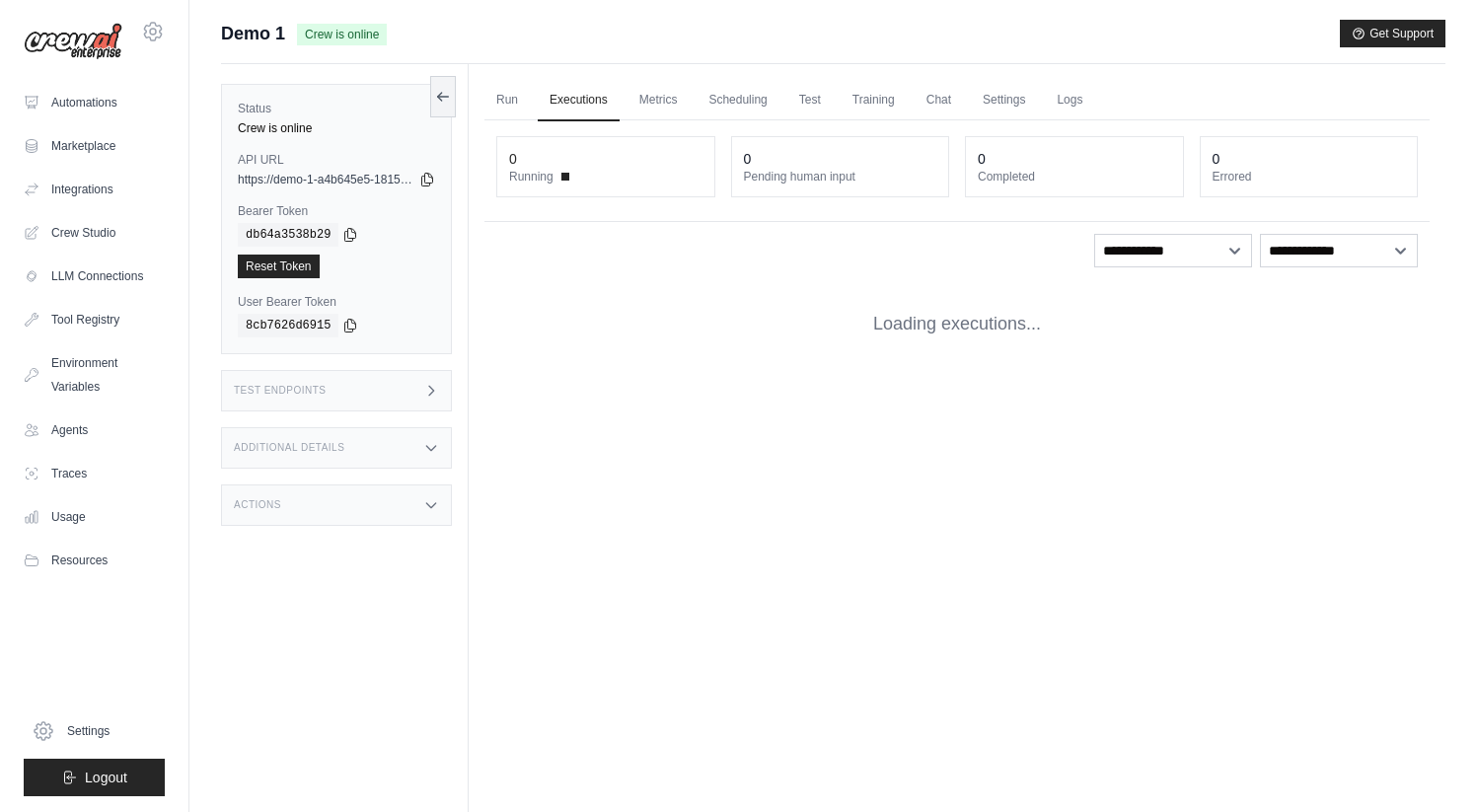 scroll, scrollTop: 0, scrollLeft: 0, axis: both 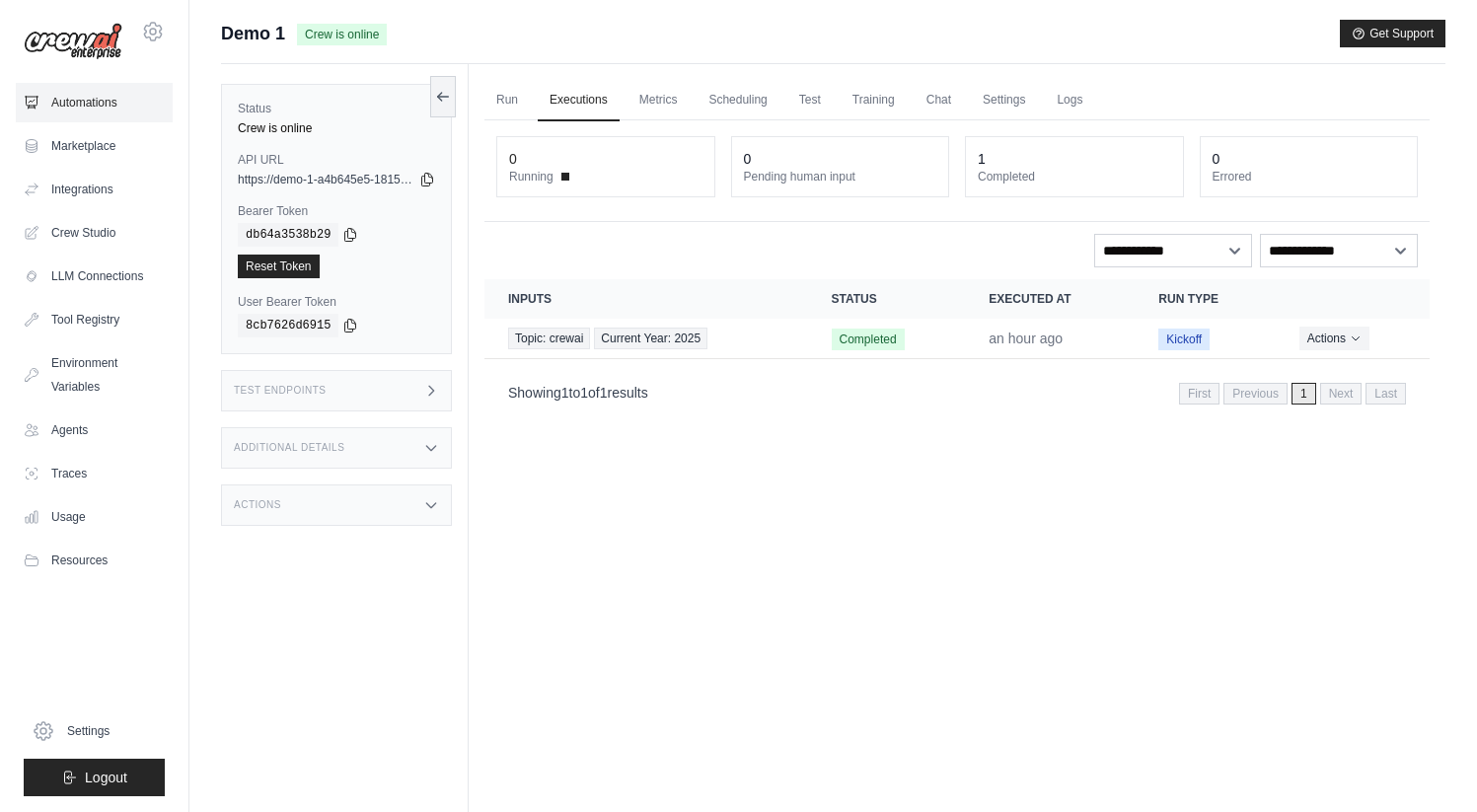 click on "Automations" at bounding box center [94, 103] 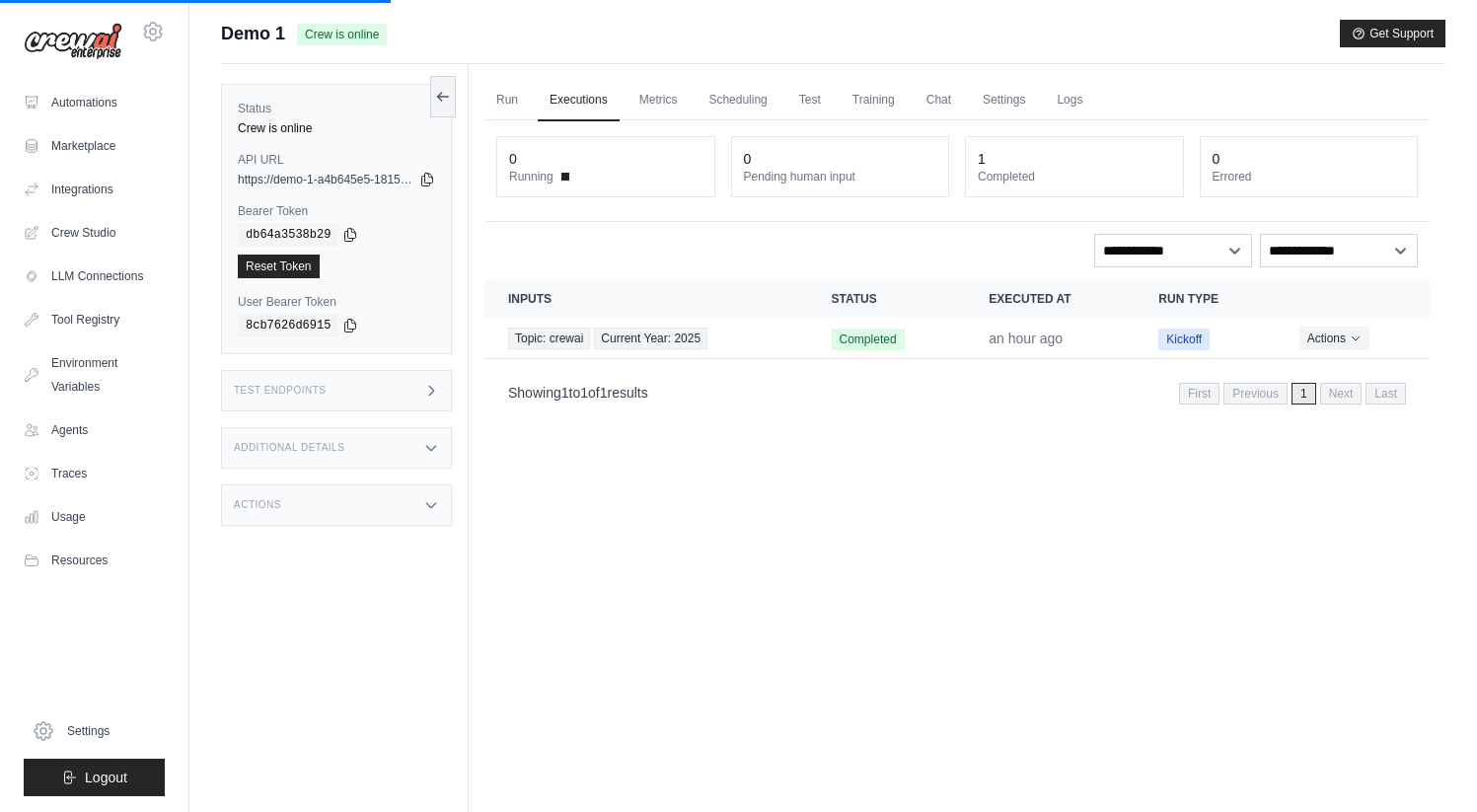 click on "Additional Details" at bounding box center (336, 448) 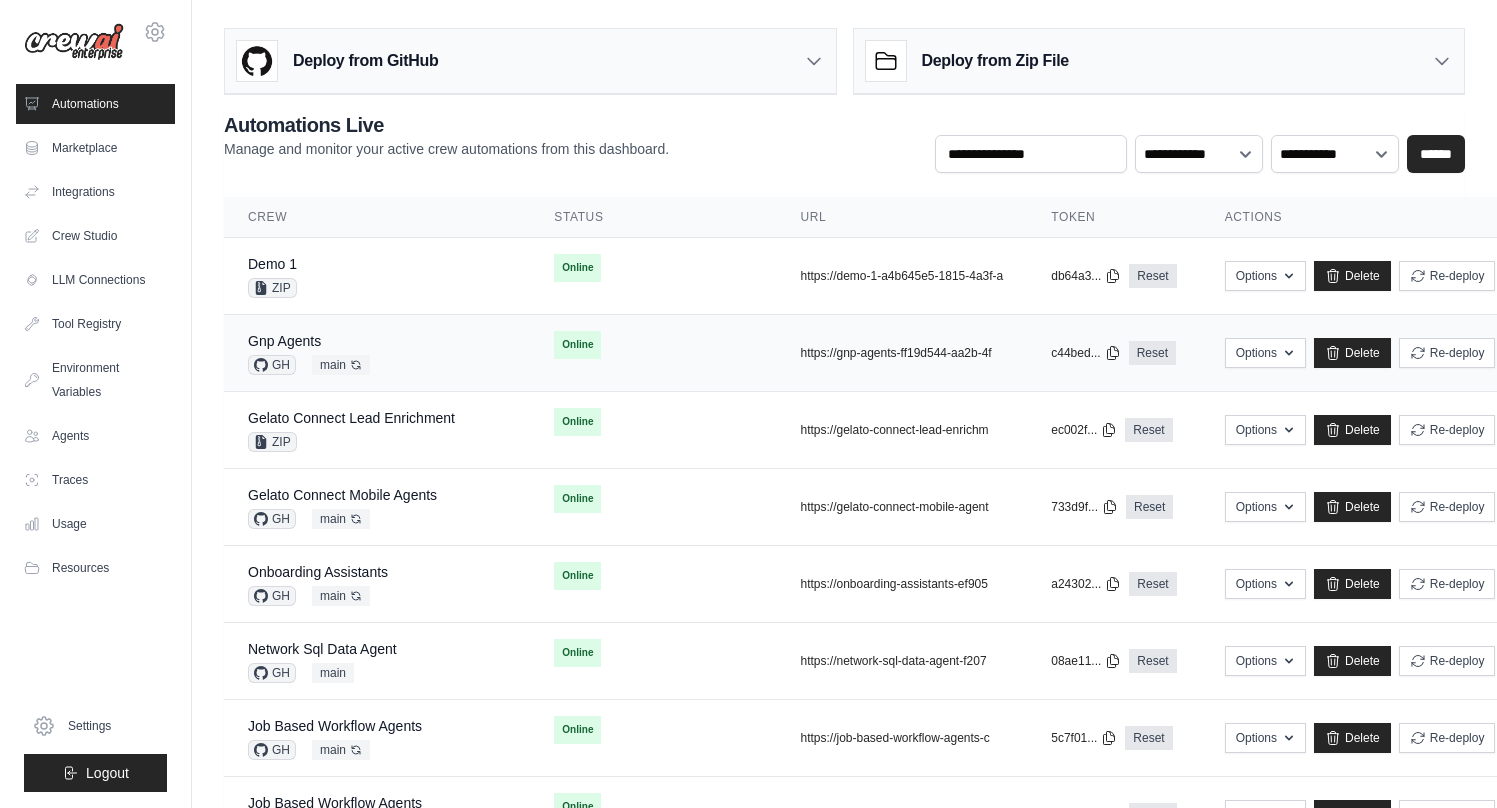 click on "Gnp Agents
GH
main
Auto-deploy enabled" at bounding box center [377, 353] 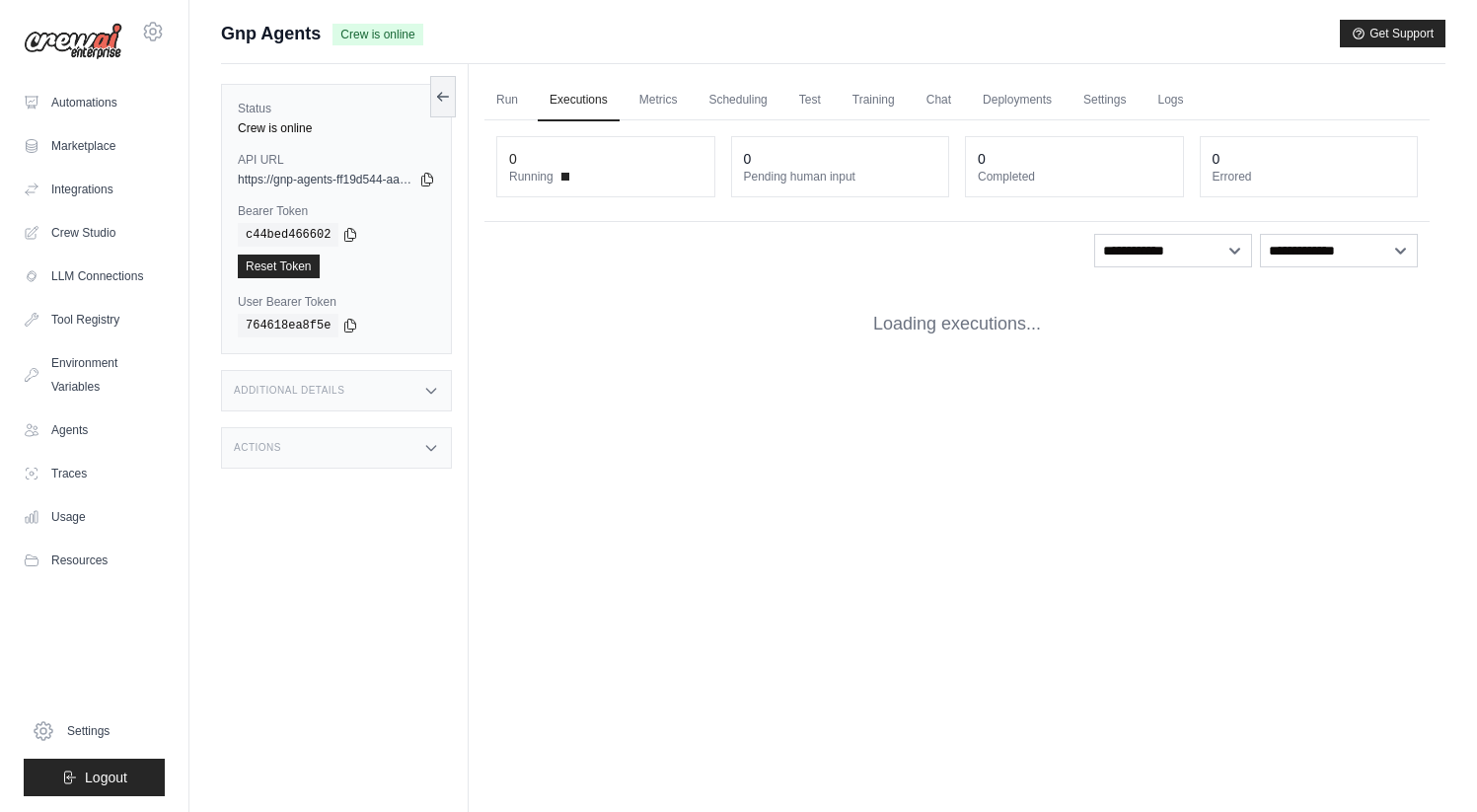scroll, scrollTop: 0, scrollLeft: 0, axis: both 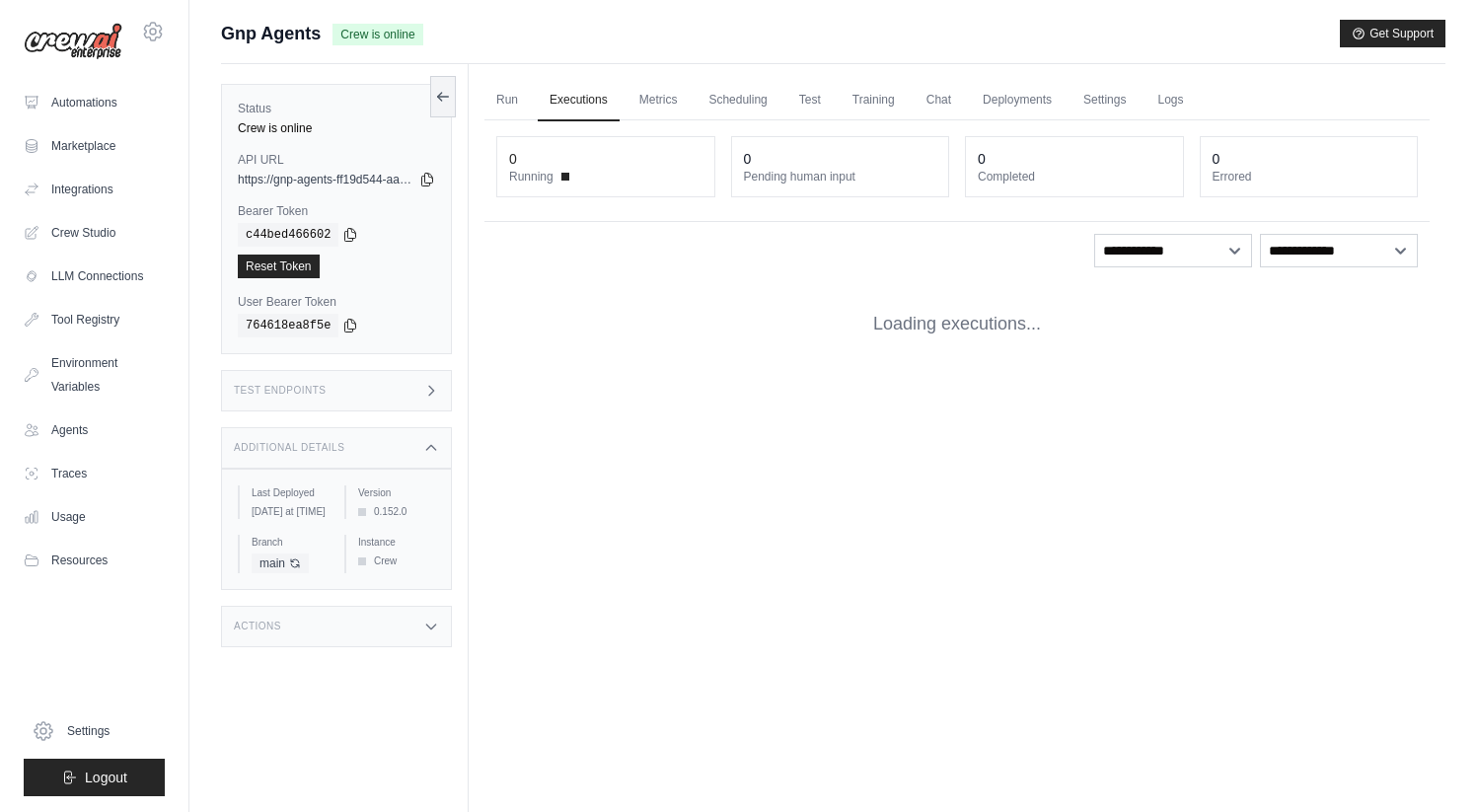click on "Test Endpoints" at bounding box center (336, 391) 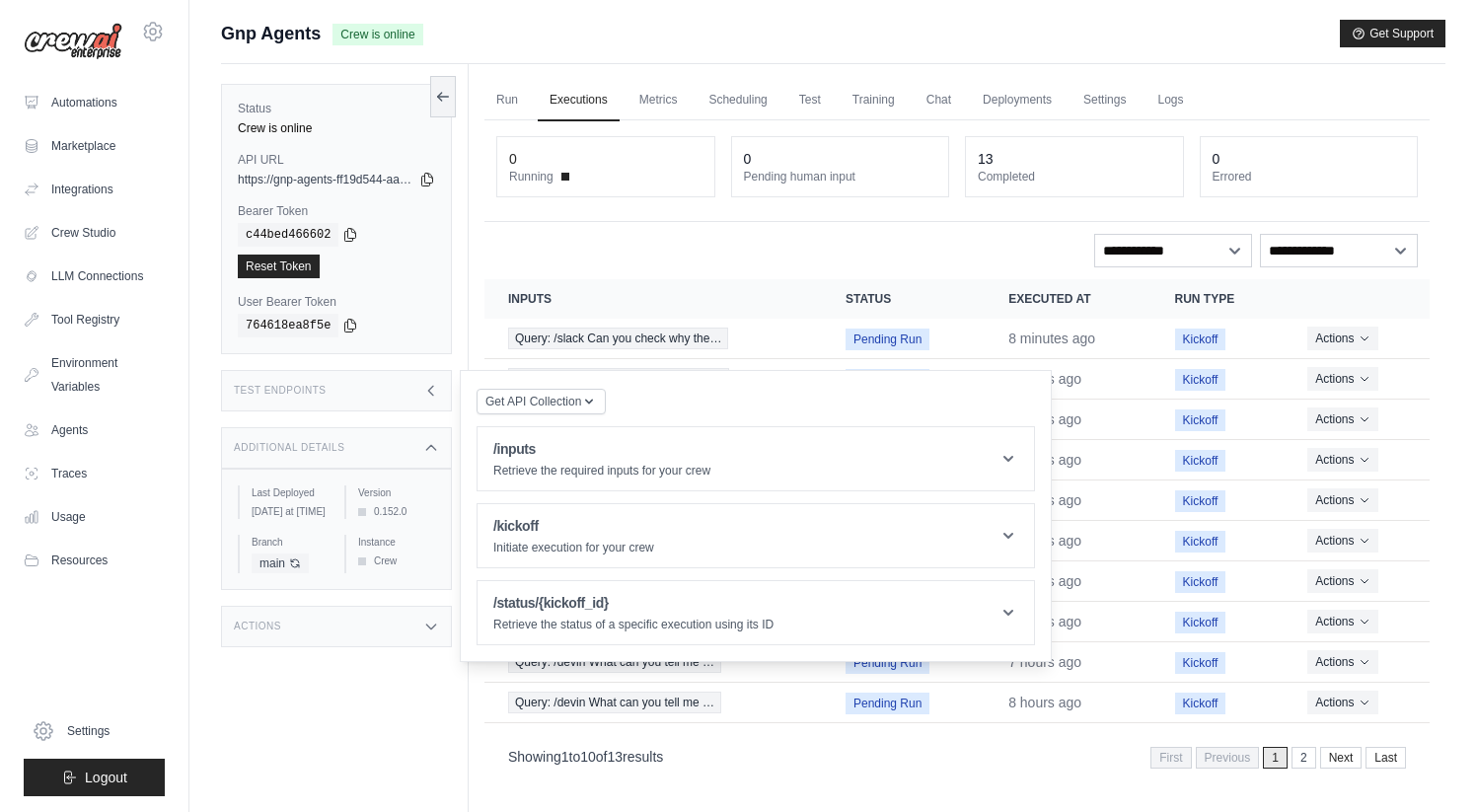 click on "Test Endpoints" at bounding box center (336, 391) 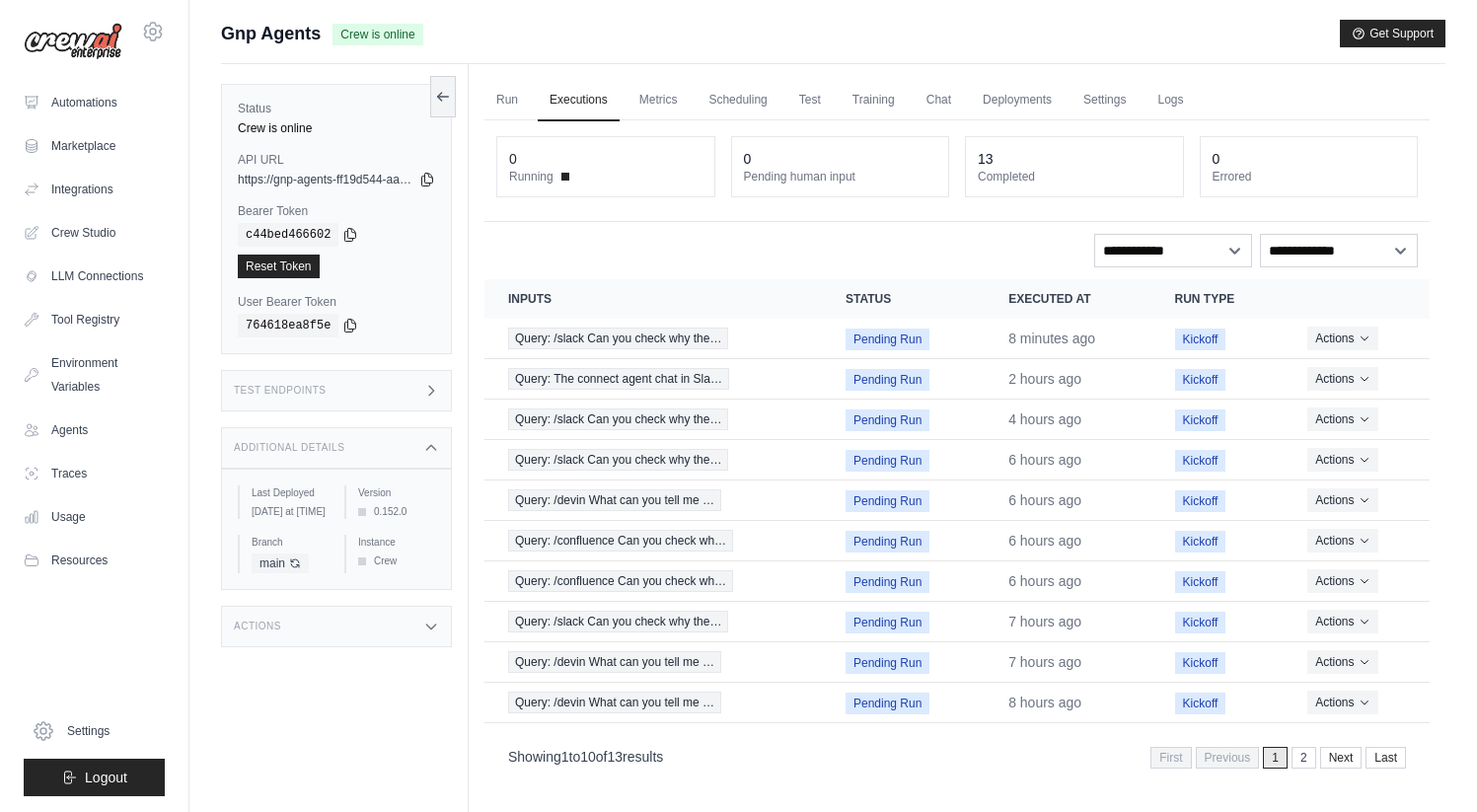 click 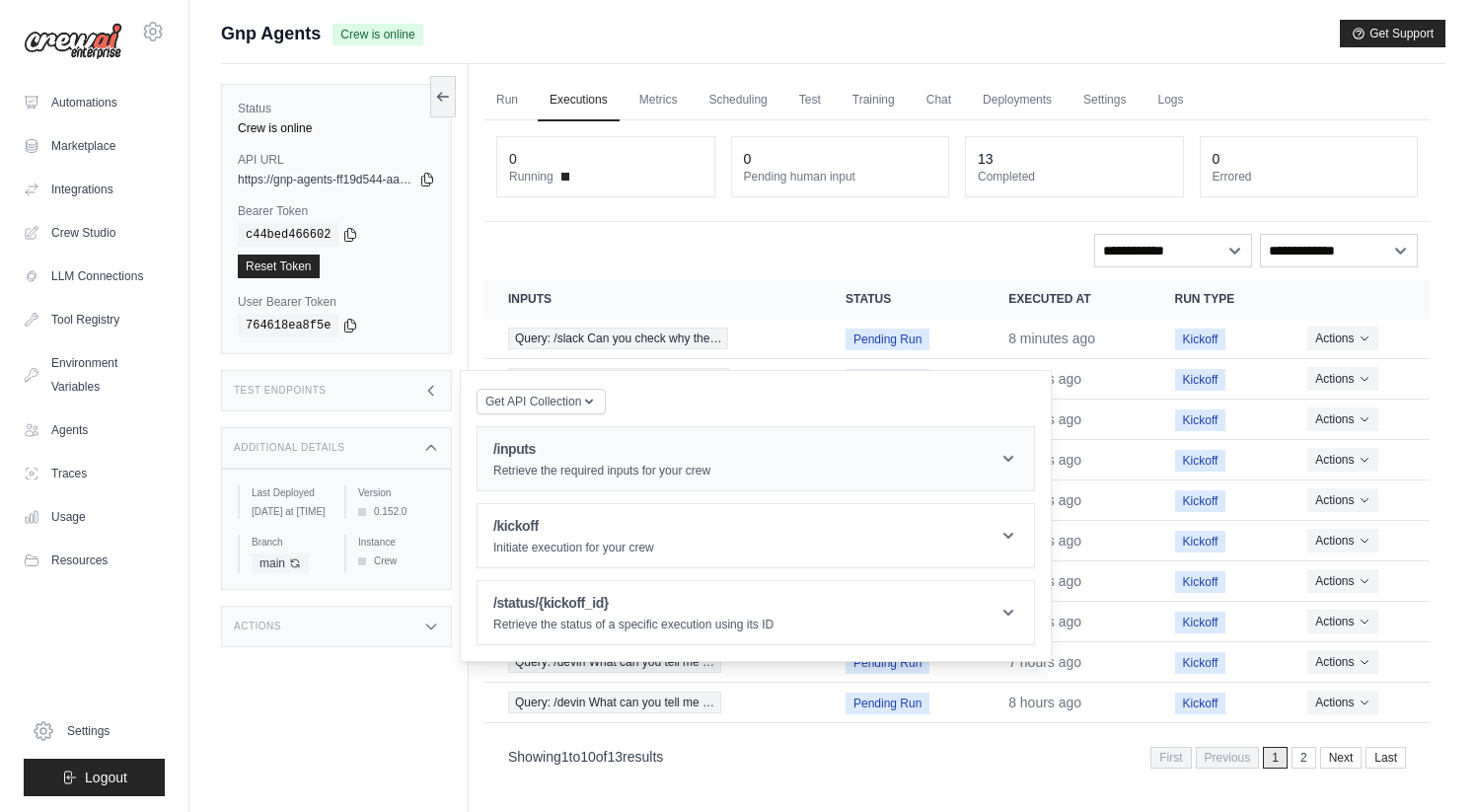 click on "/inputs" at bounding box center [602, 449] 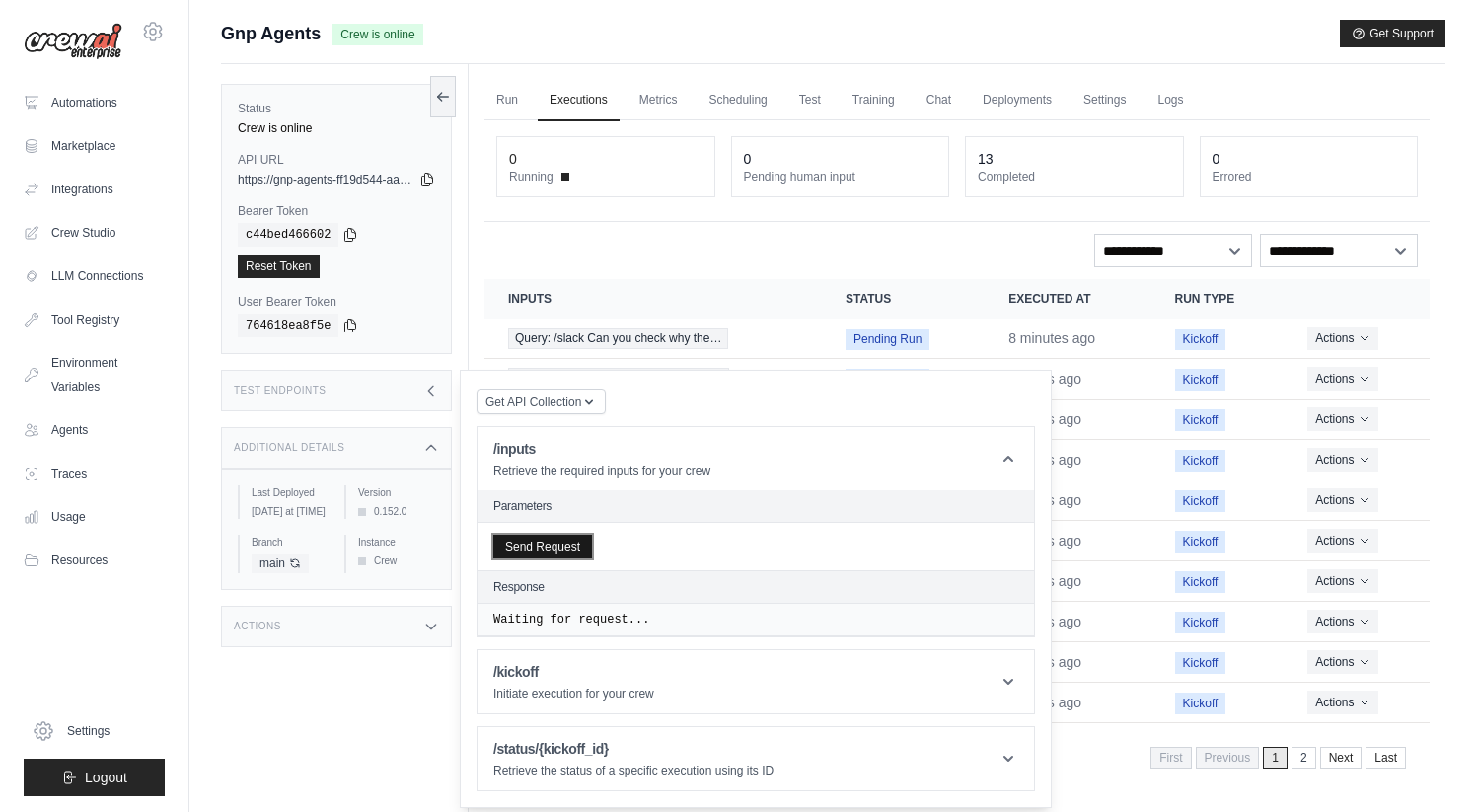 click on "Send Request" at bounding box center (543, 547) 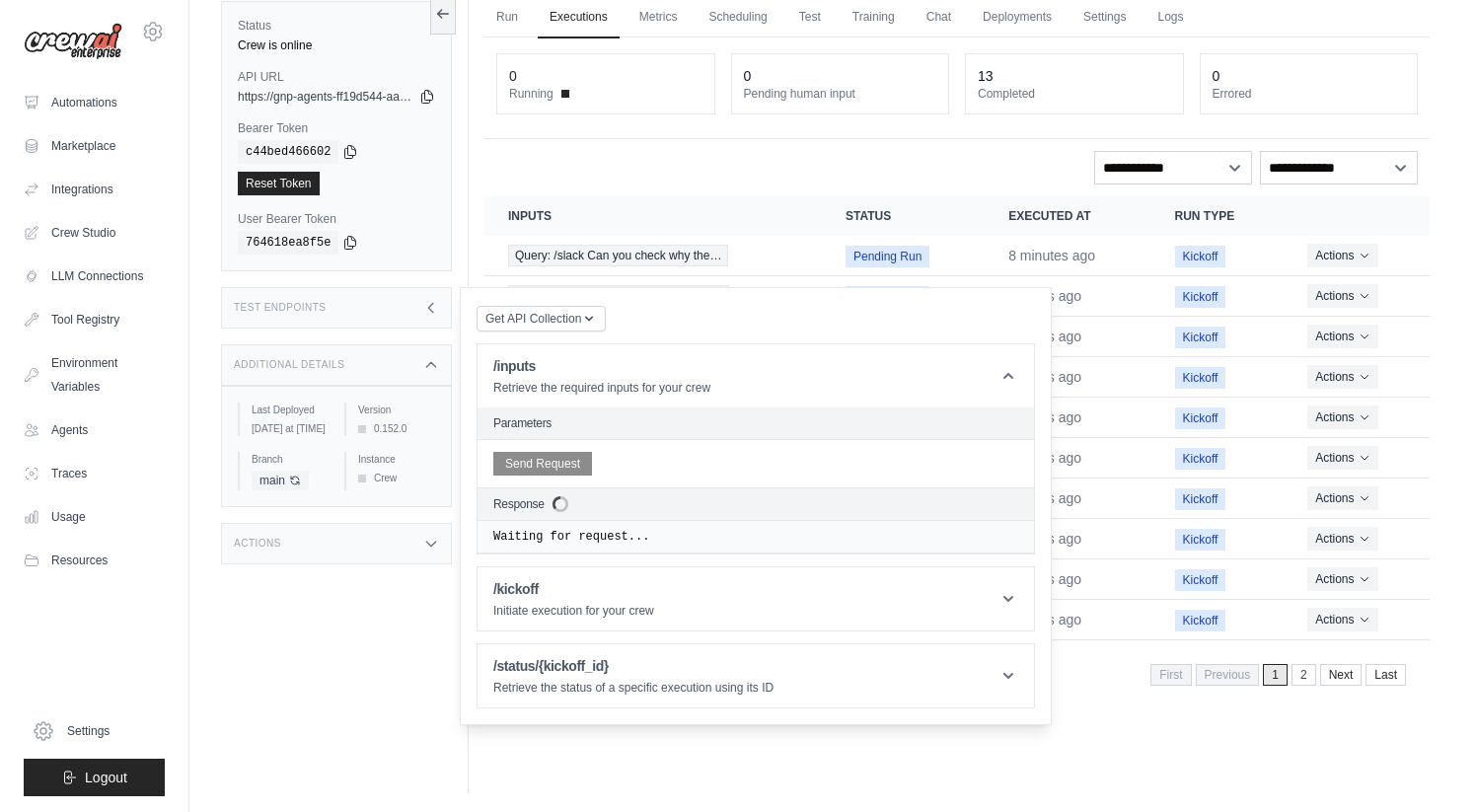 scroll, scrollTop: 84, scrollLeft: 0, axis: vertical 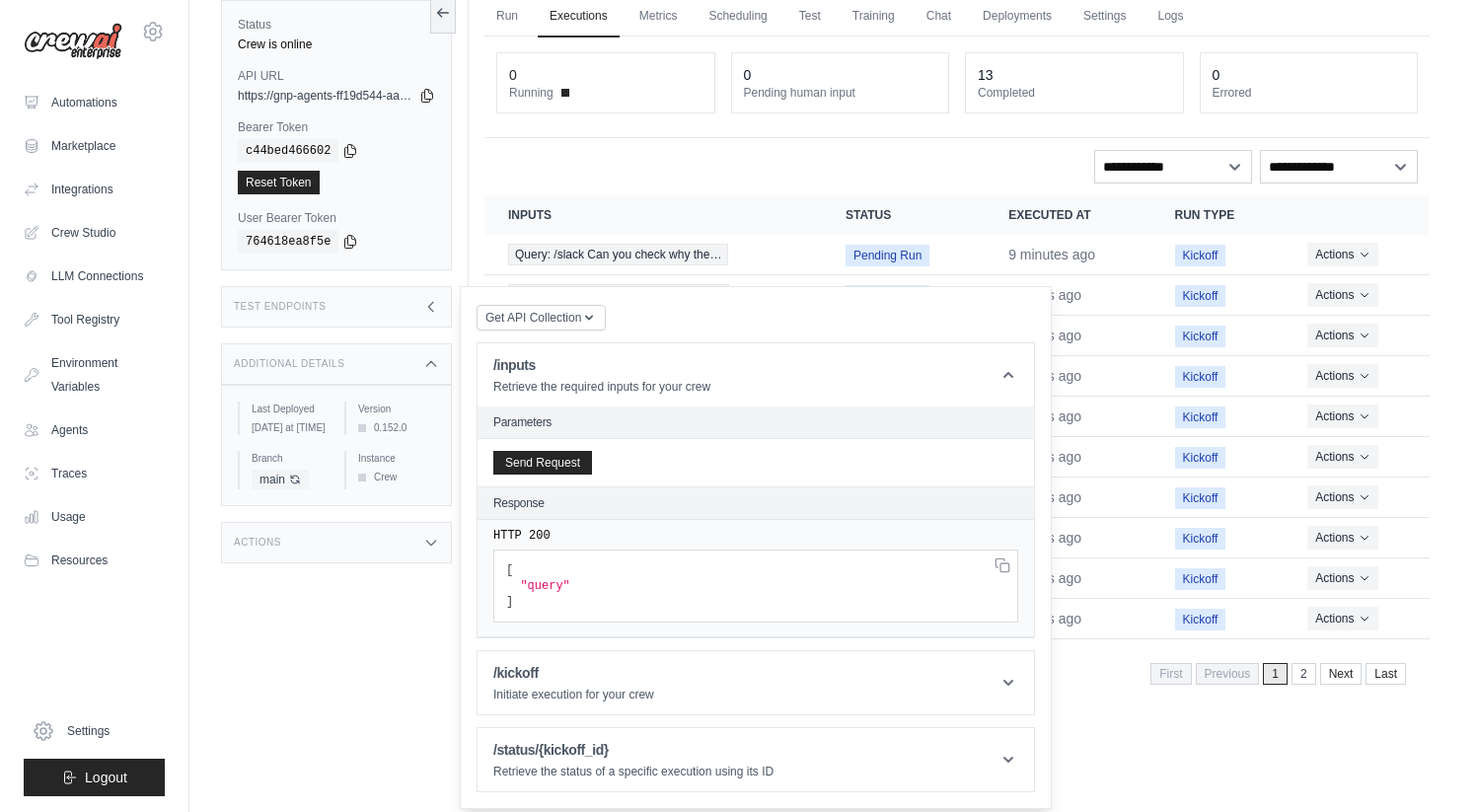 click on "Get API Collection
Postman API Collection
/inputs
Retrieve the required inputs for your crew
Parameters
Send Request
Response
HTTP 200
[
"query"
]
/kickoff
Initiate execution for your crew
Parameters
{
{" at bounding box center [756, 548] 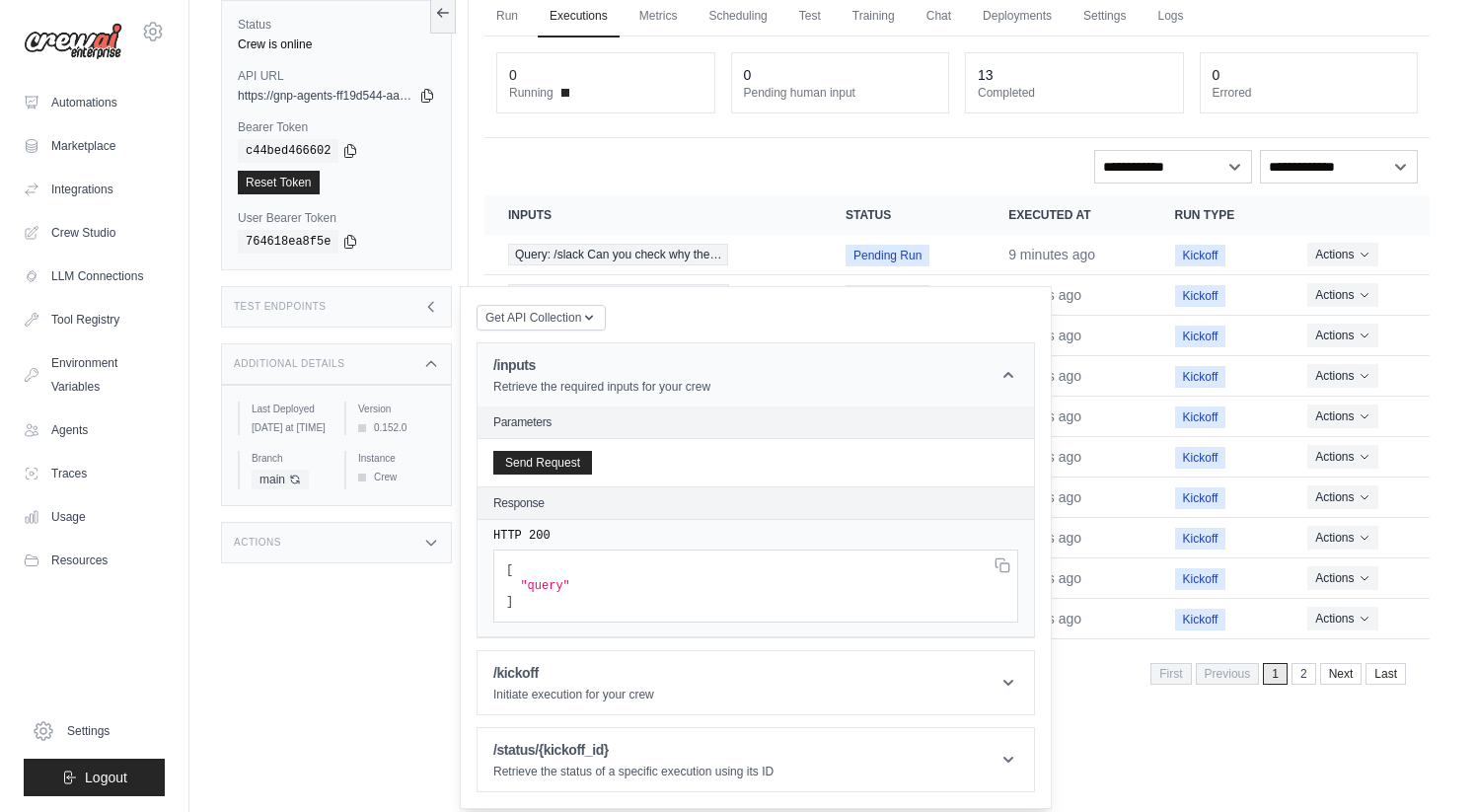 click on "/inputs
Retrieve the required inputs for your crew" at bounding box center (756, 375) 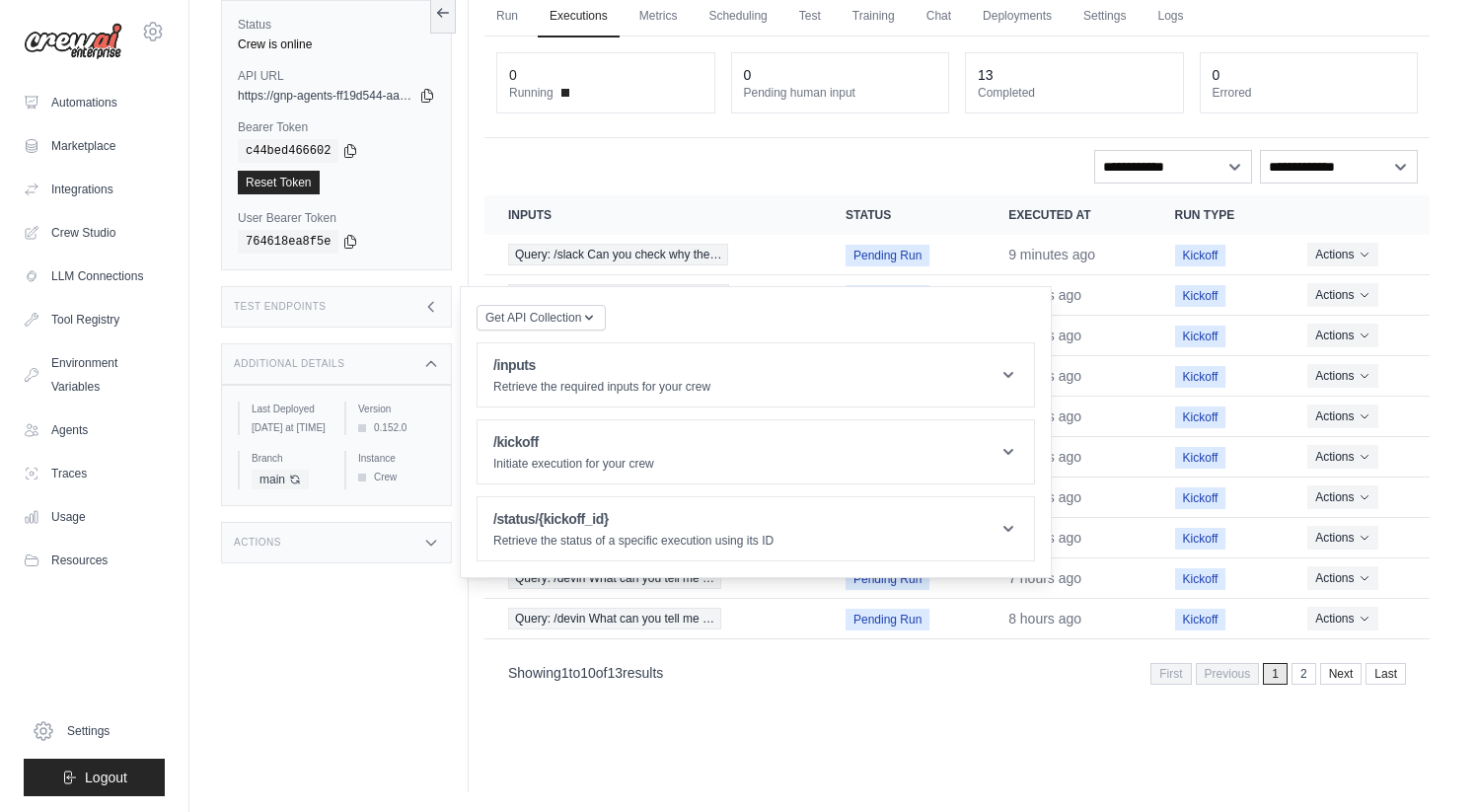 click 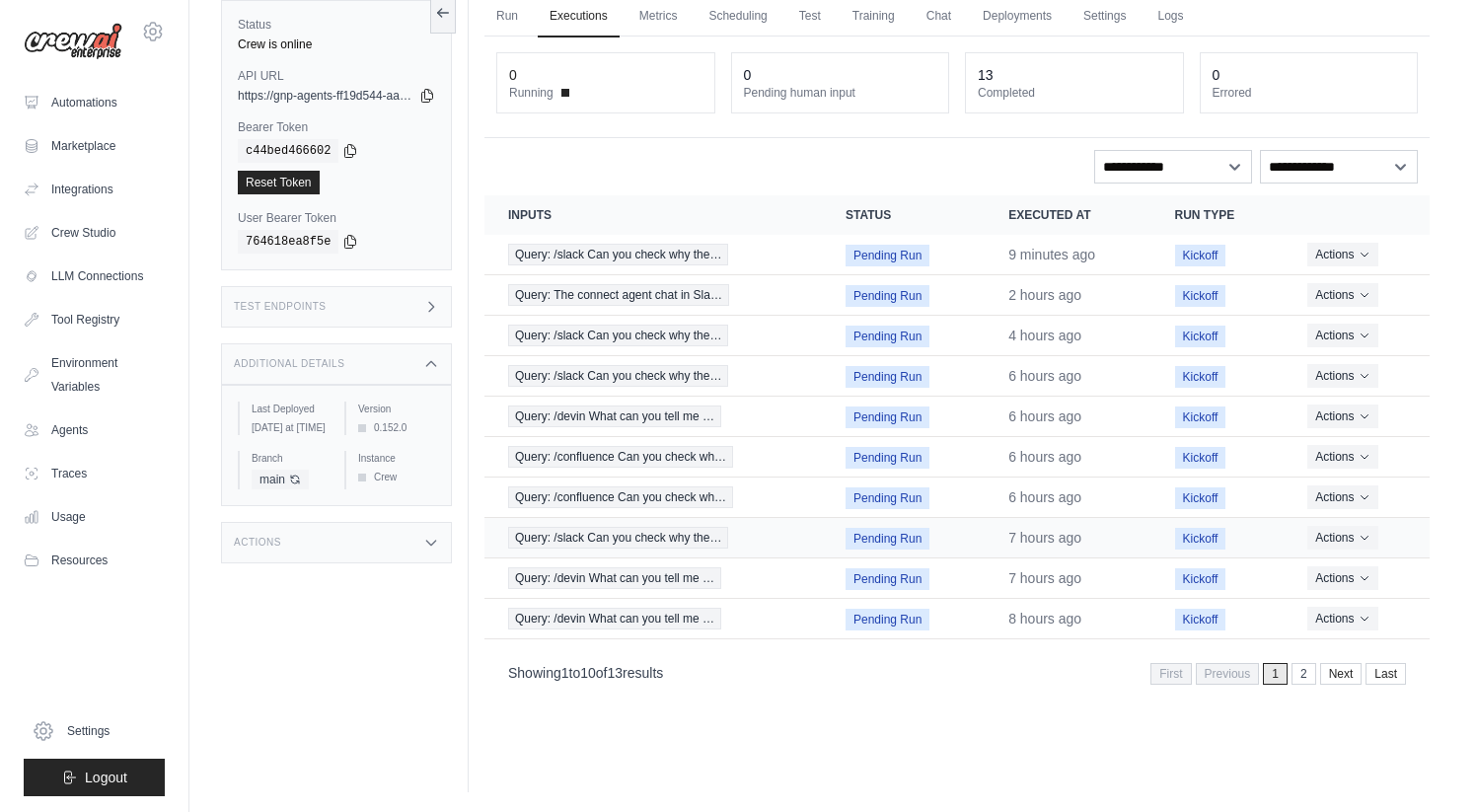 scroll, scrollTop: 0, scrollLeft: 0, axis: both 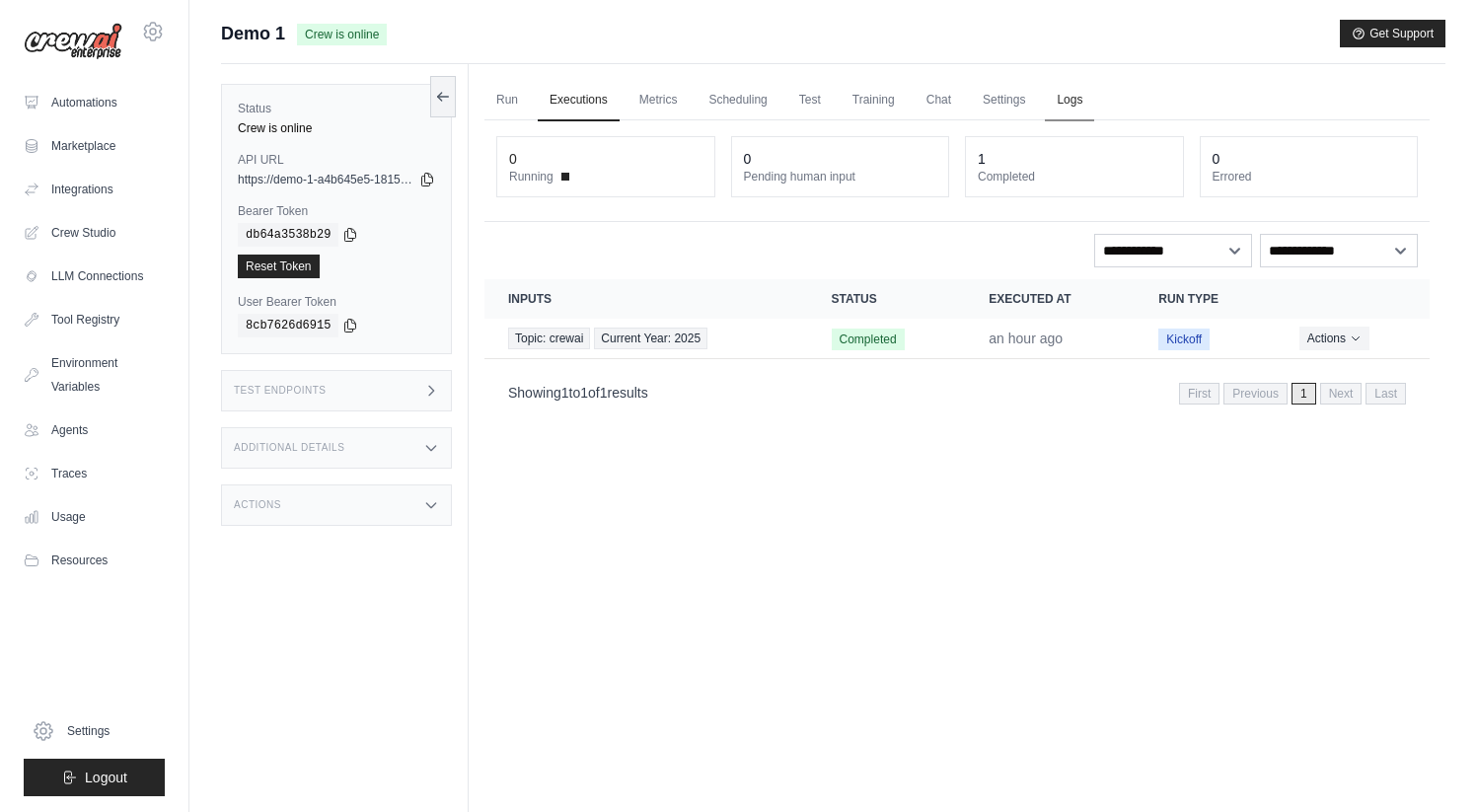 click on "Logs" at bounding box center [1070, 101] 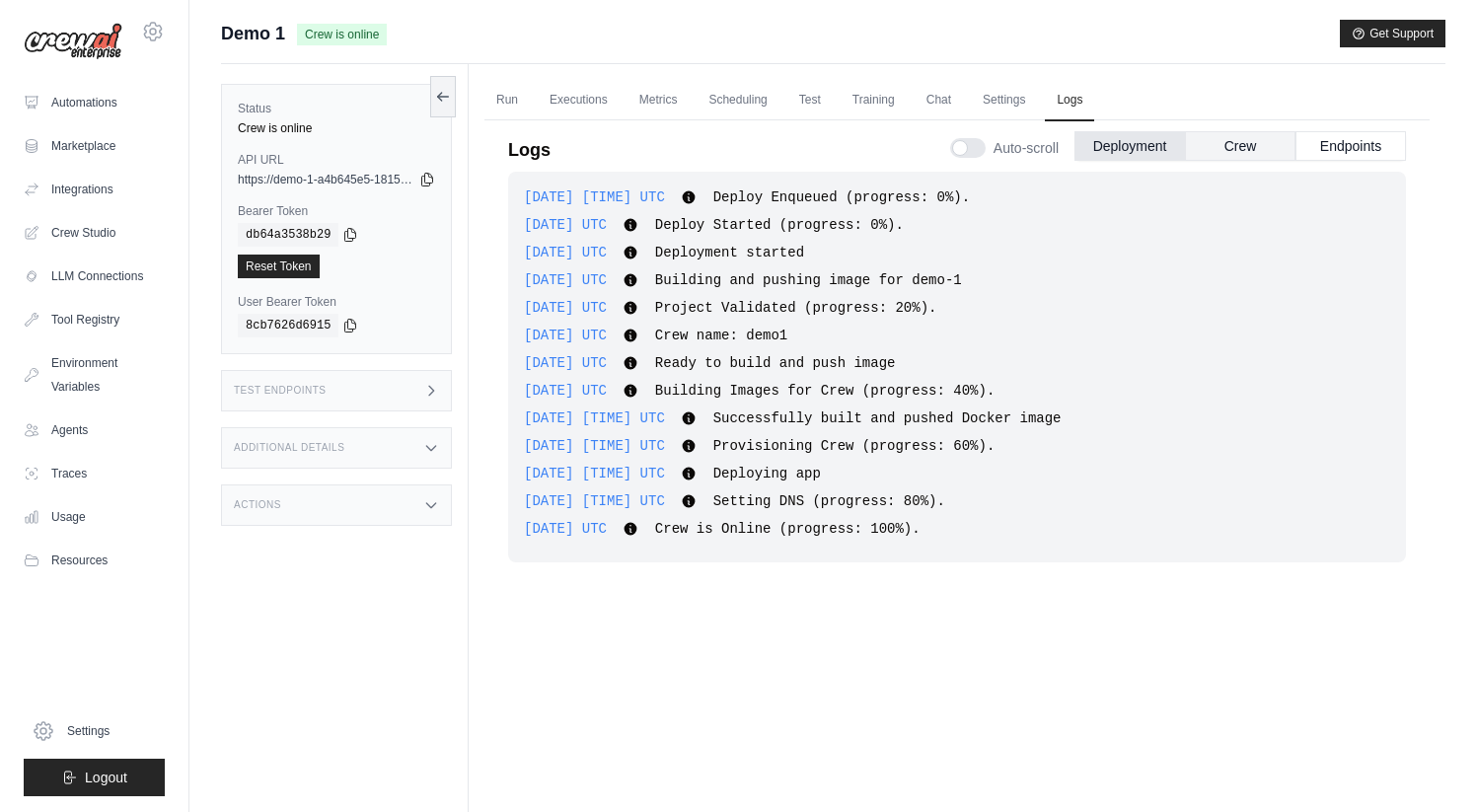 click on "Crew" at bounding box center [1240, 146] 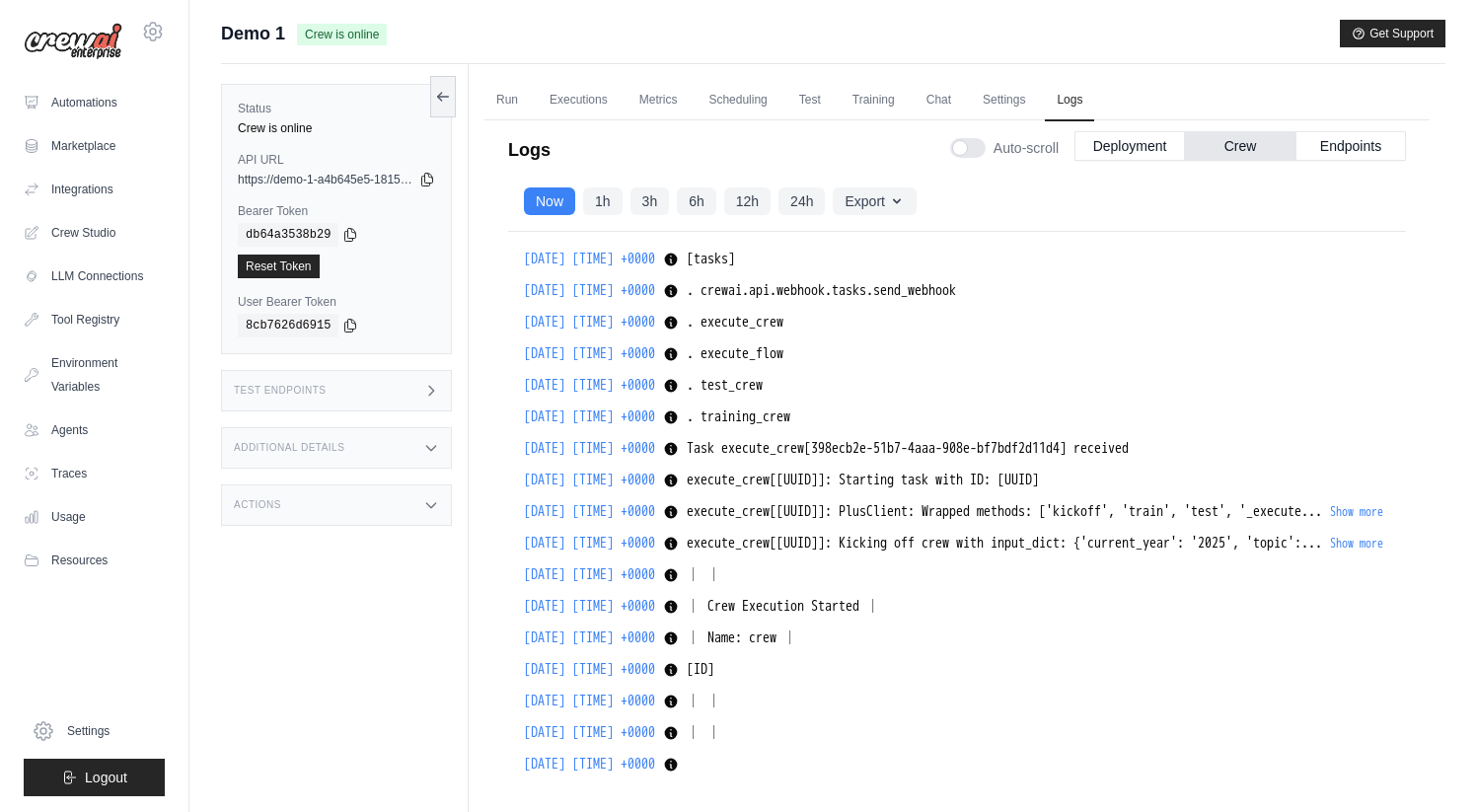 type 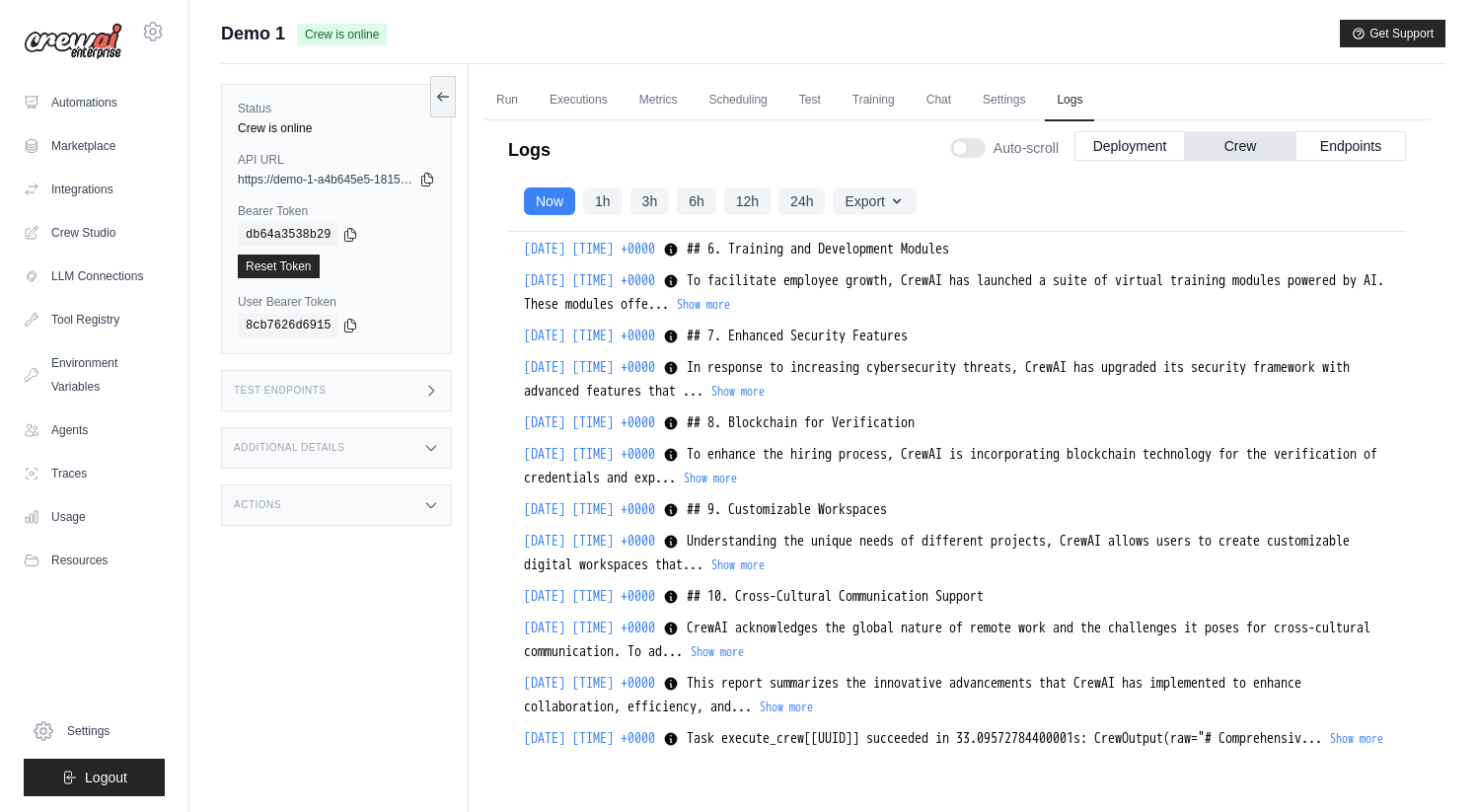 scroll, scrollTop: 7295, scrollLeft: 0, axis: vertical 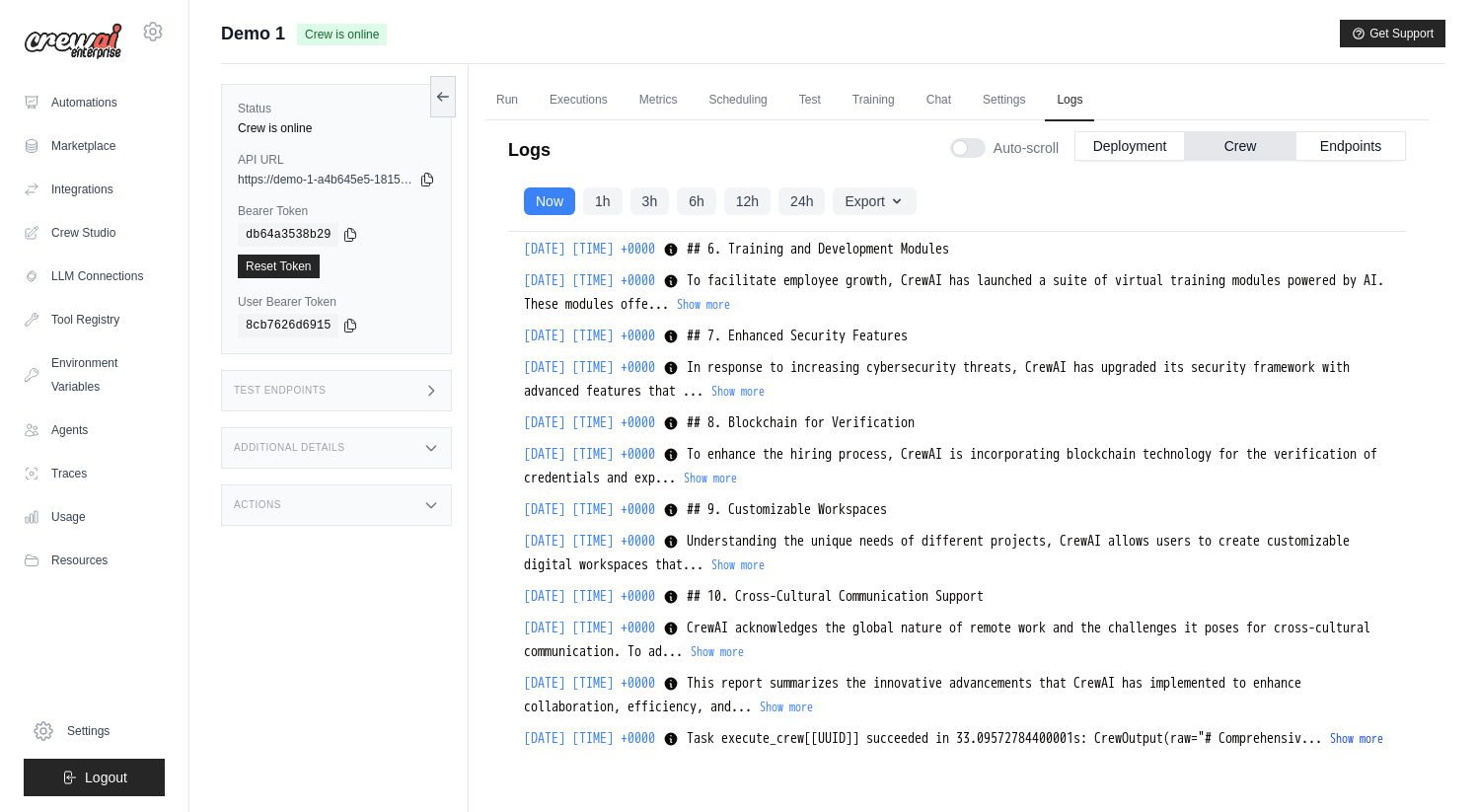 click on "Show more" at bounding box center [1357, 739] 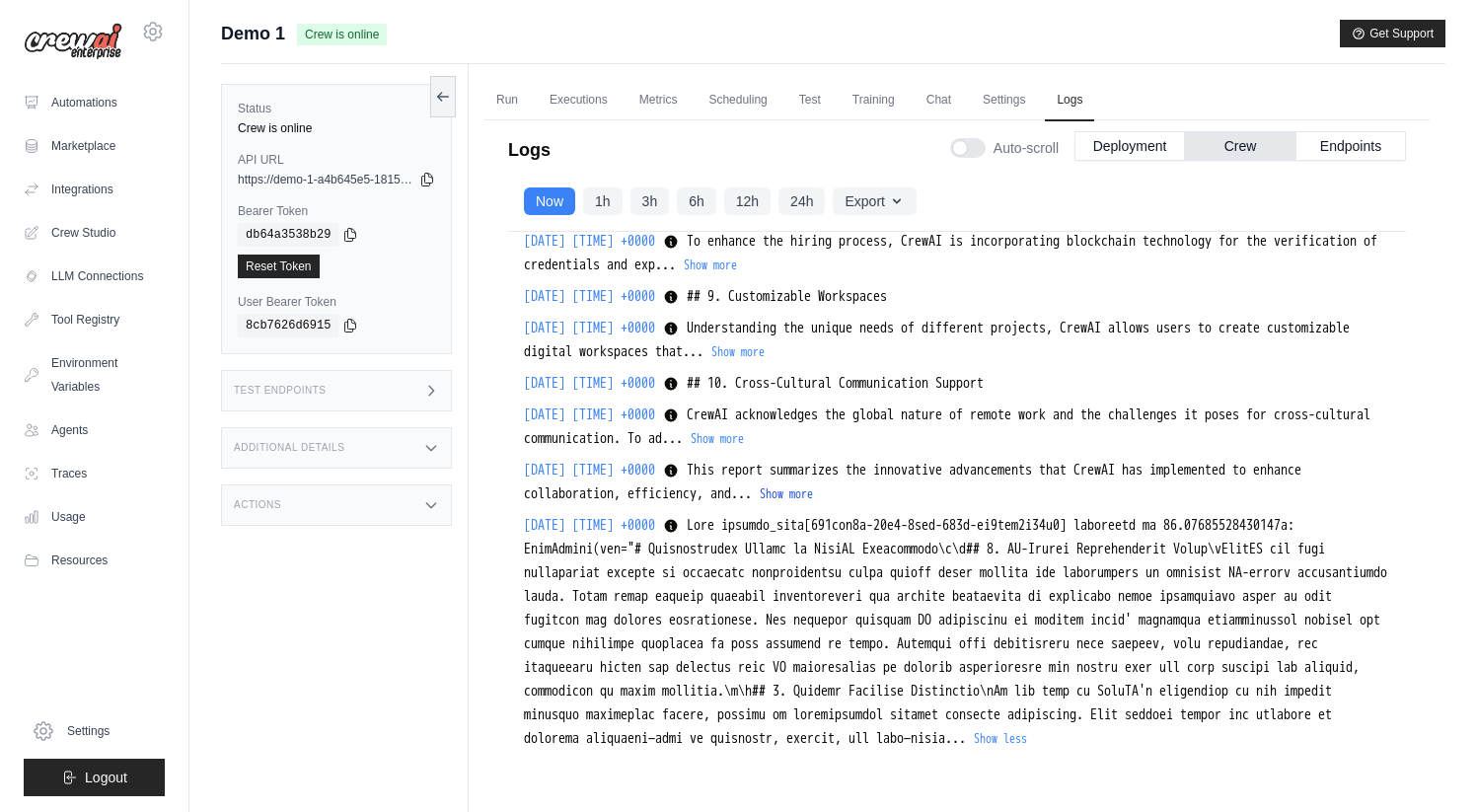 click on "Show more" at bounding box center (786, 494) 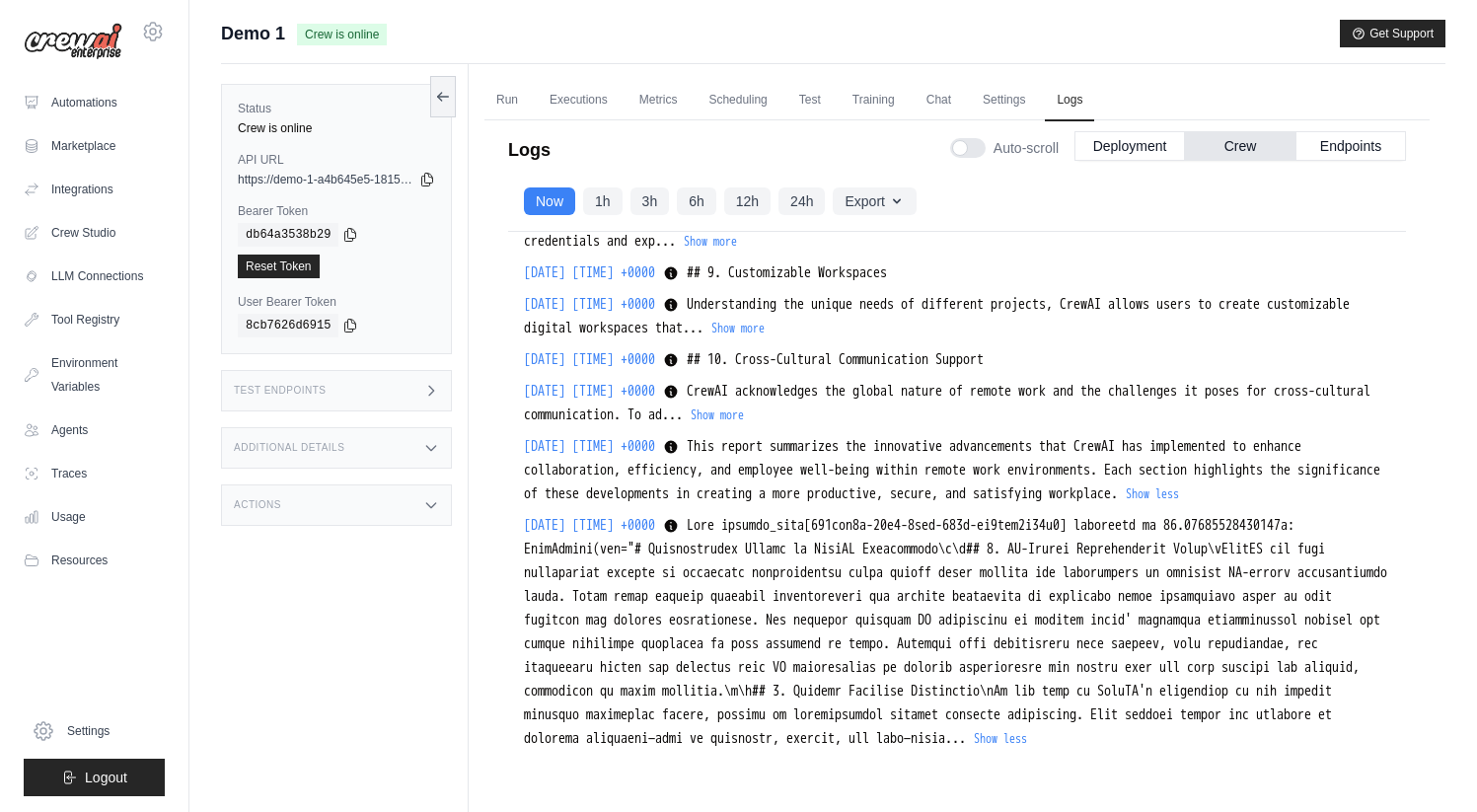 scroll, scrollTop: 7726, scrollLeft: 0, axis: vertical 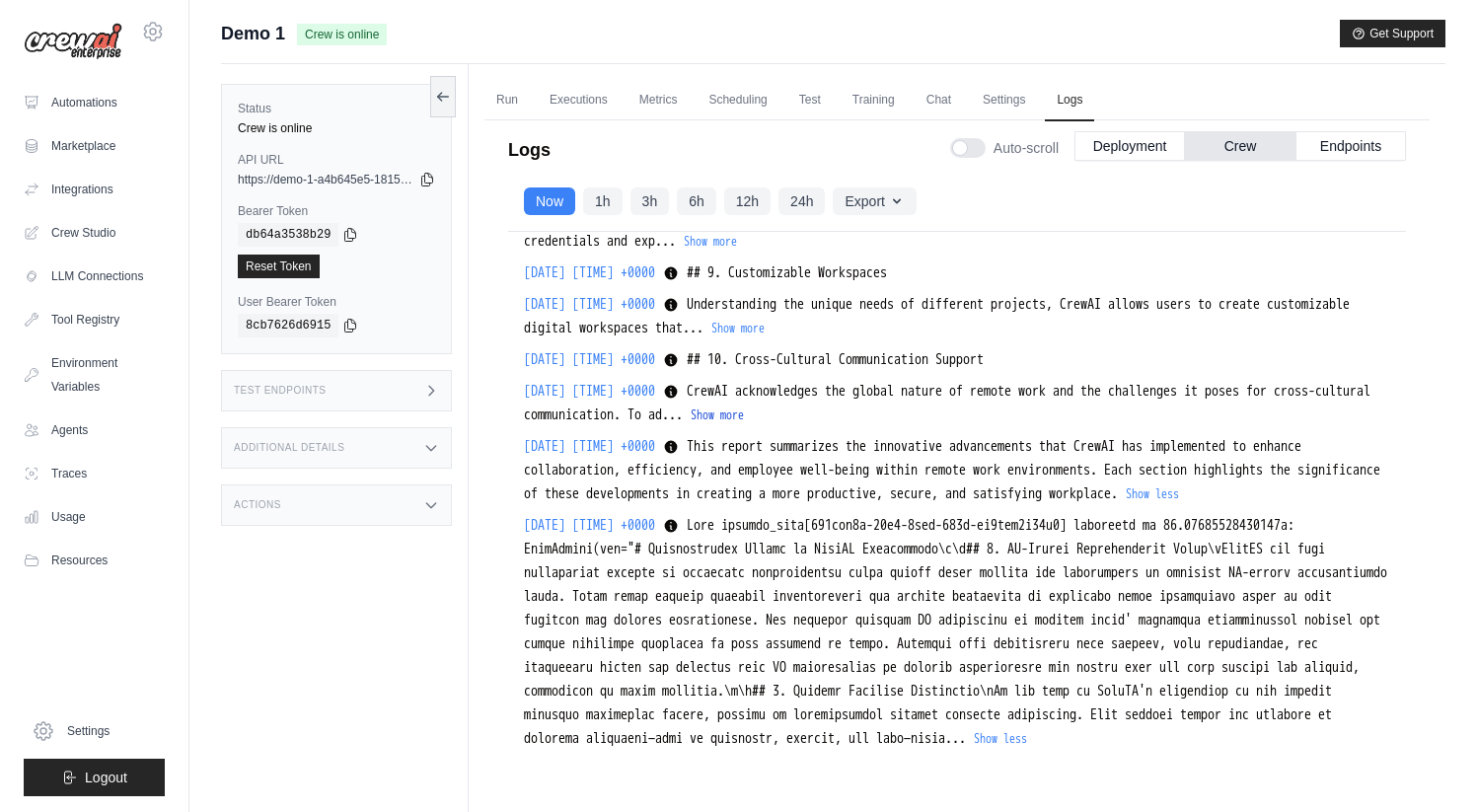 click on "Show more" at bounding box center (717, 415) 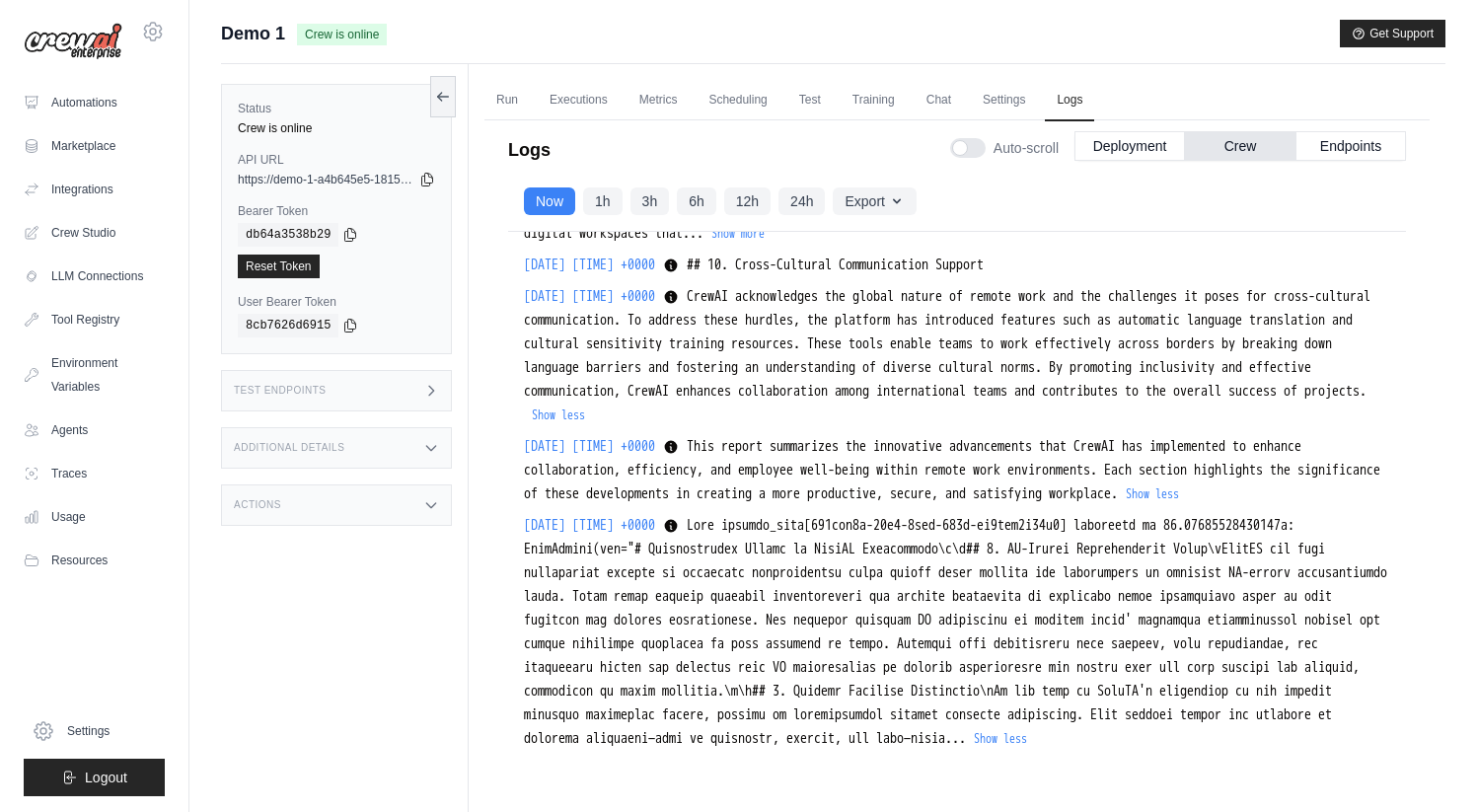 scroll, scrollTop: 7655, scrollLeft: 0, axis: vertical 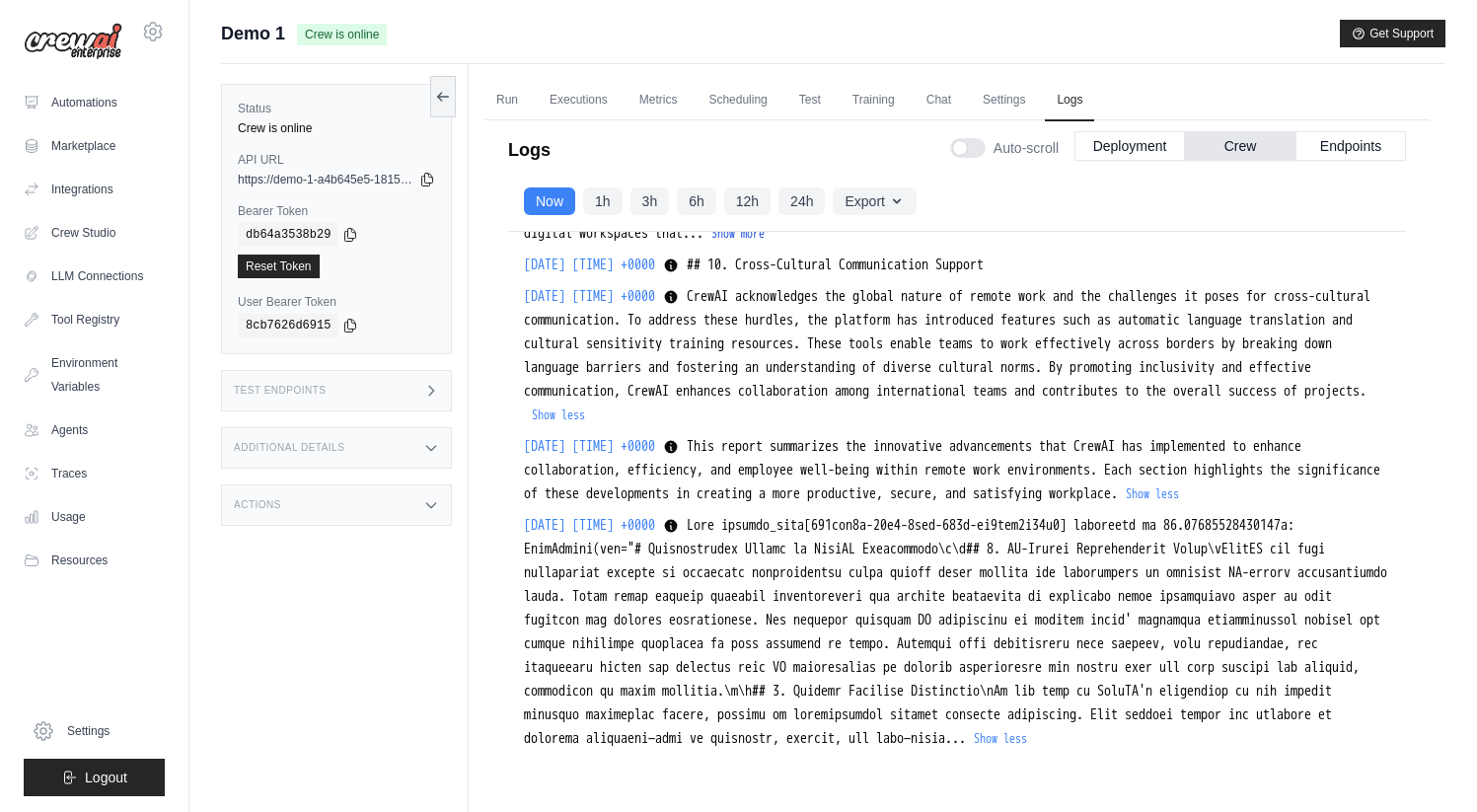 click on "Show more" at bounding box center [738, 234] 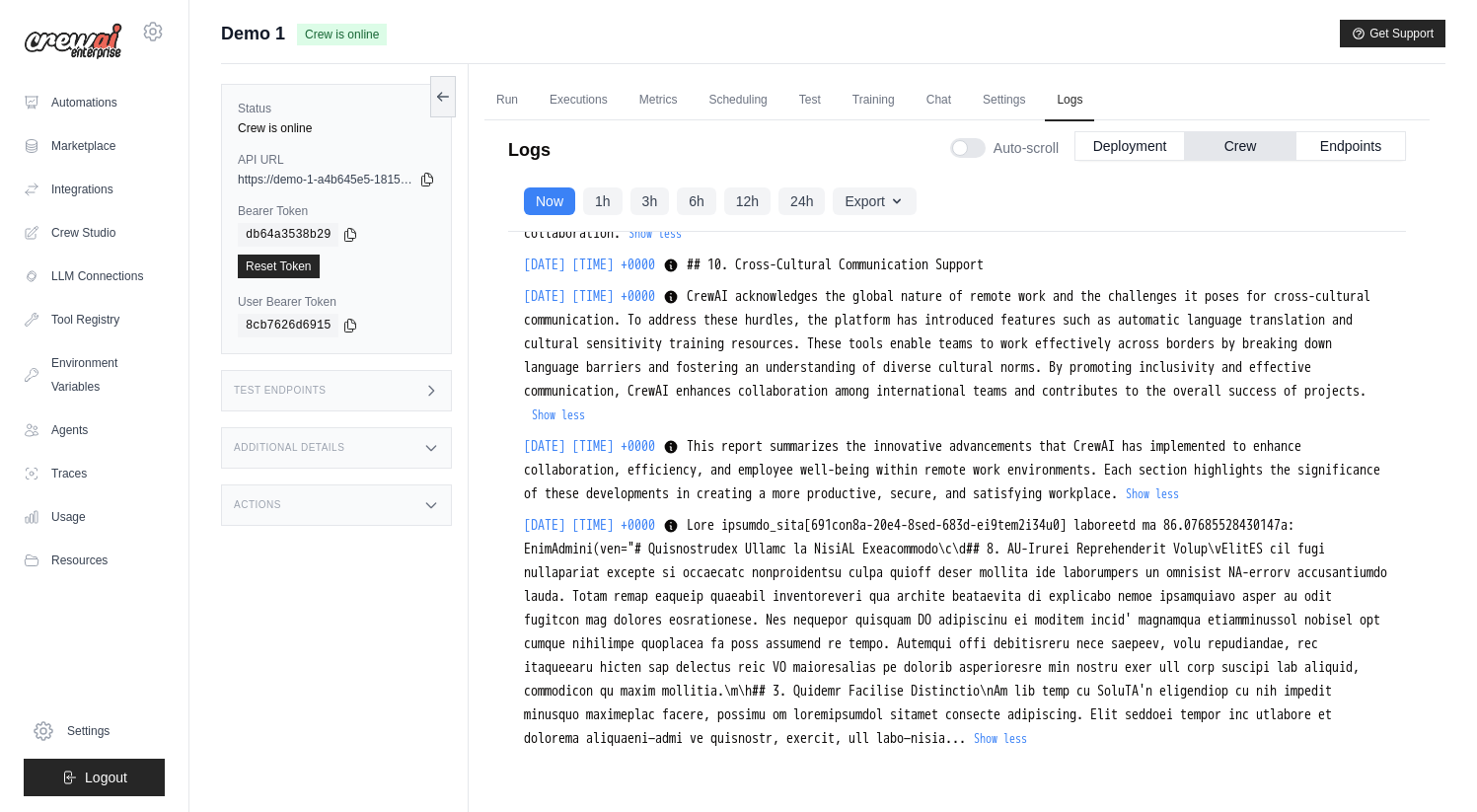 scroll, scrollTop: 7639, scrollLeft: 0, axis: vertical 